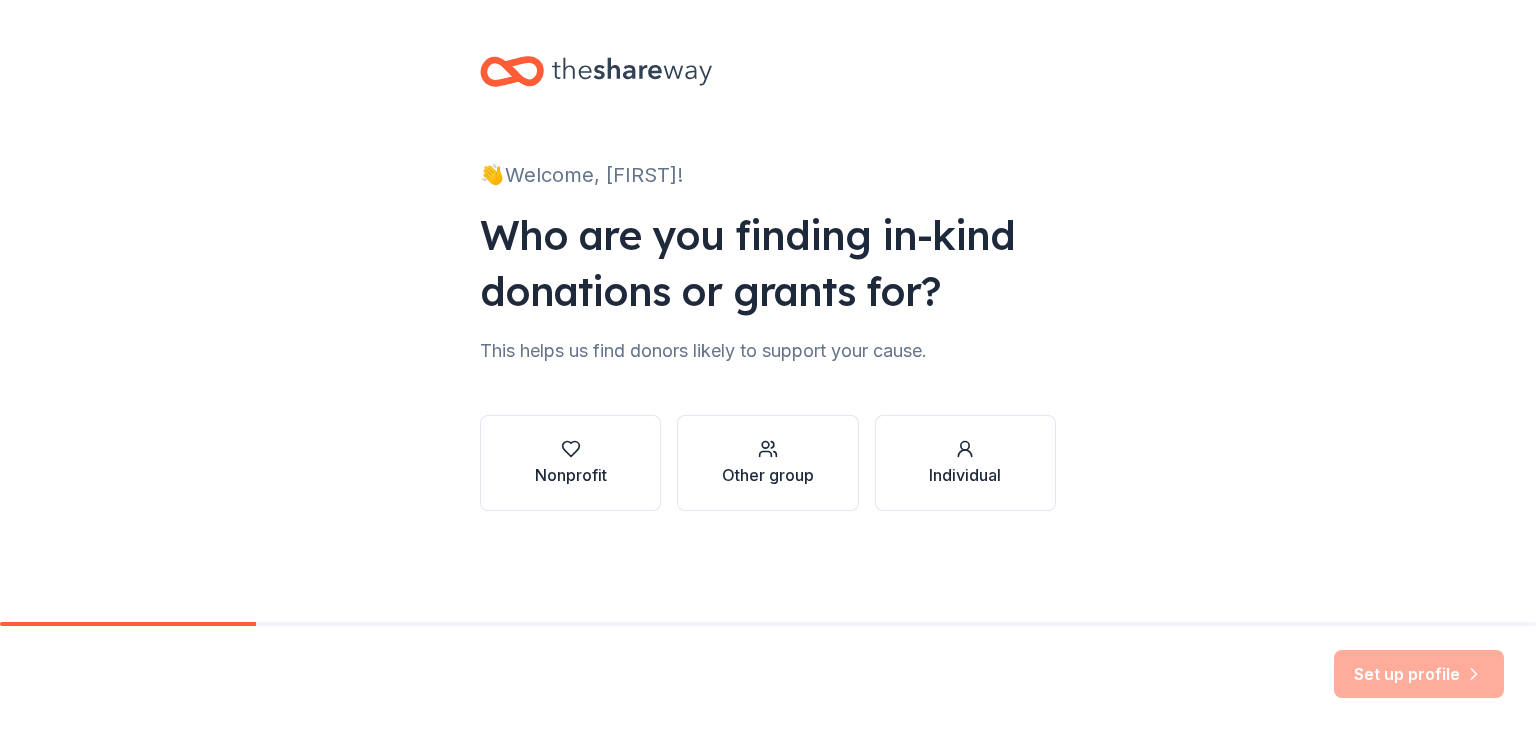 scroll, scrollTop: 0, scrollLeft: 0, axis: both 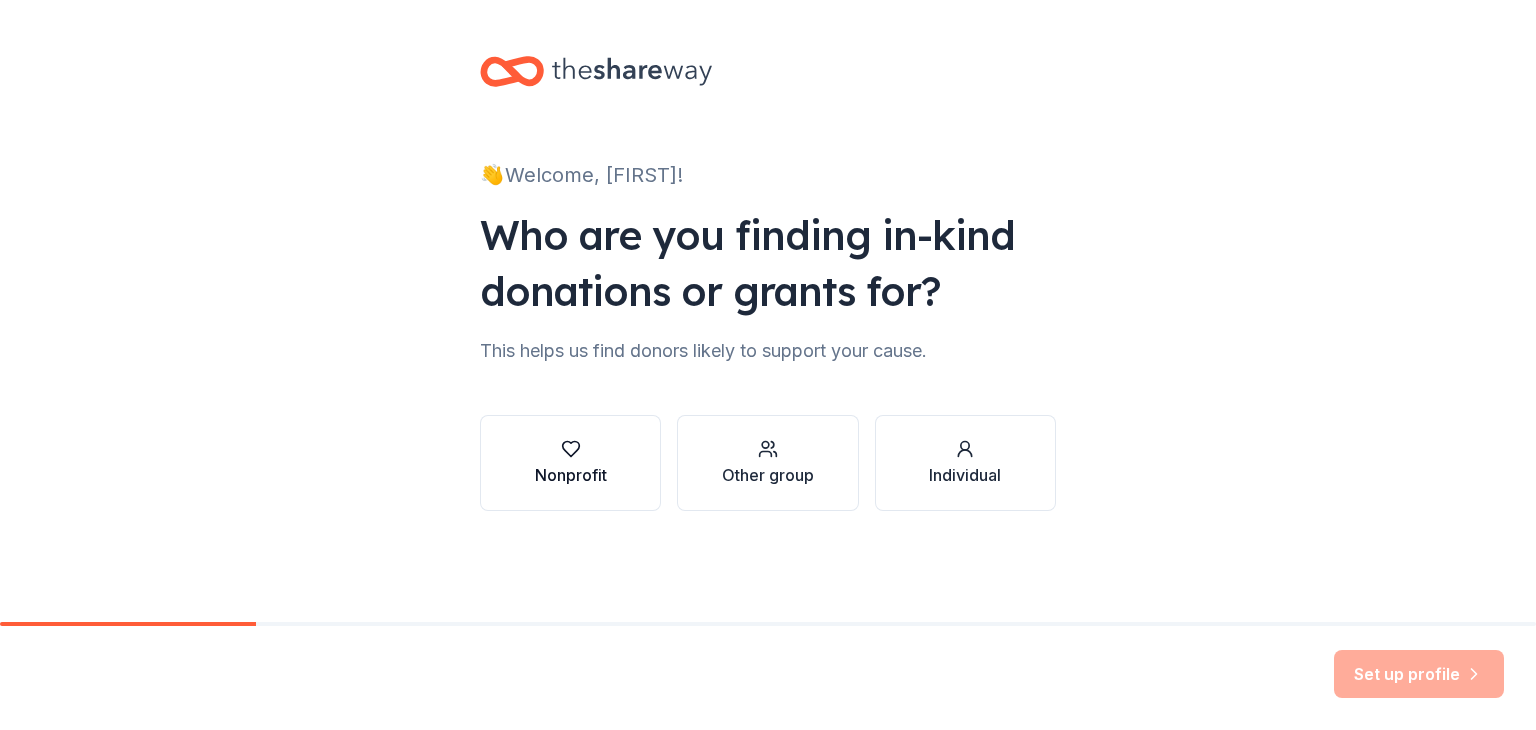 click at bounding box center [571, 449] 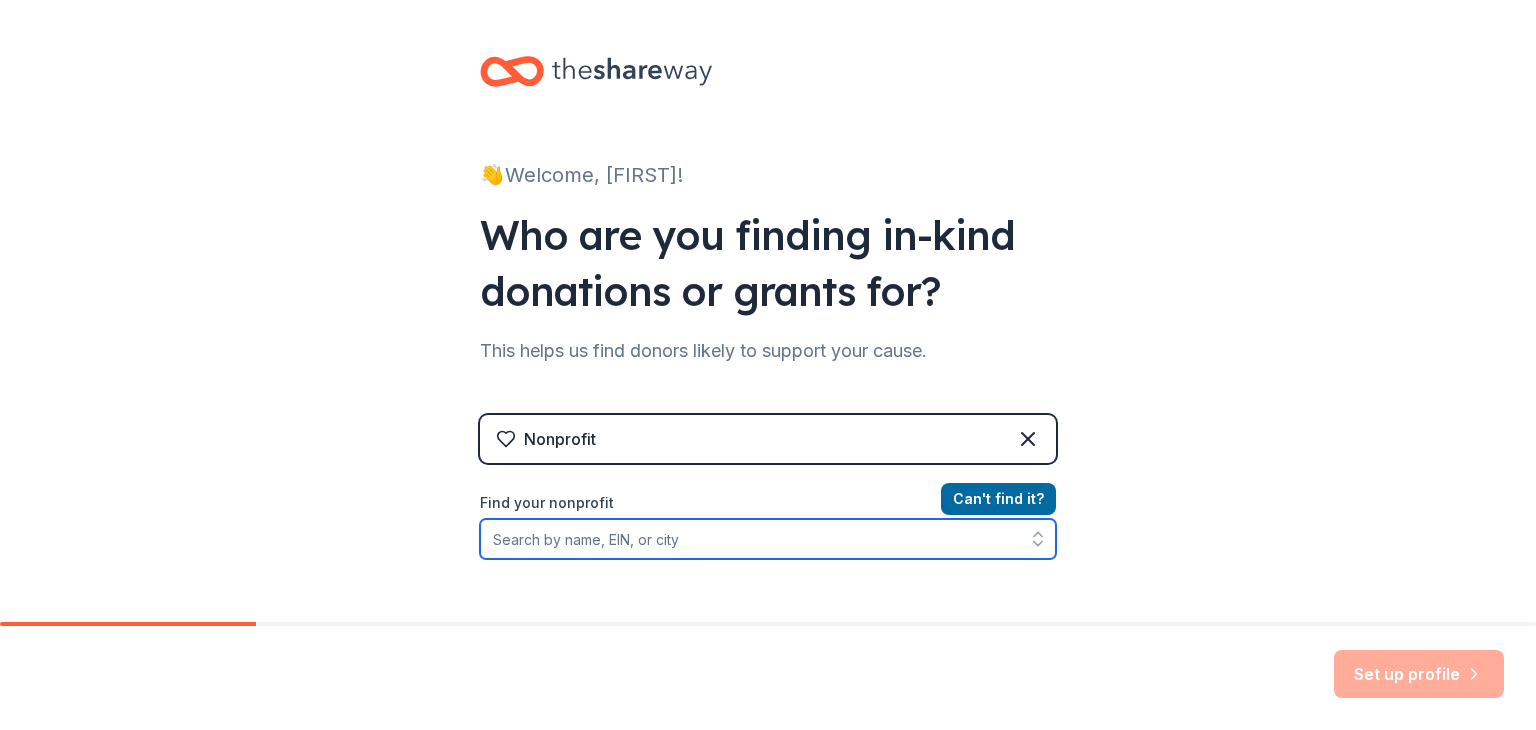click on "Find your nonprofit" at bounding box center [768, 539] 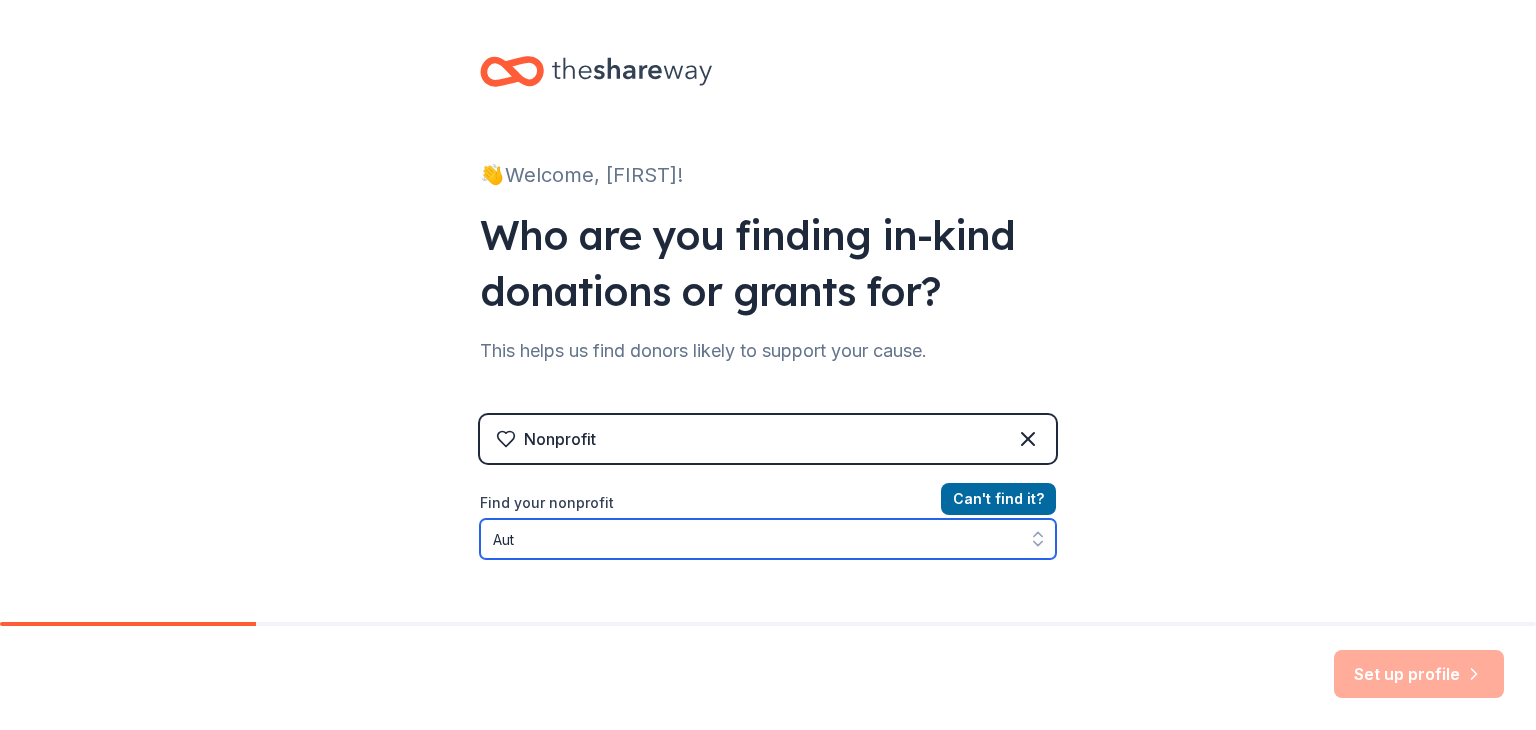 scroll, scrollTop: 37, scrollLeft: 0, axis: vertical 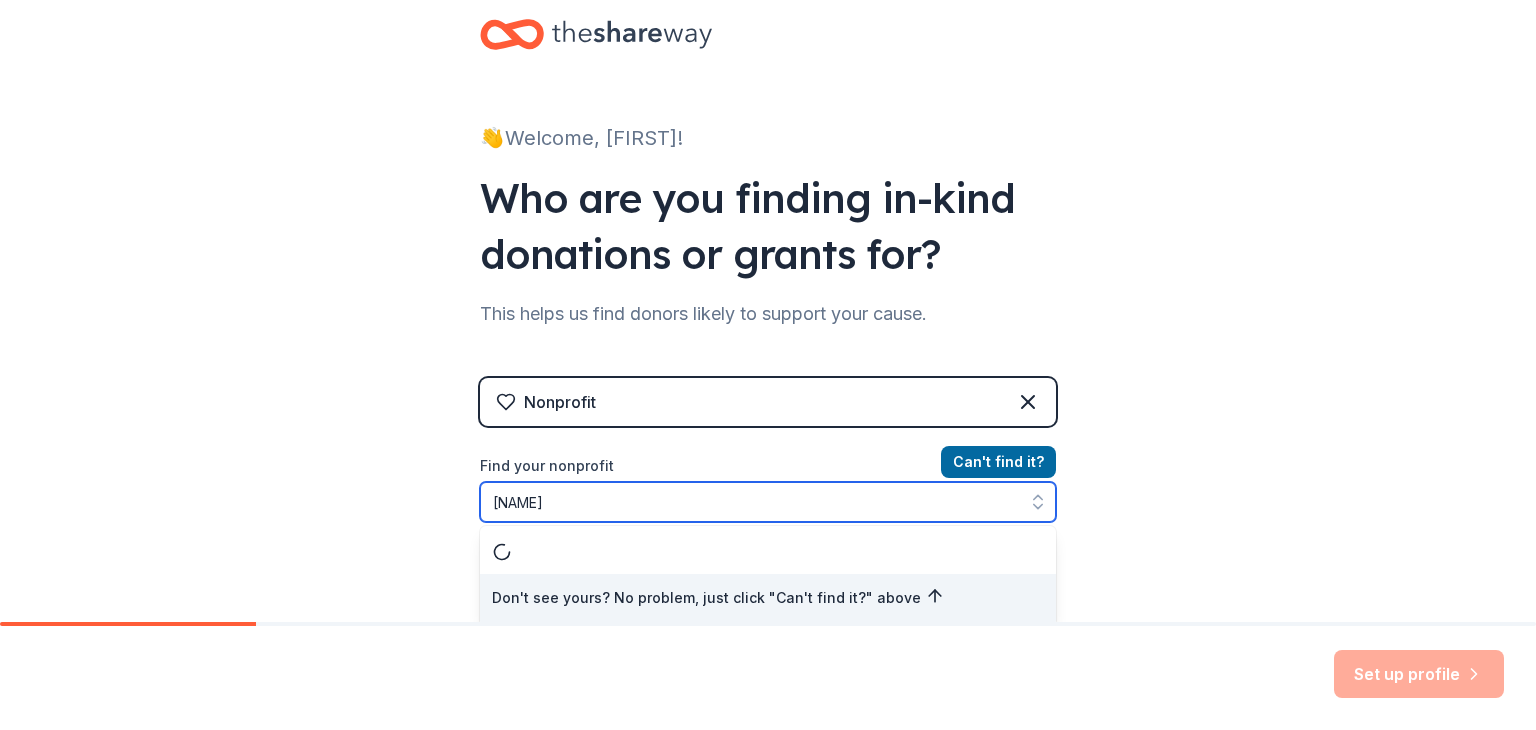 type on "[NAME]" 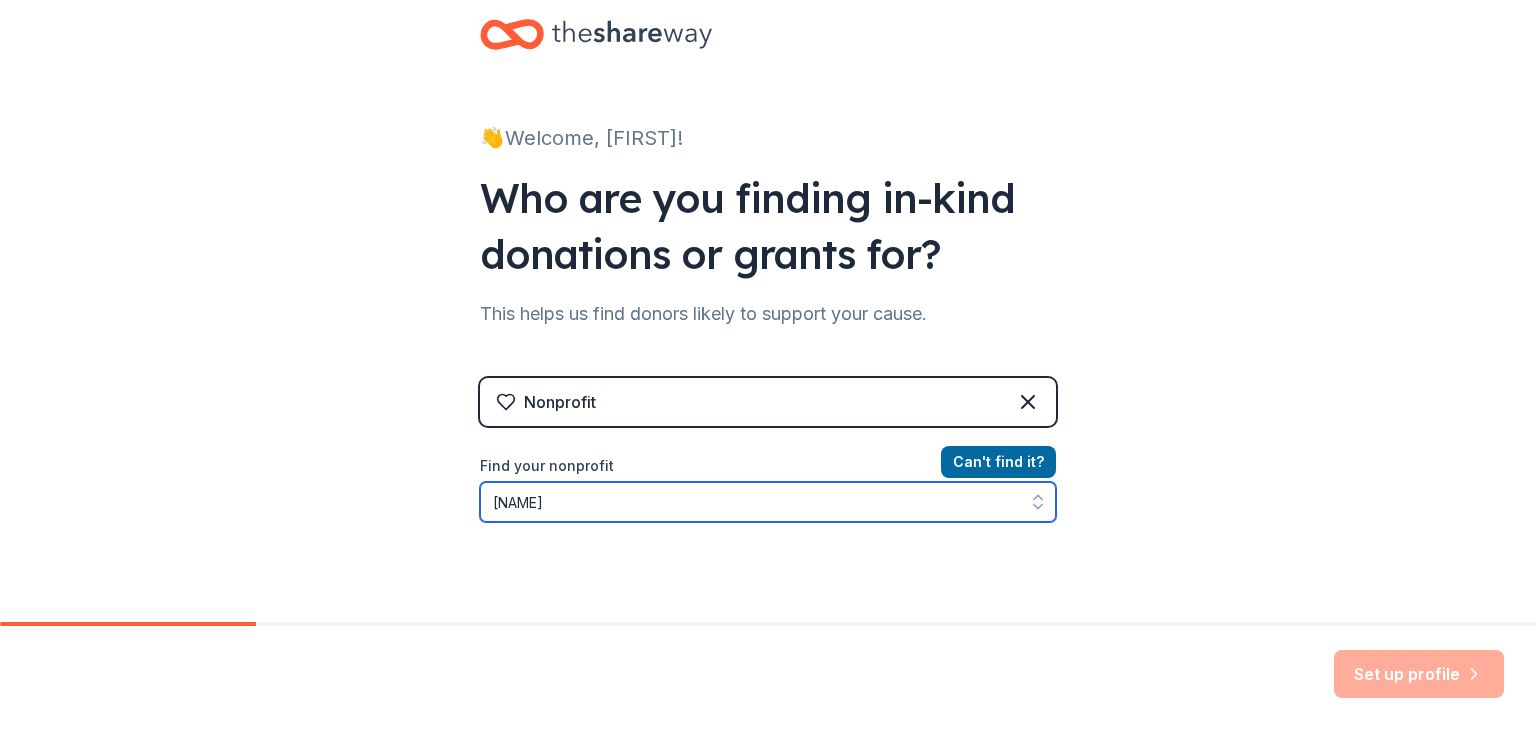 click on "[NAME]" at bounding box center (768, 502) 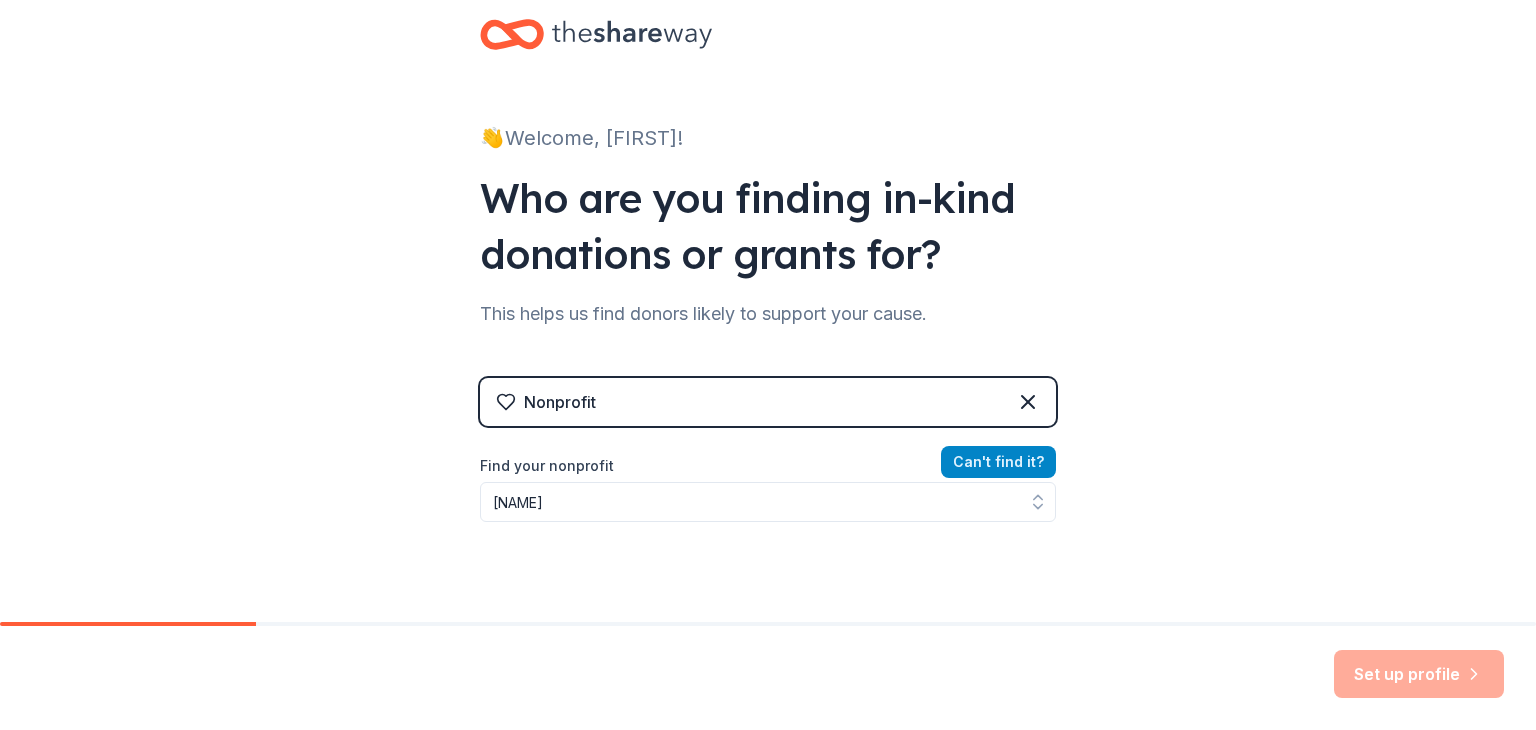 click on "Can ' t find it?" at bounding box center [998, 462] 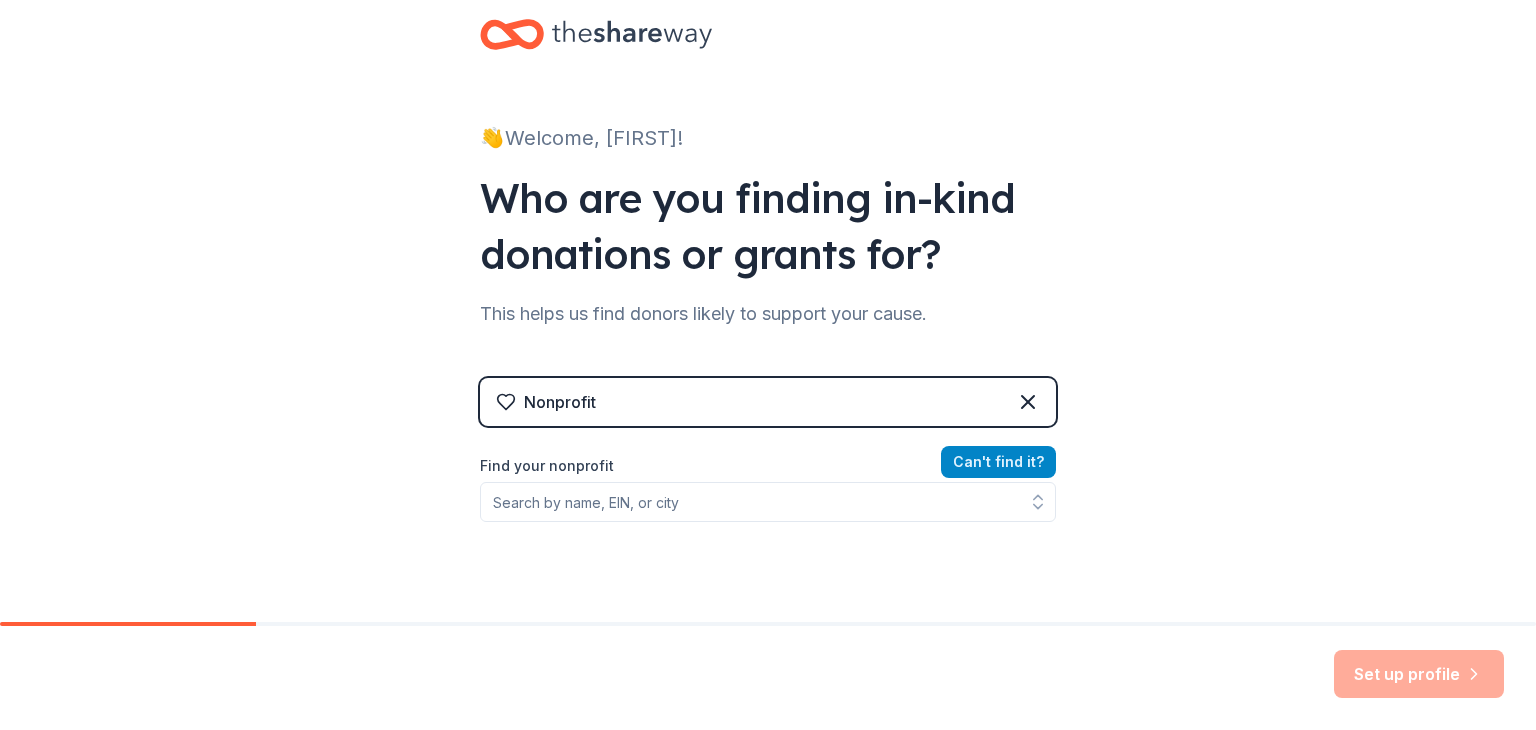 click on "Can ' t find it?" at bounding box center (998, 462) 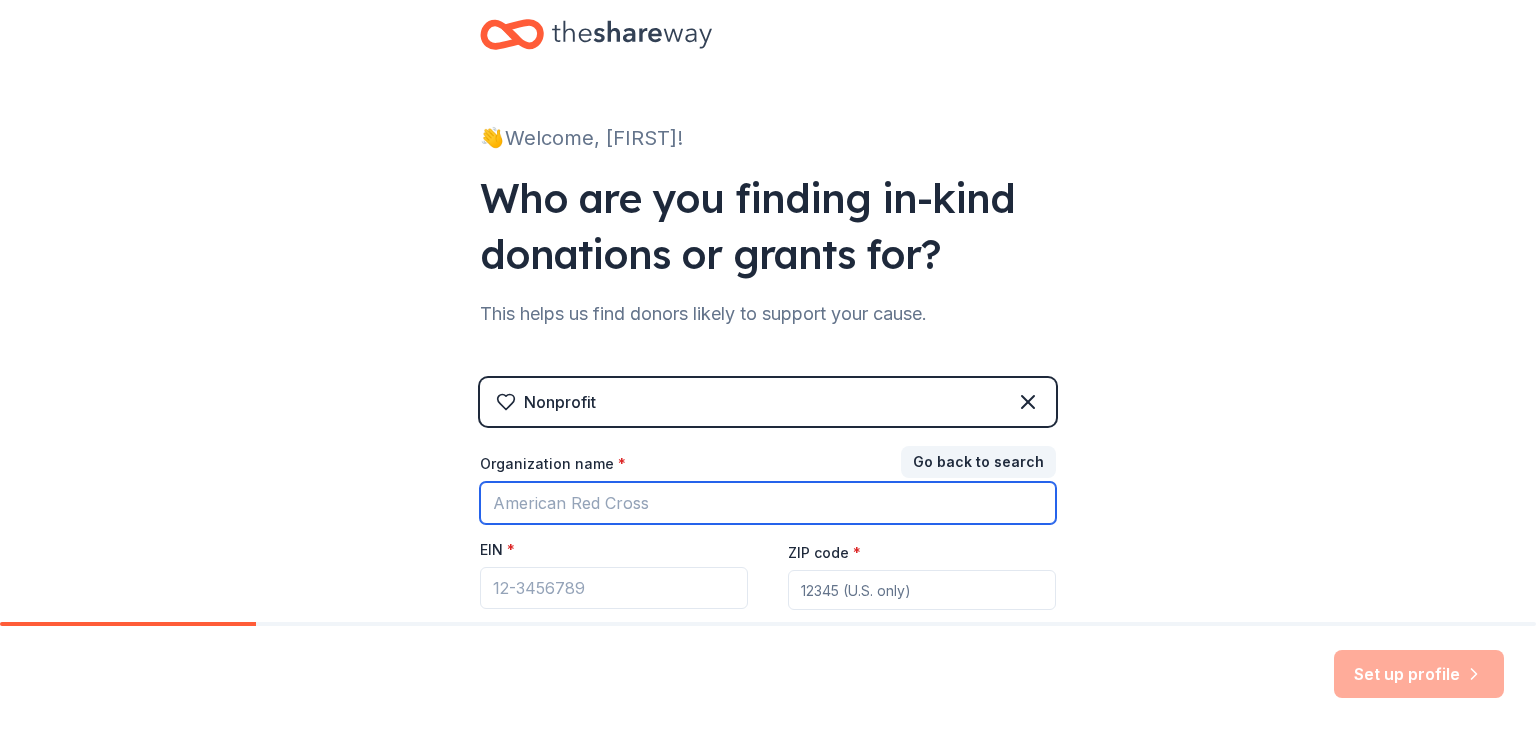 click on "Organization name *" at bounding box center (768, 503) 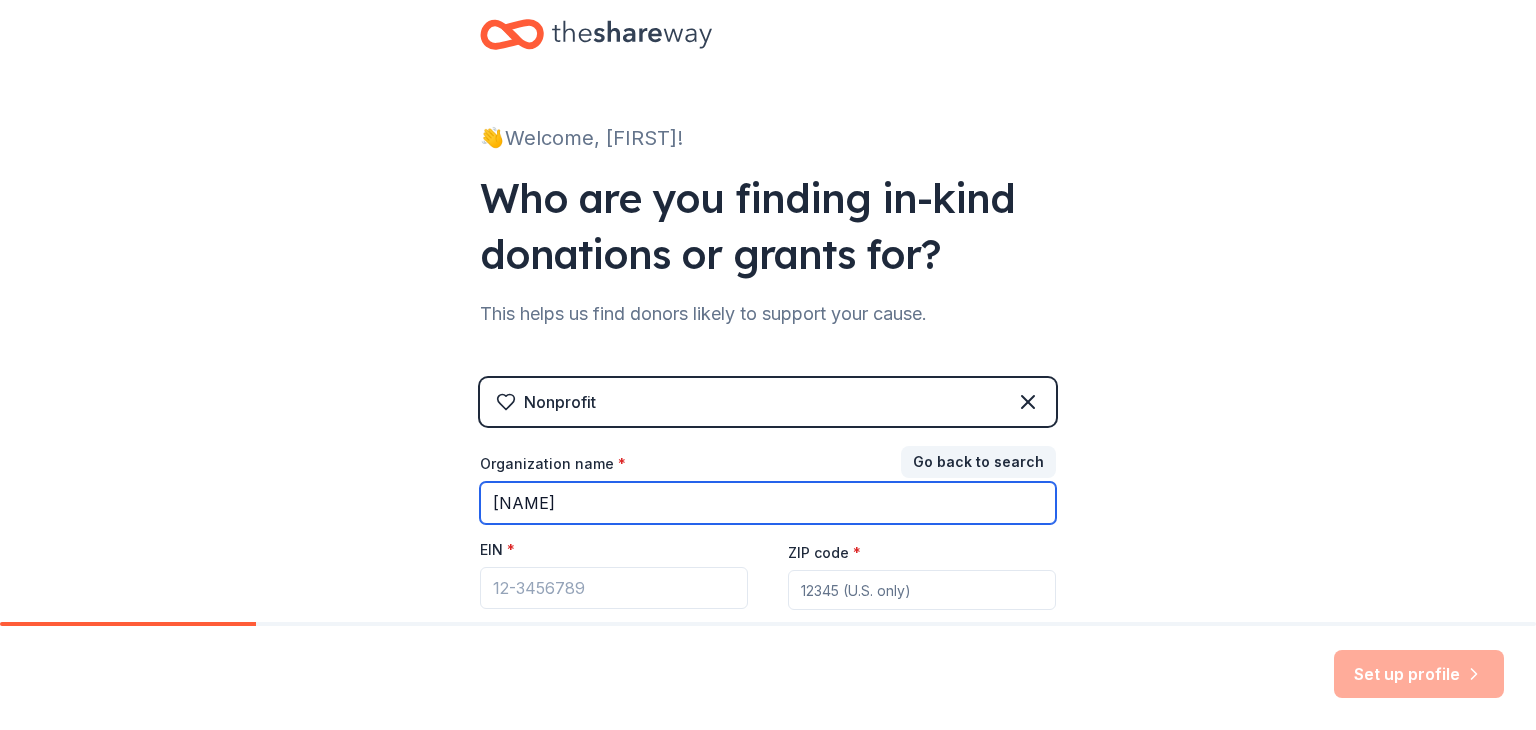 type on "Autism" 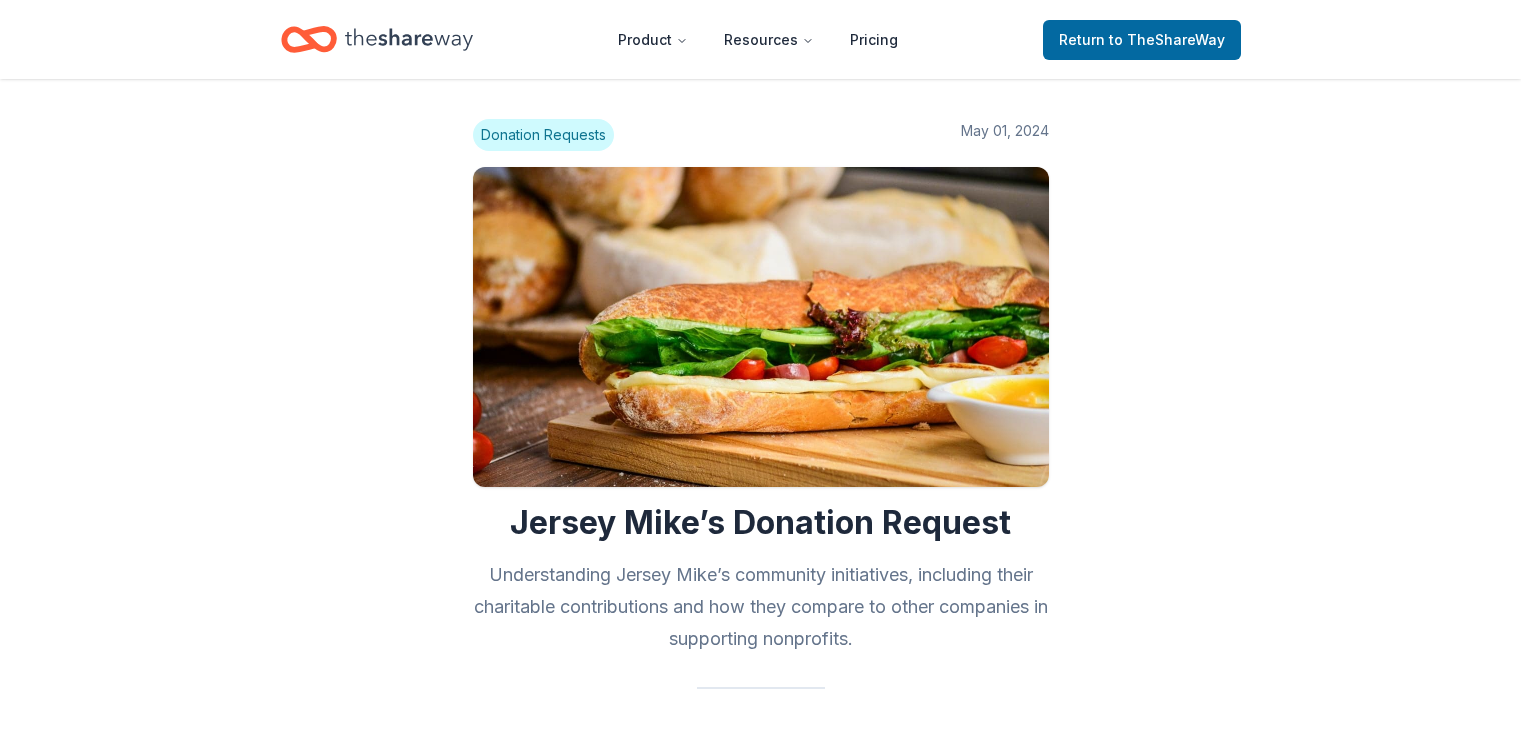 scroll, scrollTop: 1500, scrollLeft: 0, axis: vertical 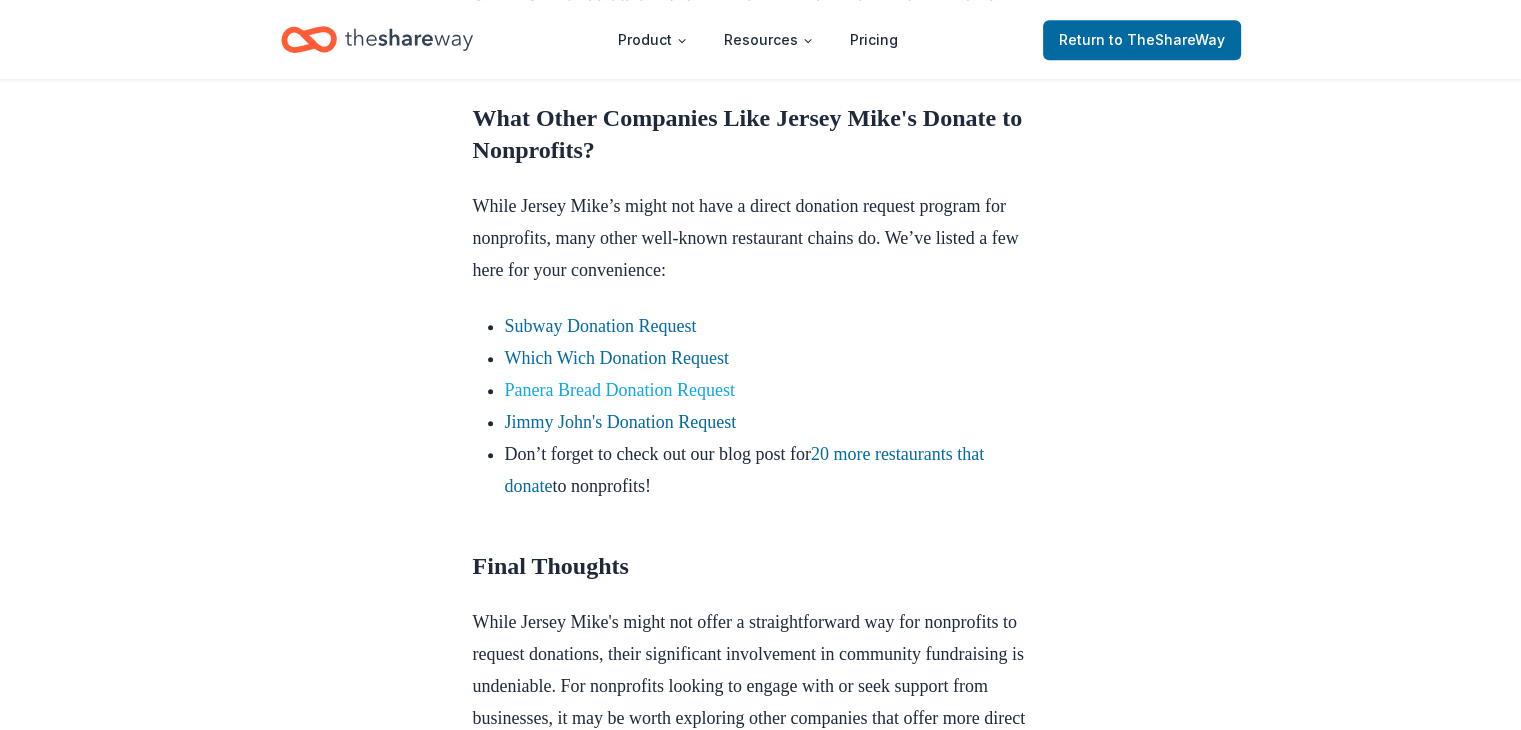 click on "Panera Bread Donation Request" at bounding box center [620, 390] 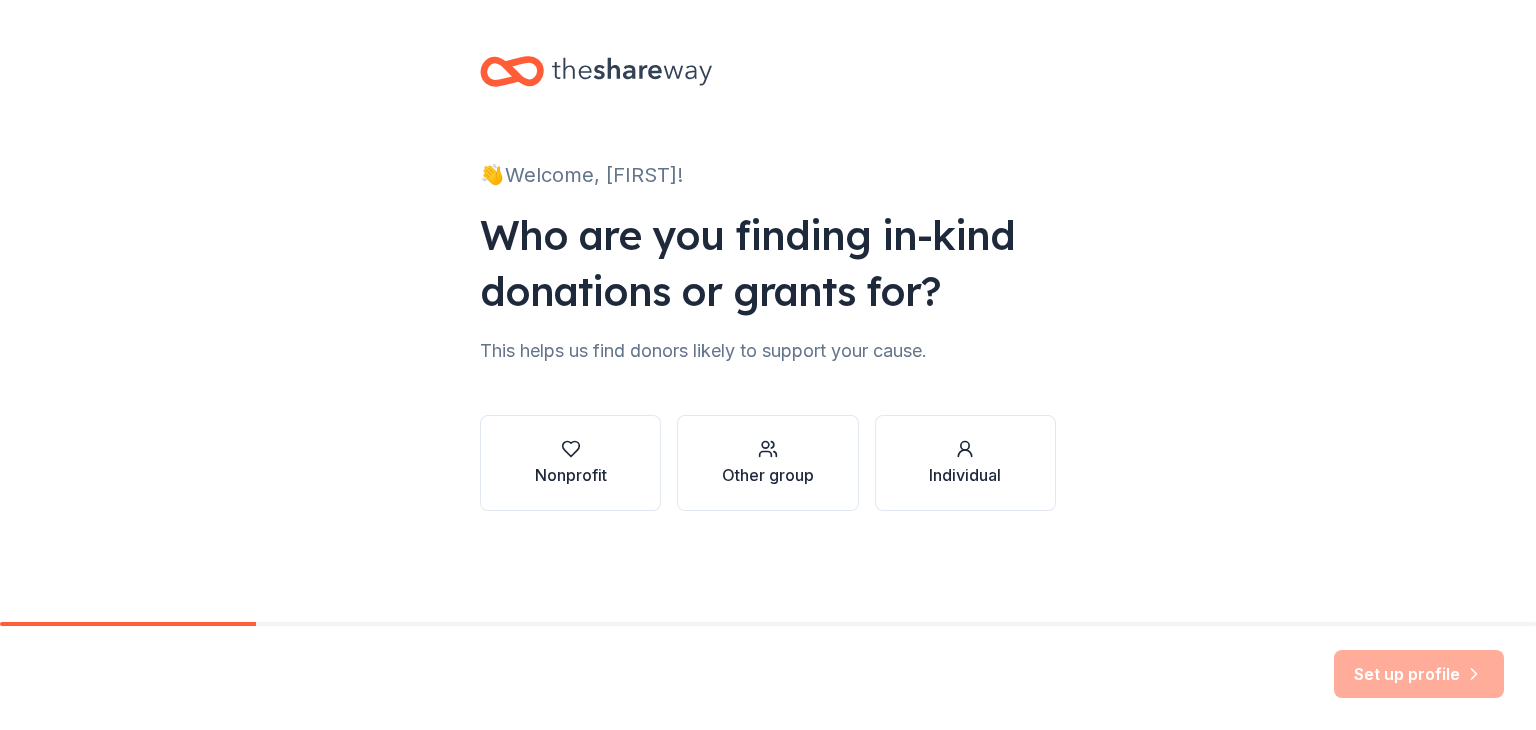scroll, scrollTop: 0, scrollLeft: 0, axis: both 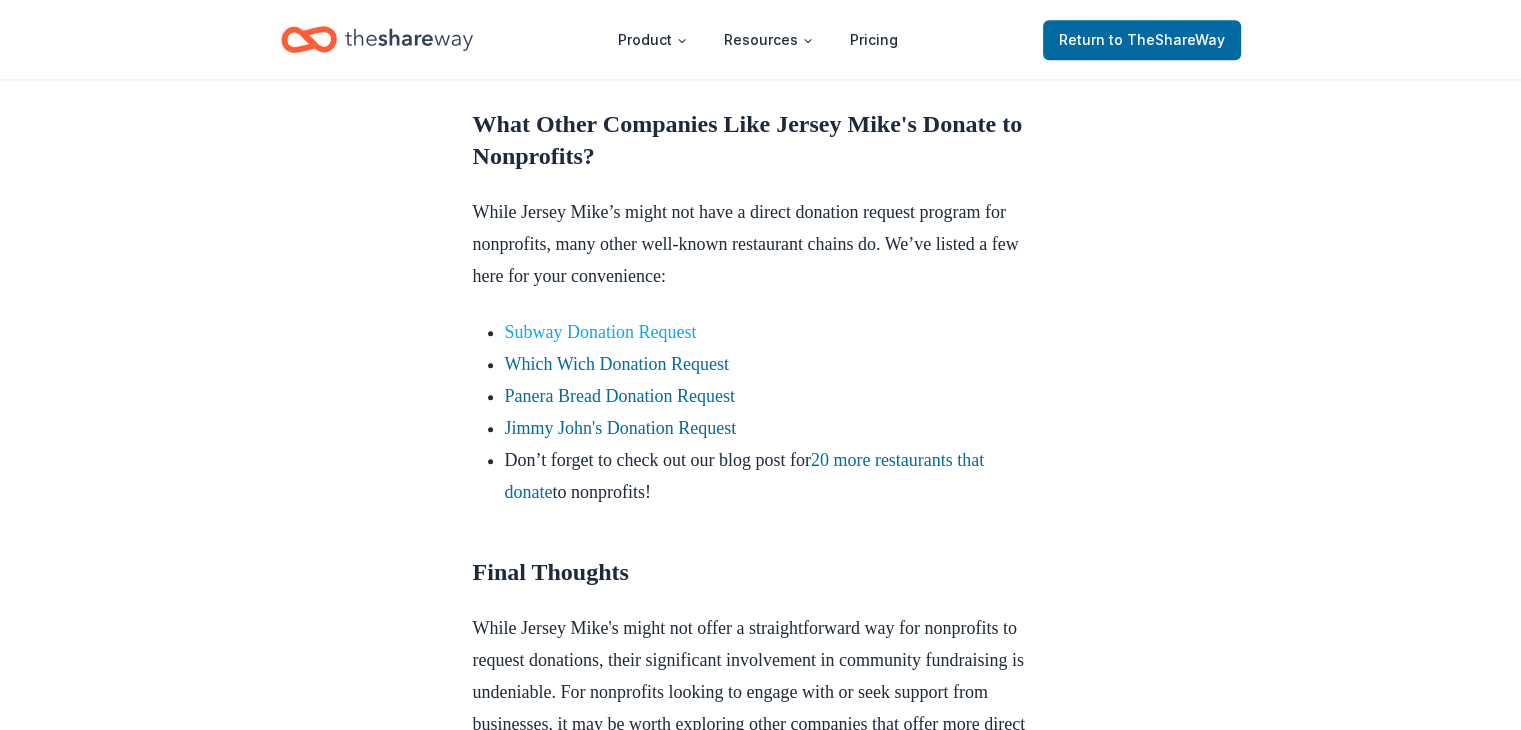 click on "Subway Donation Request" at bounding box center (601, 332) 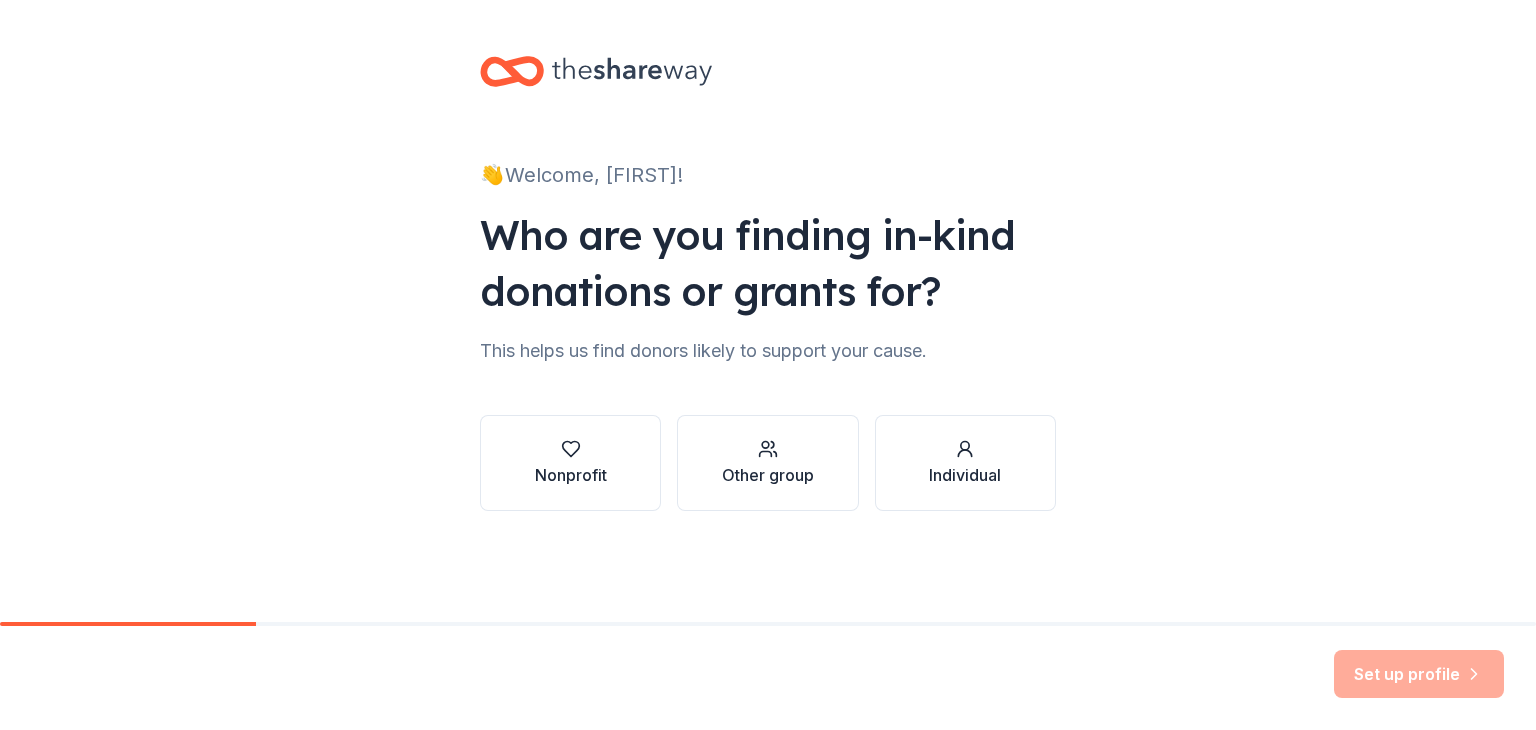 scroll, scrollTop: 0, scrollLeft: 0, axis: both 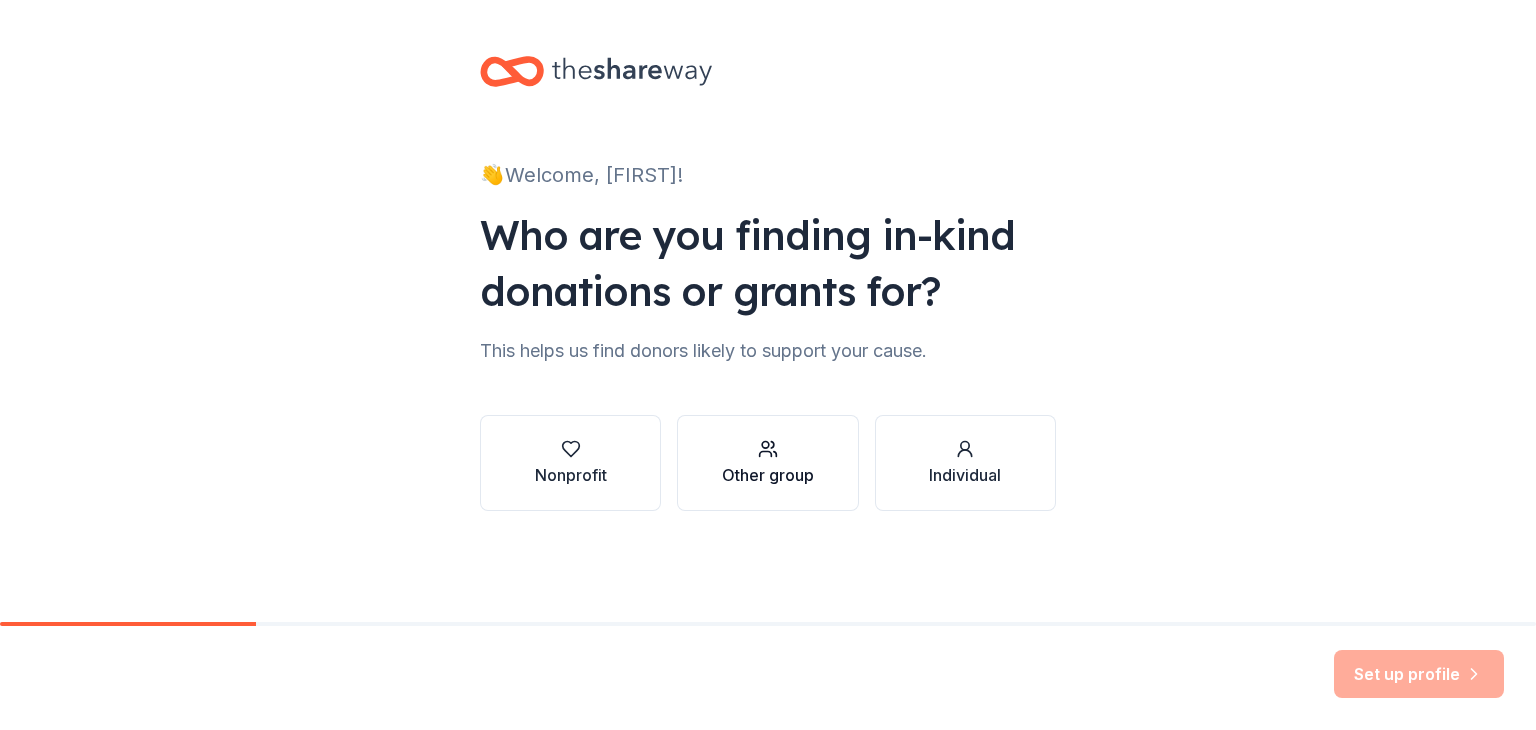 click on "Other group" at bounding box center [768, 475] 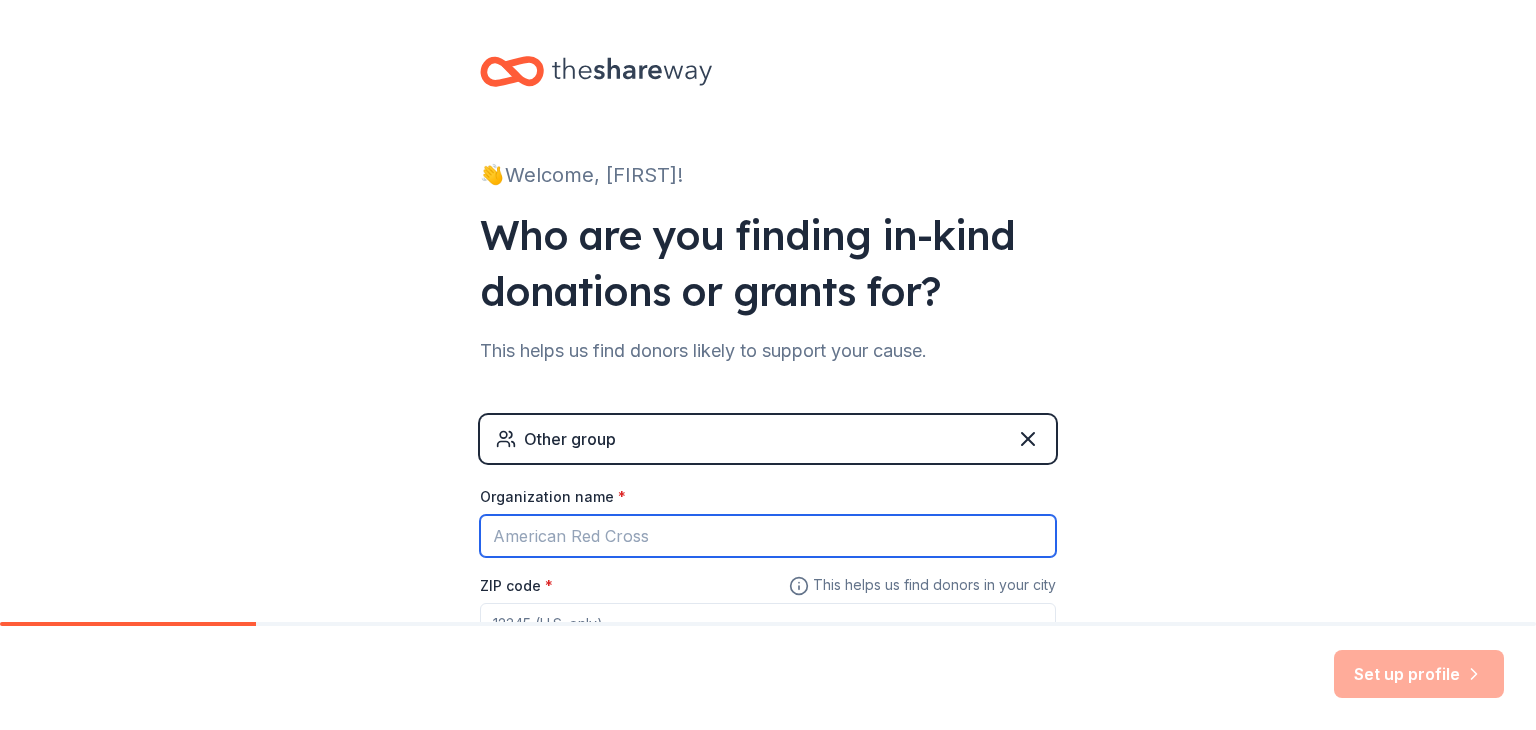 click on "Organization name *" at bounding box center [768, 536] 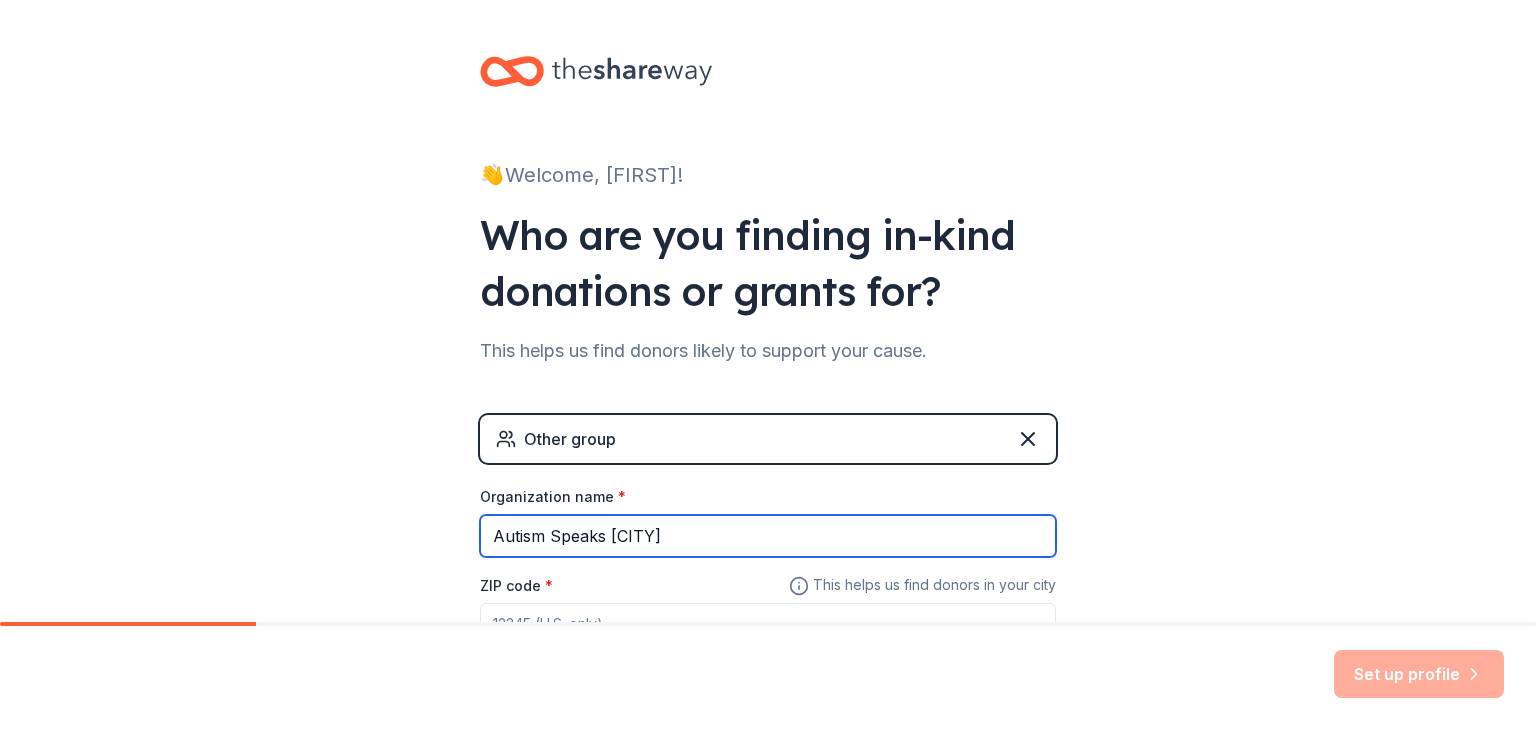type on "Autism Speaks [CITY]" 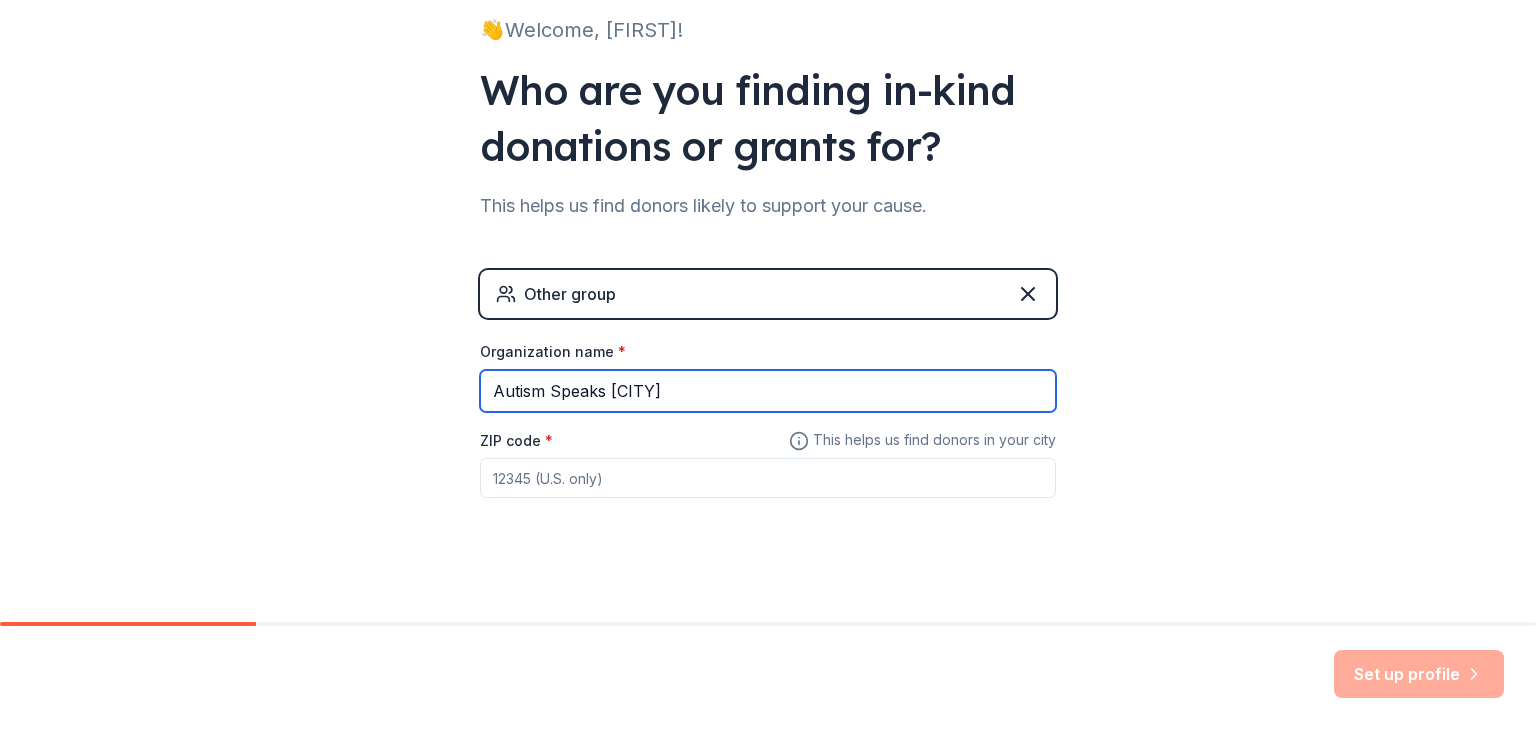 scroll, scrollTop: 148, scrollLeft: 0, axis: vertical 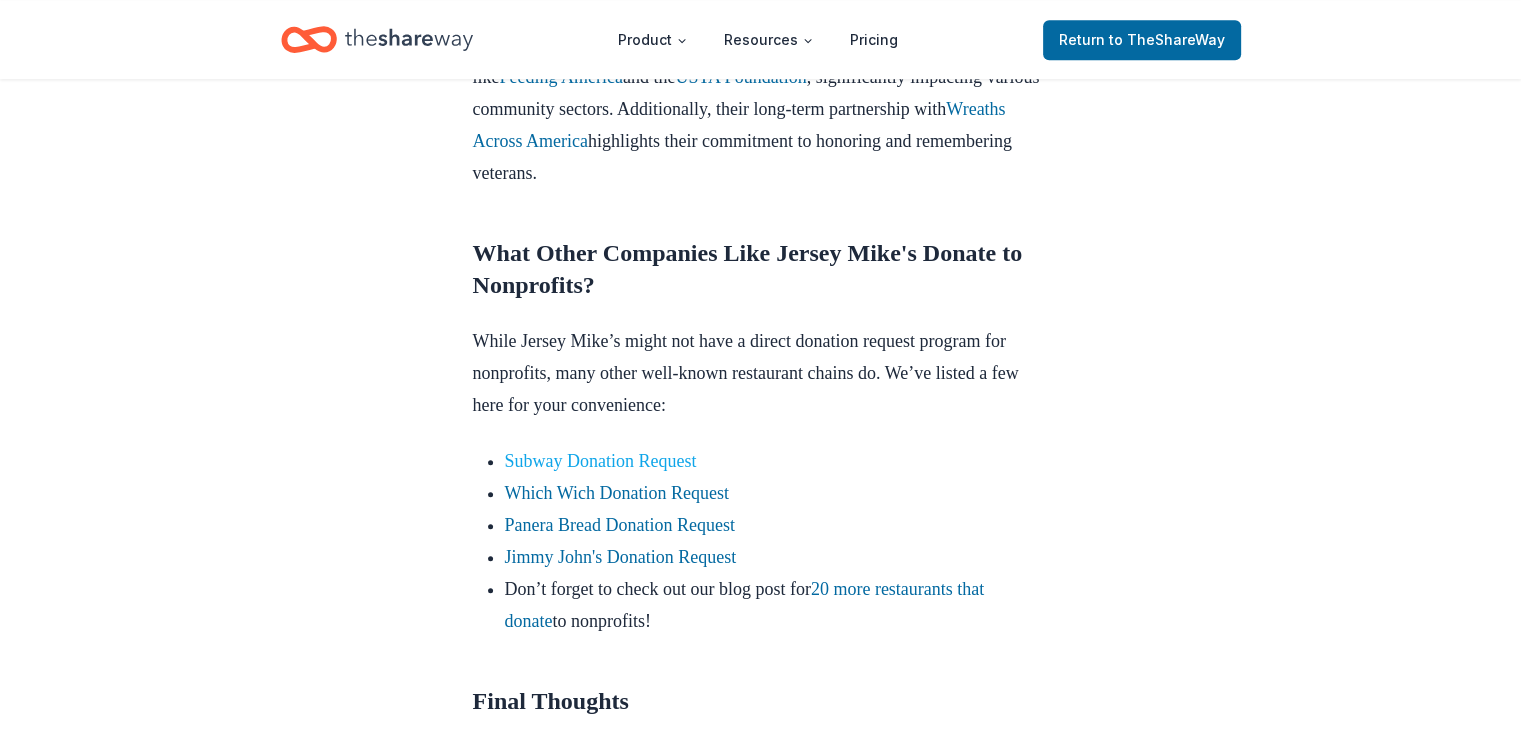click on "Subway Donation Request" at bounding box center [601, 461] 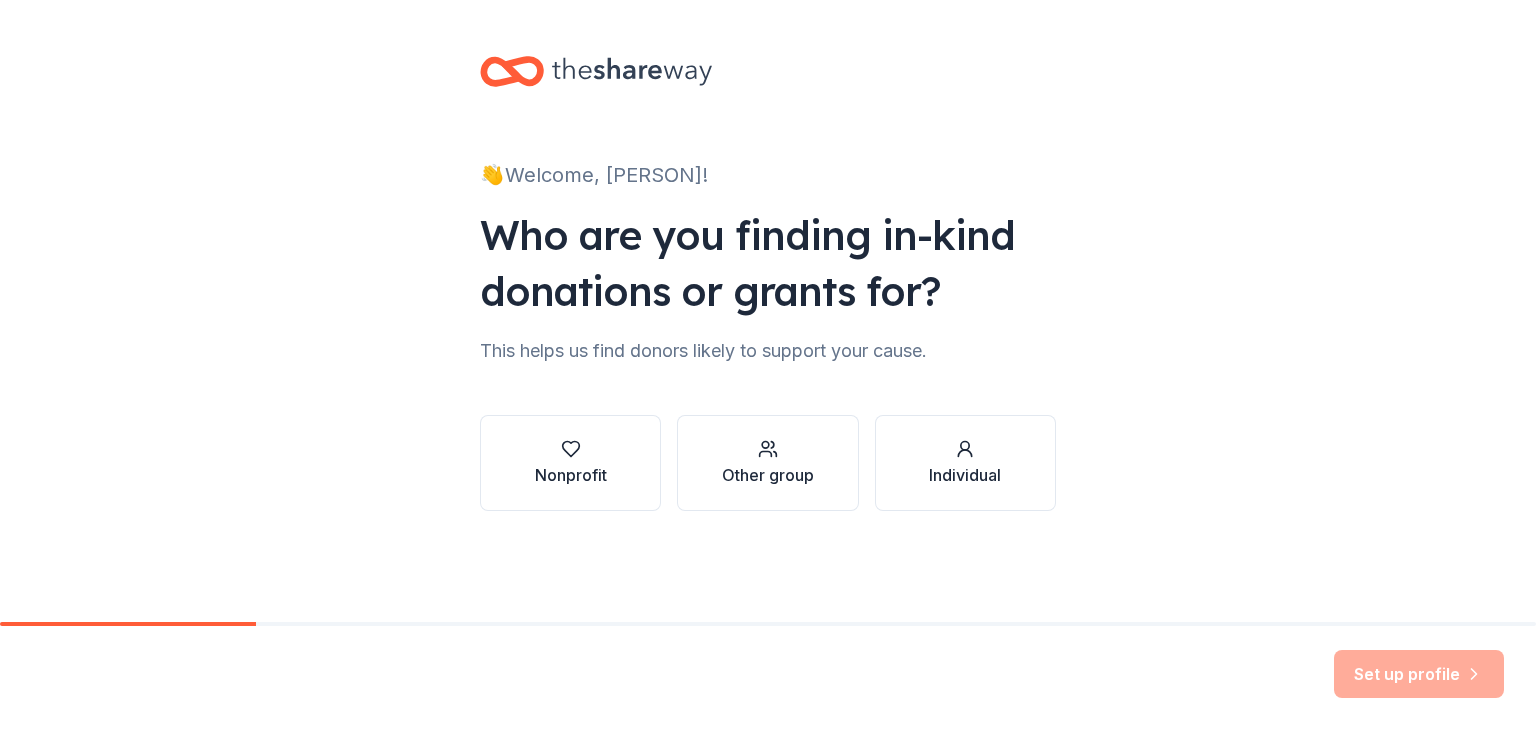 scroll, scrollTop: 0, scrollLeft: 0, axis: both 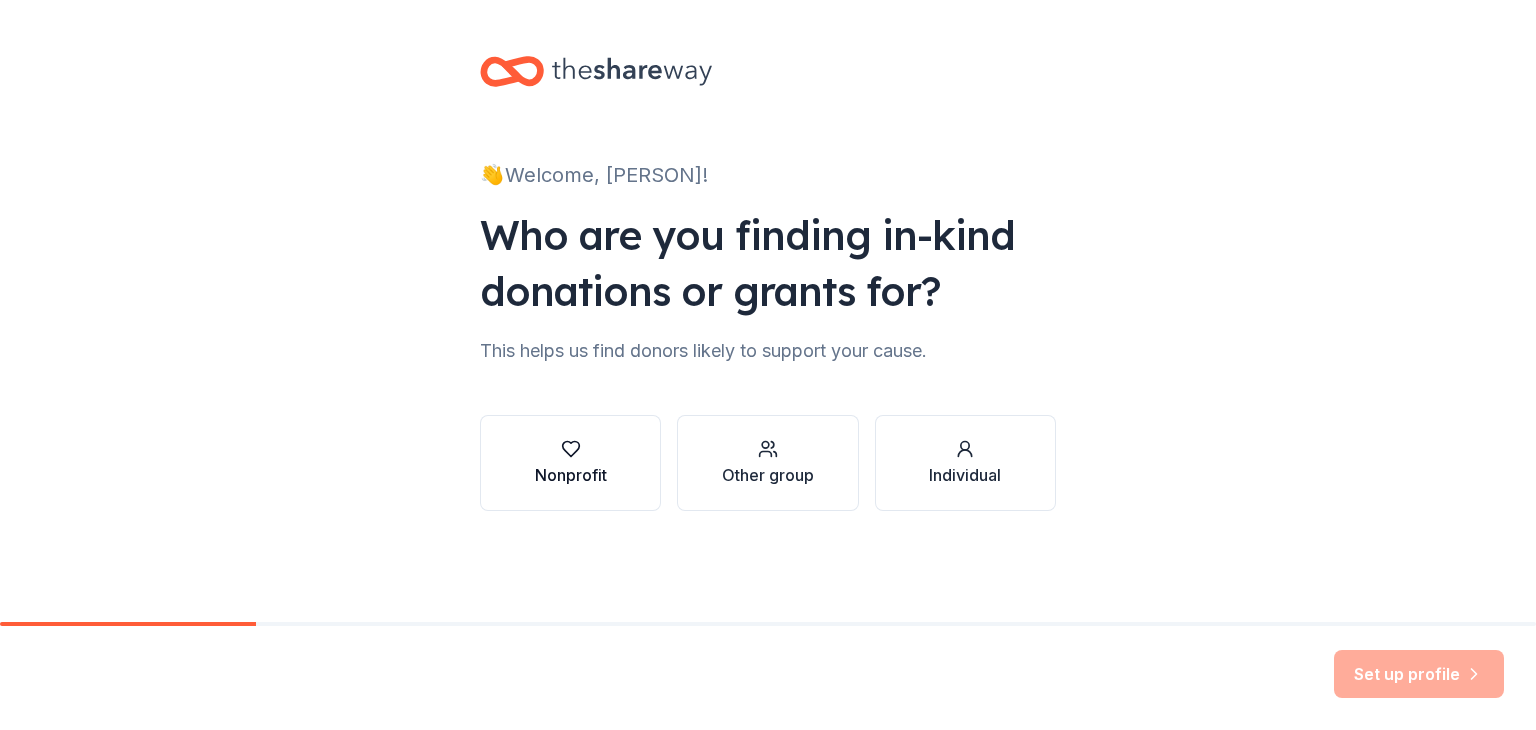 click on "Nonprofit" at bounding box center (571, 475) 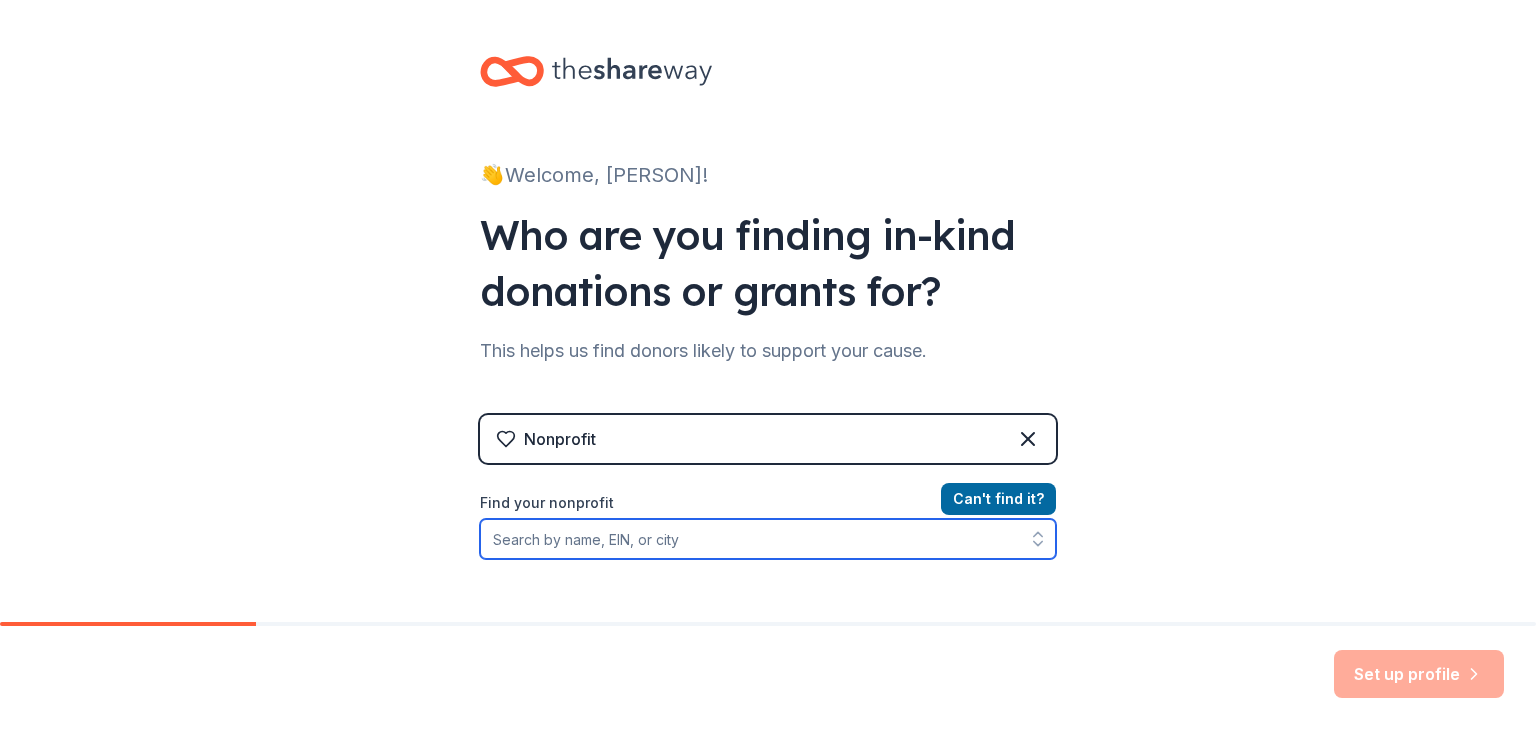click on "Find your nonprofit" at bounding box center (768, 539) 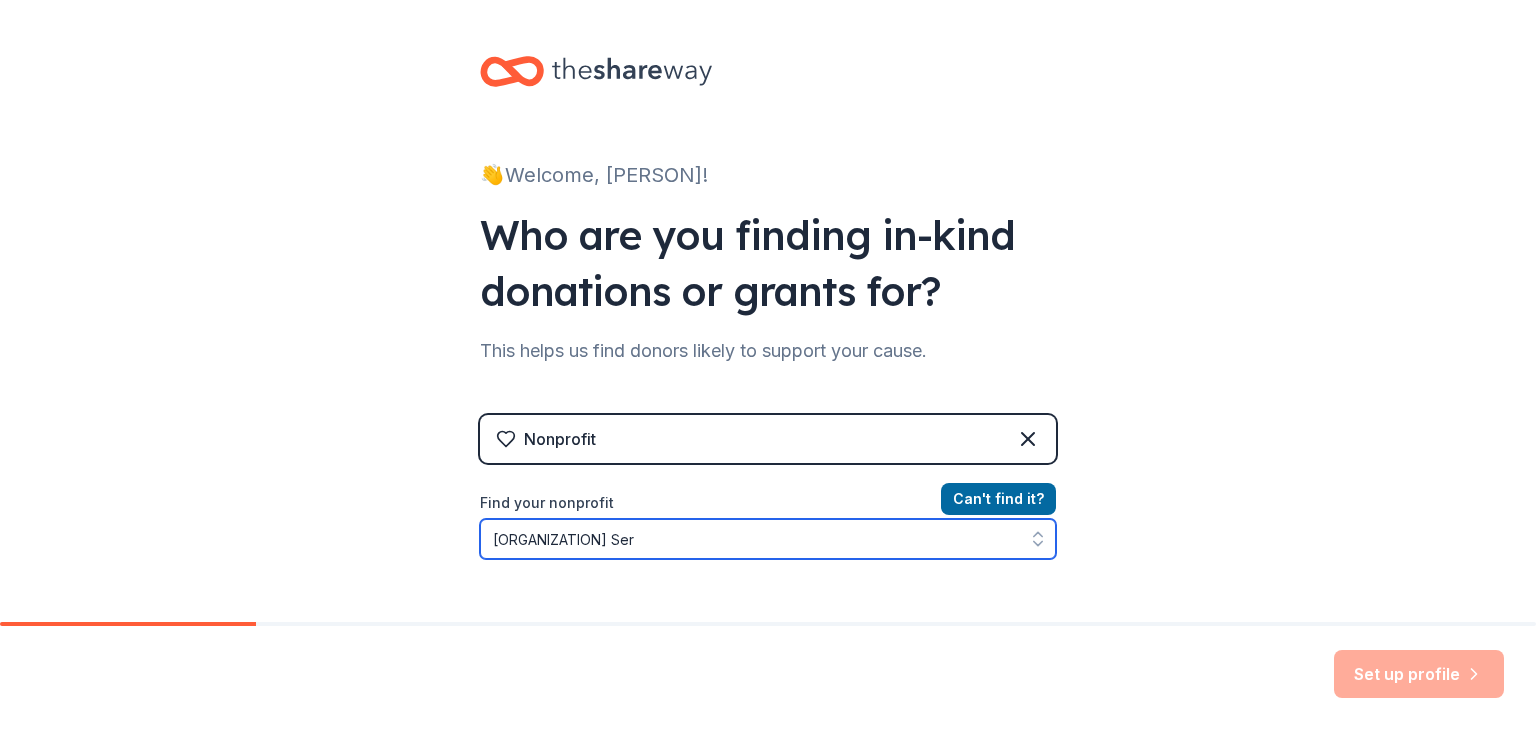 scroll, scrollTop: 37, scrollLeft: 0, axis: vertical 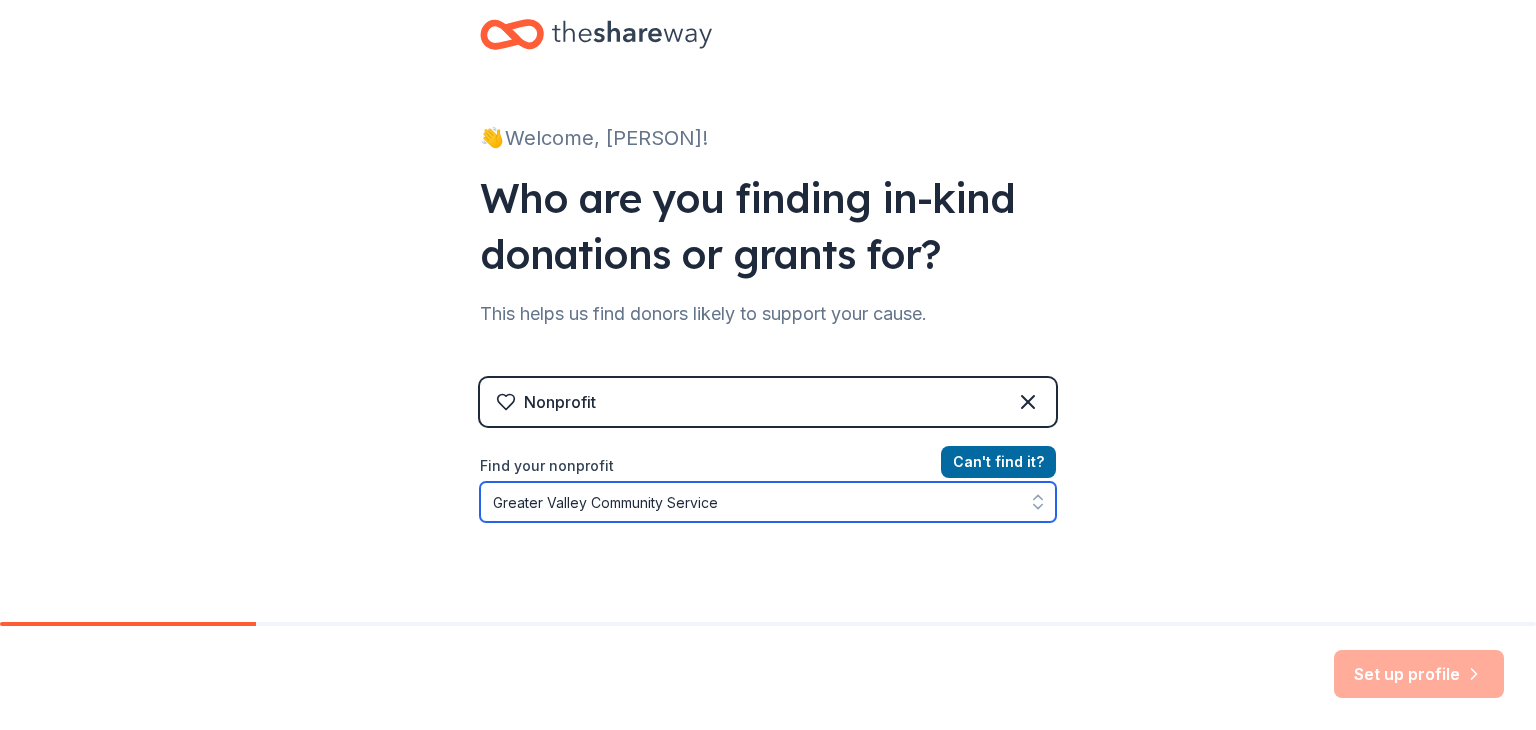 type on "[ORGANIZATION] Services" 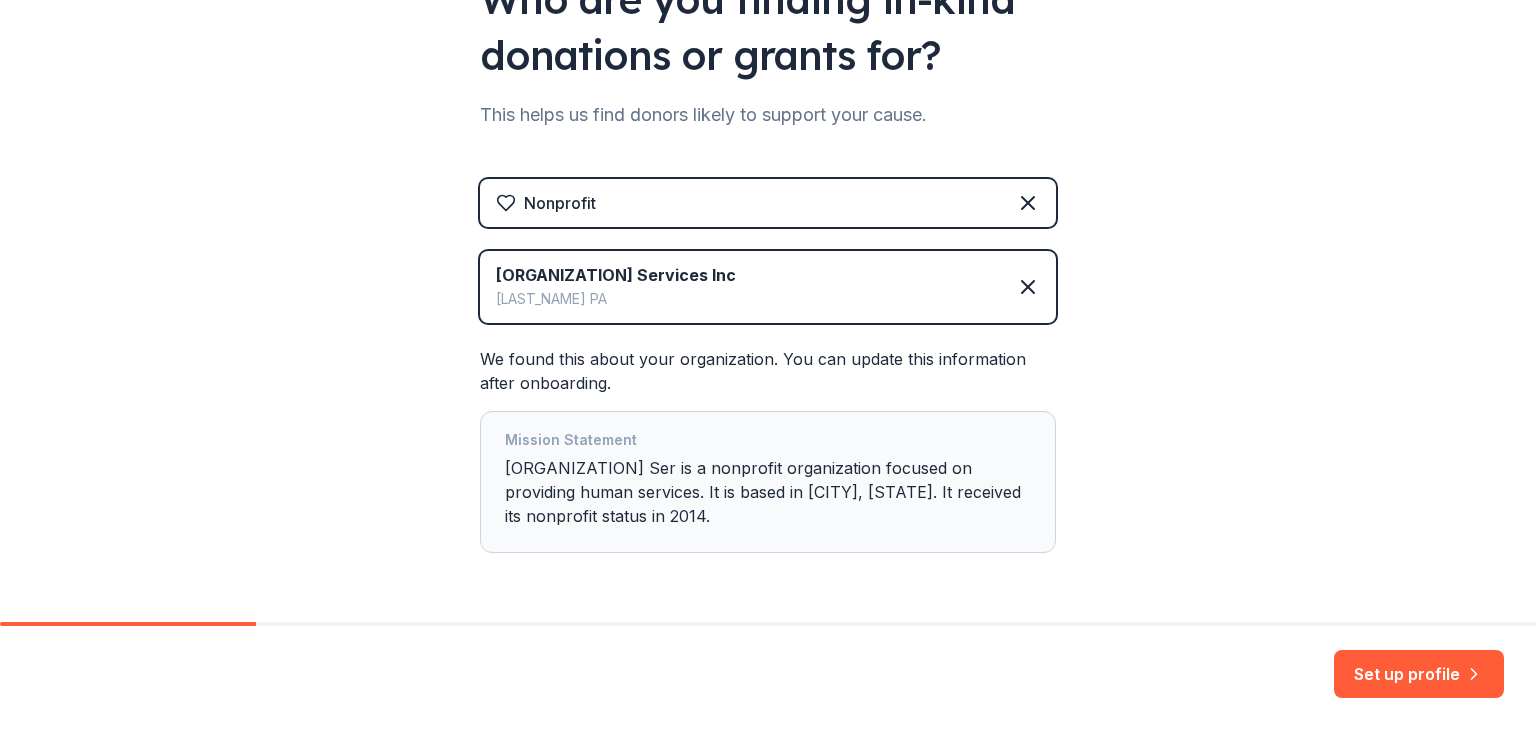 scroll, scrollTop: 303, scrollLeft: 0, axis: vertical 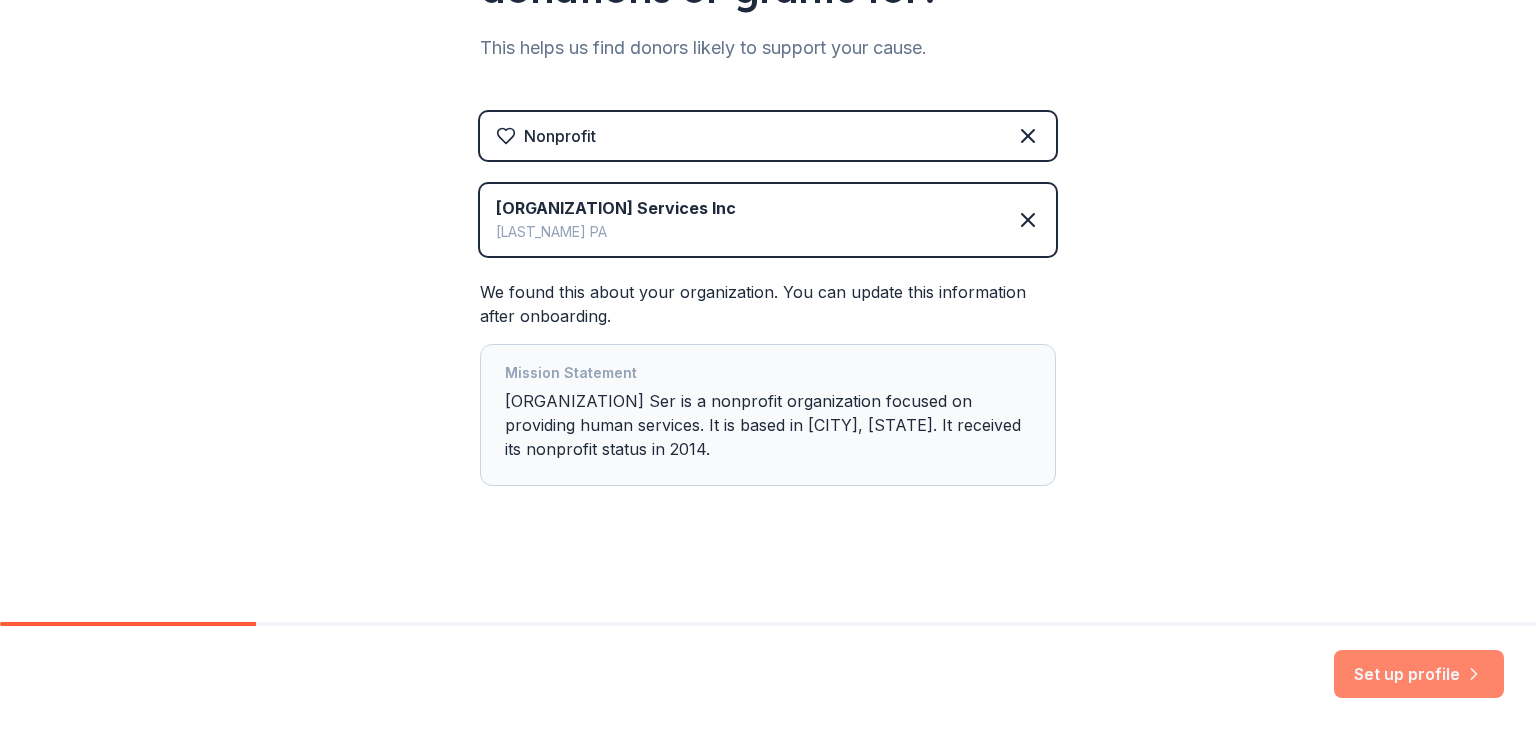 click on "Set up profile" at bounding box center (1419, 674) 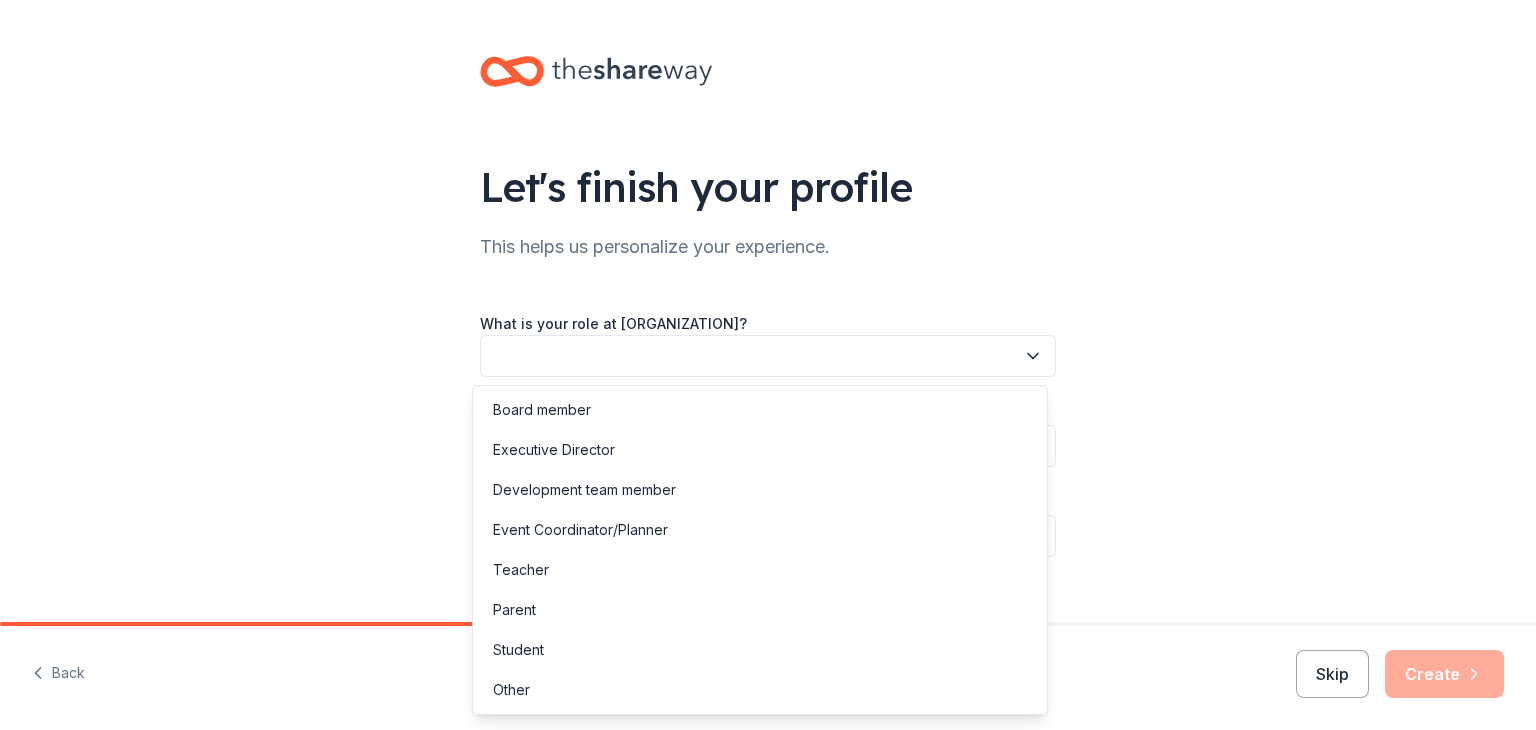 click 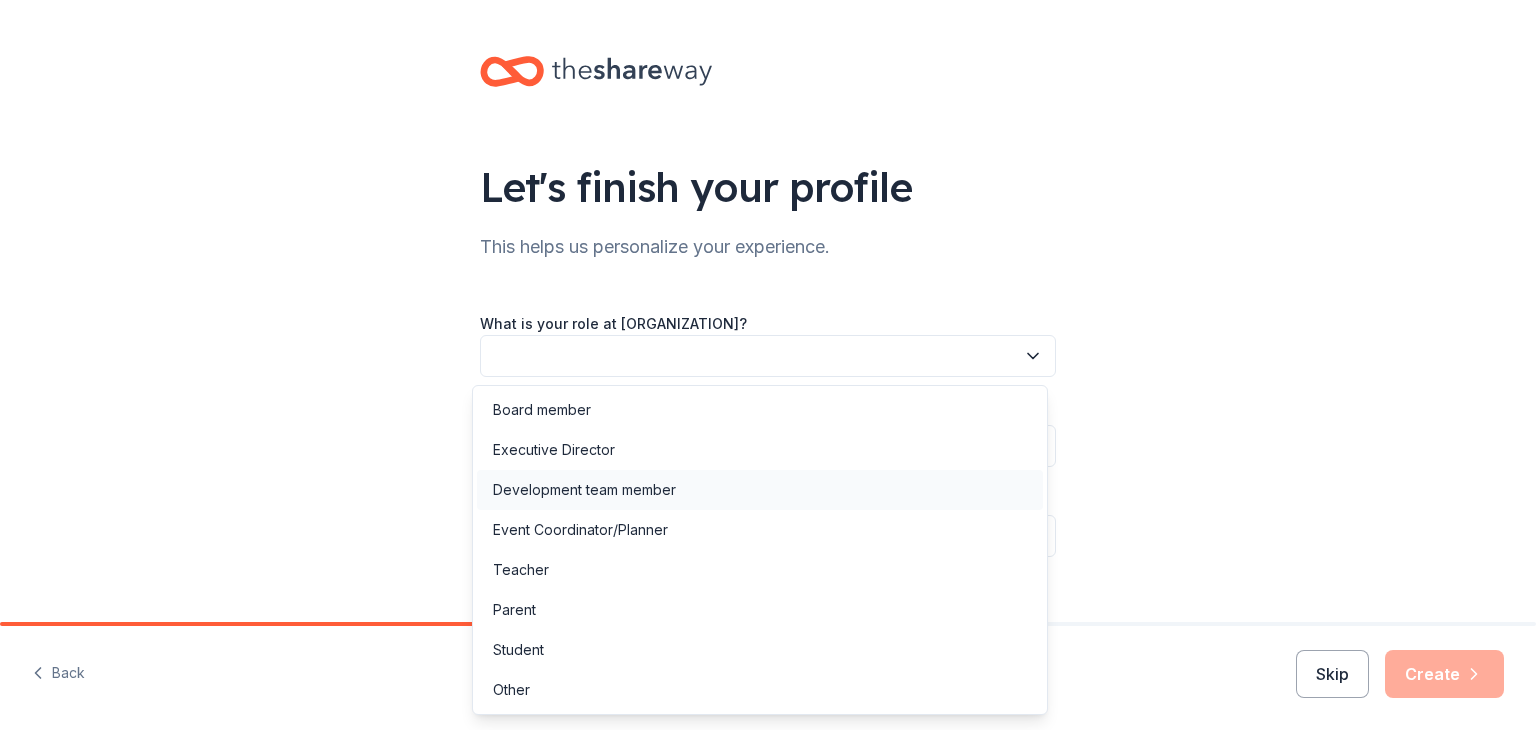 click on "Development team member" at bounding box center [760, 490] 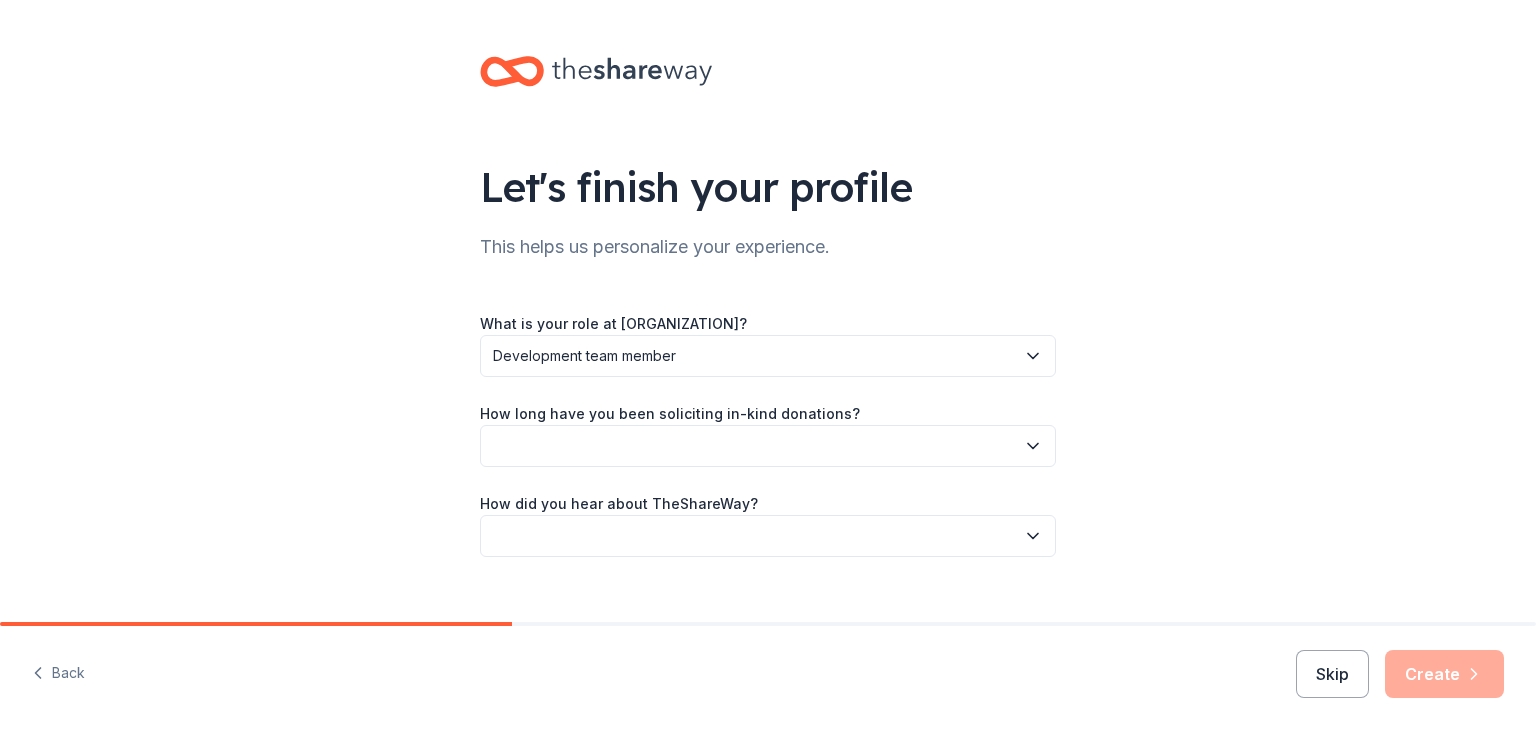 click 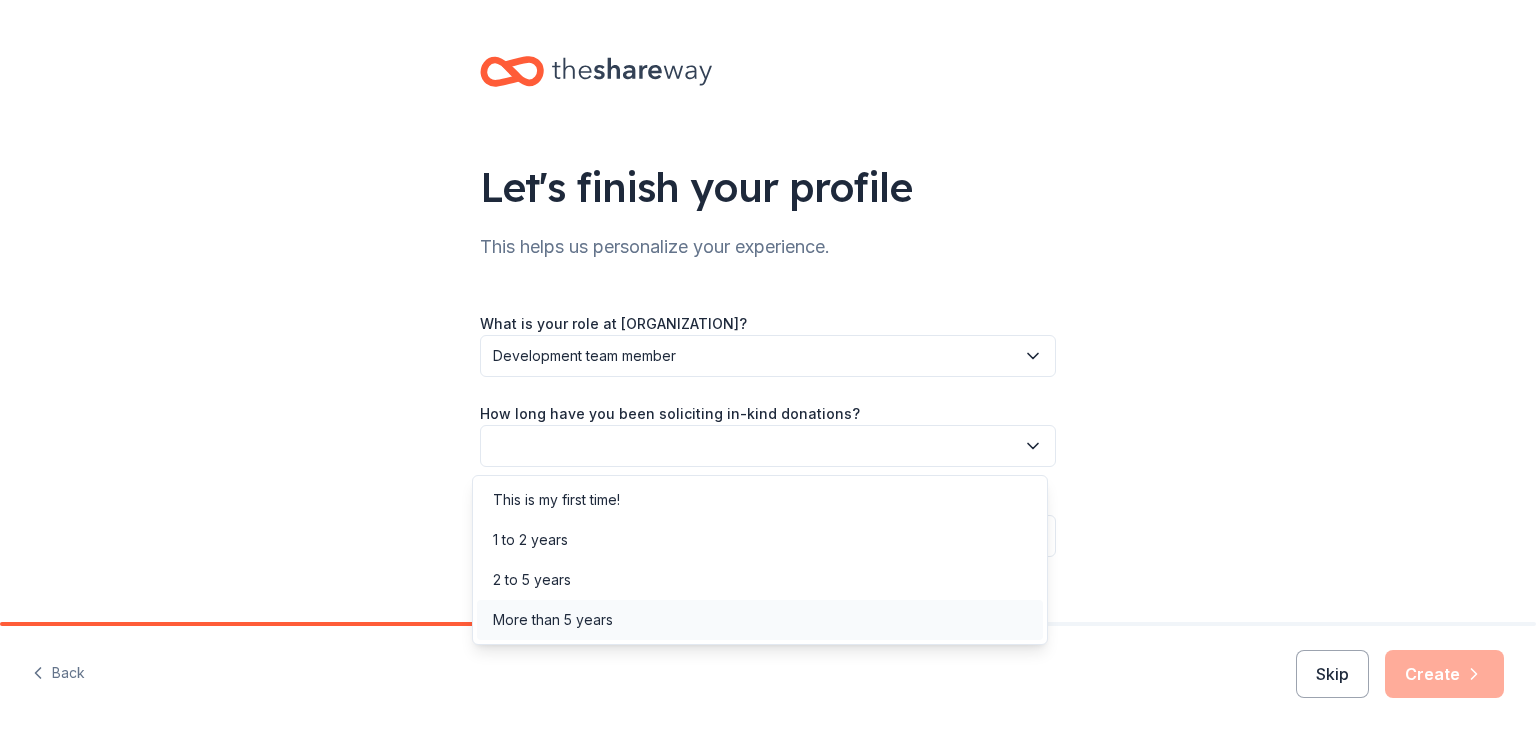 click on "More than 5 years" at bounding box center [760, 620] 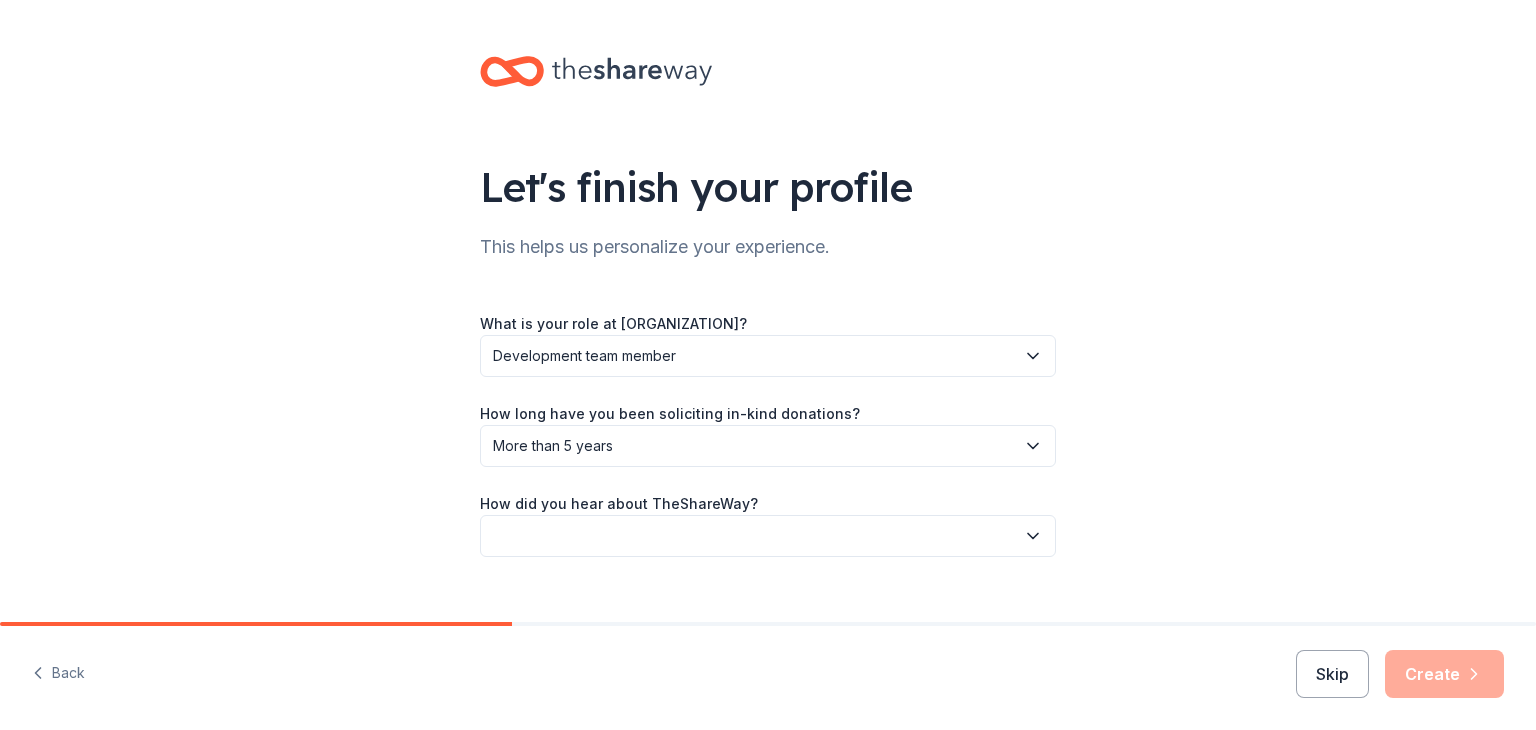 click 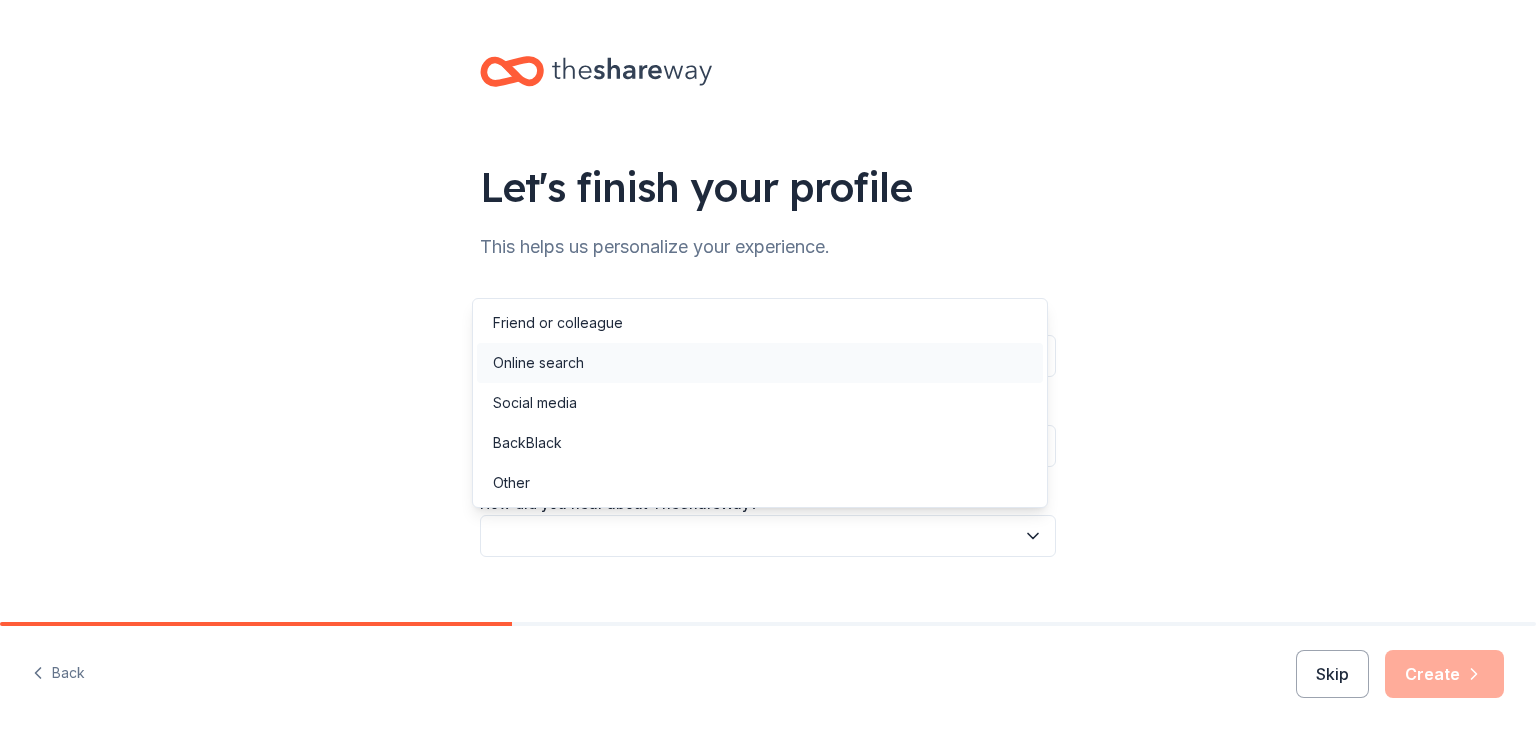 click on "Online search" at bounding box center [760, 363] 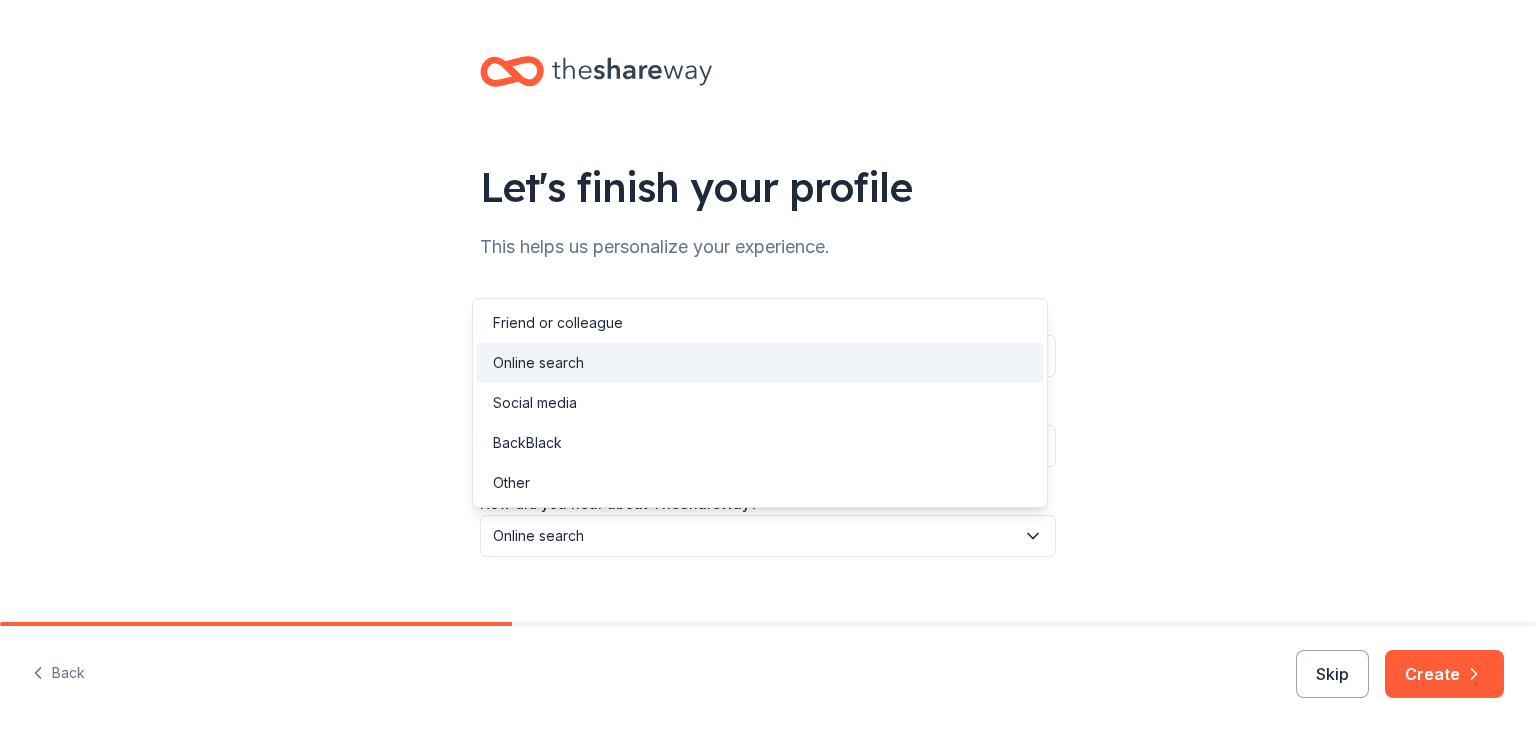 click 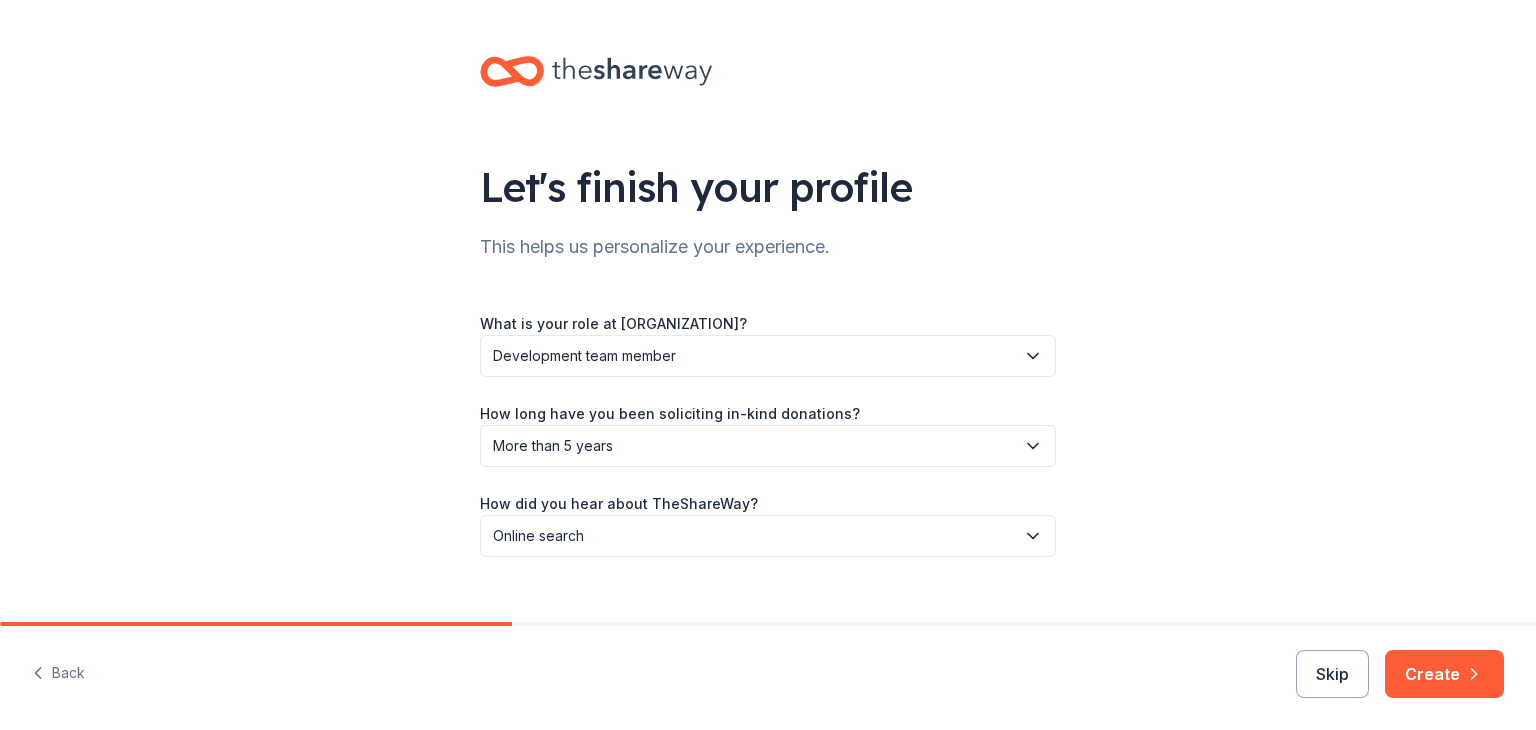 click on "Create" at bounding box center (1444, 674) 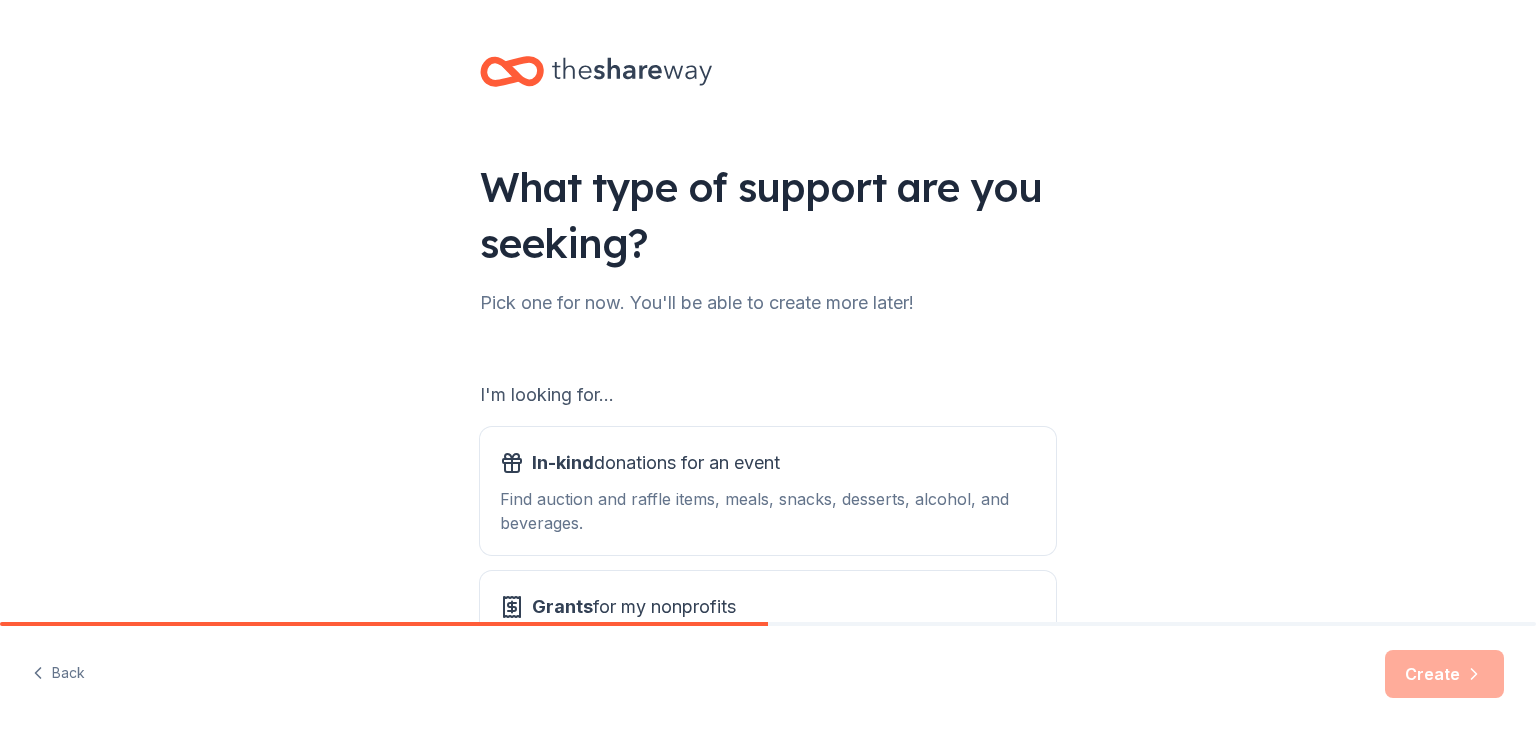 click on "Create" at bounding box center [1444, 674] 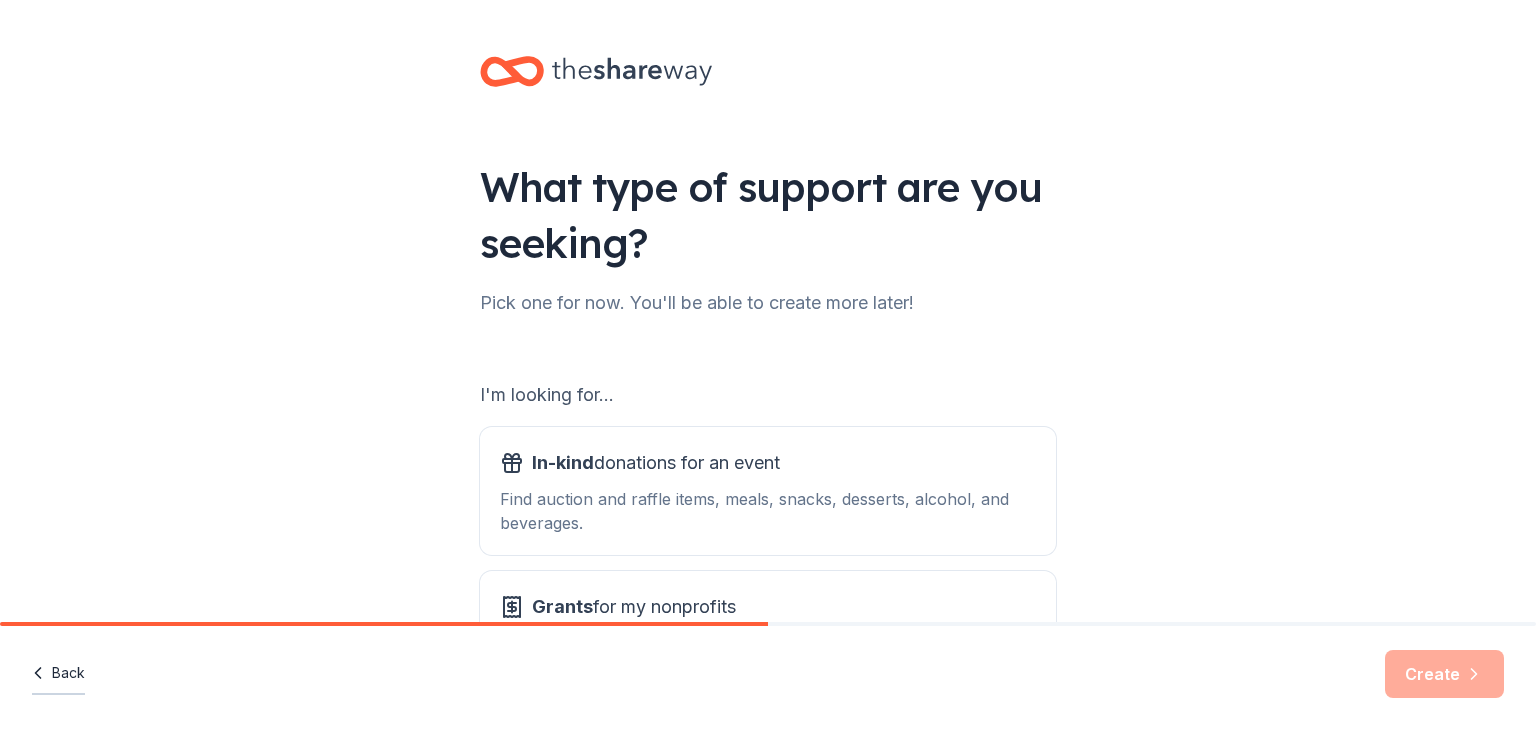 click on "Back" at bounding box center [58, 674] 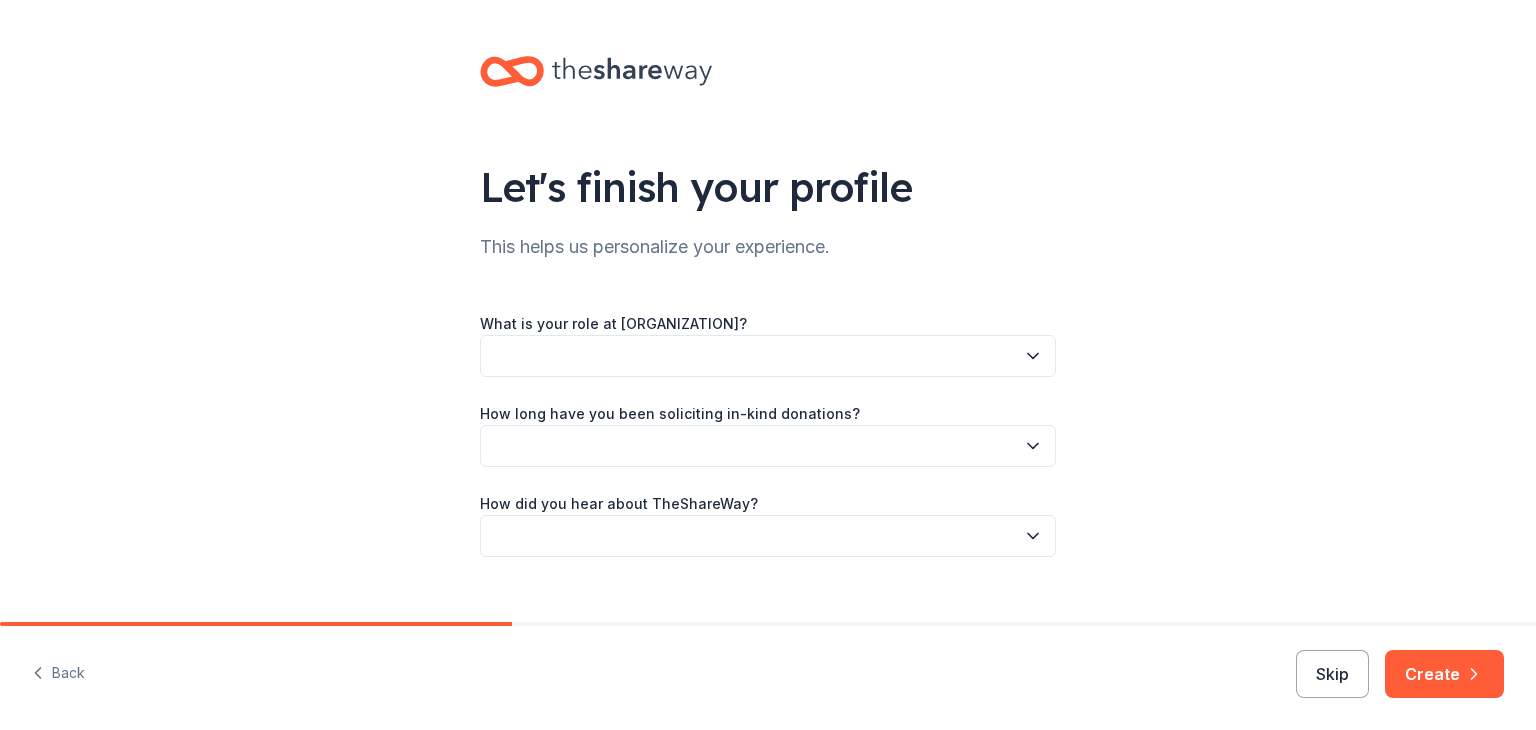 click 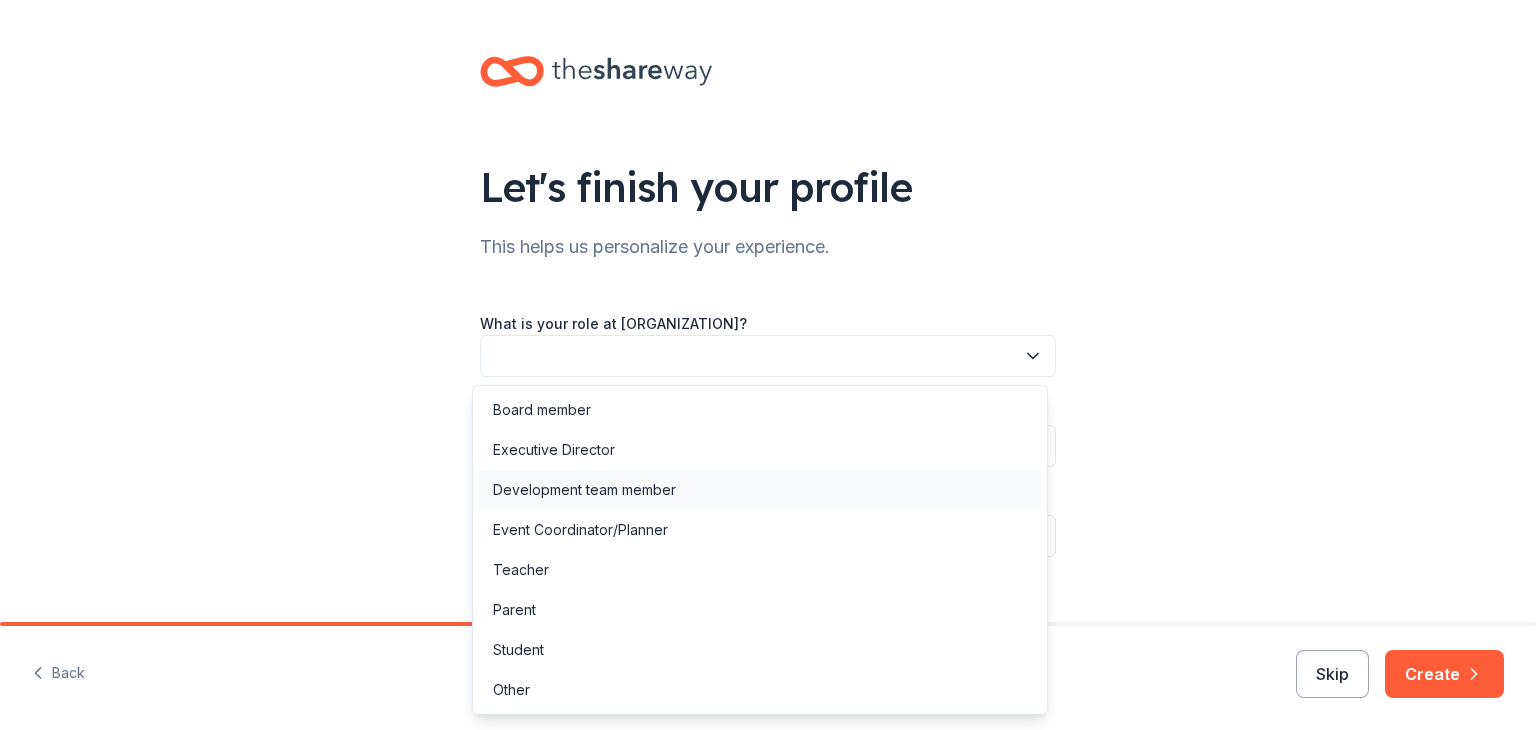 click on "Development team member" at bounding box center (760, 490) 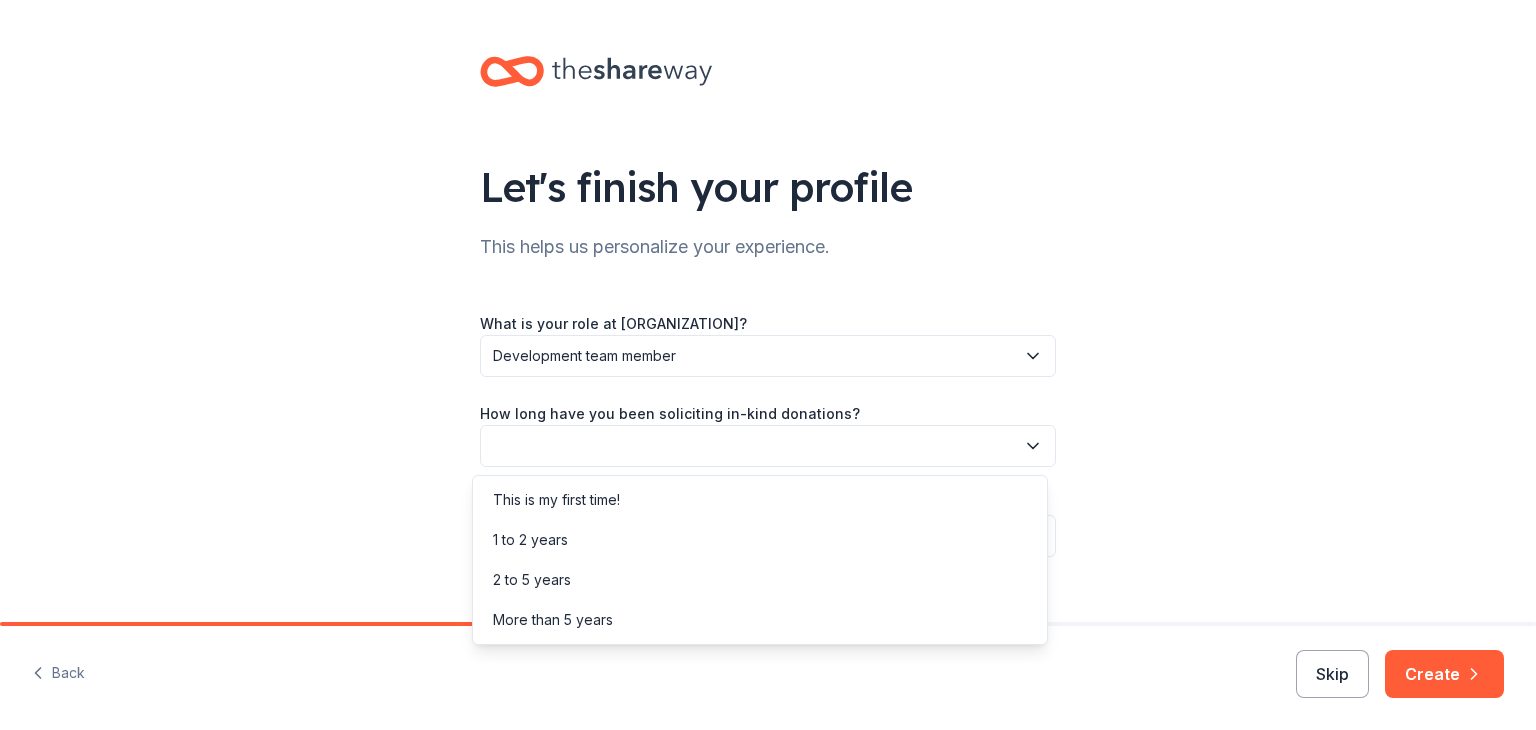 click 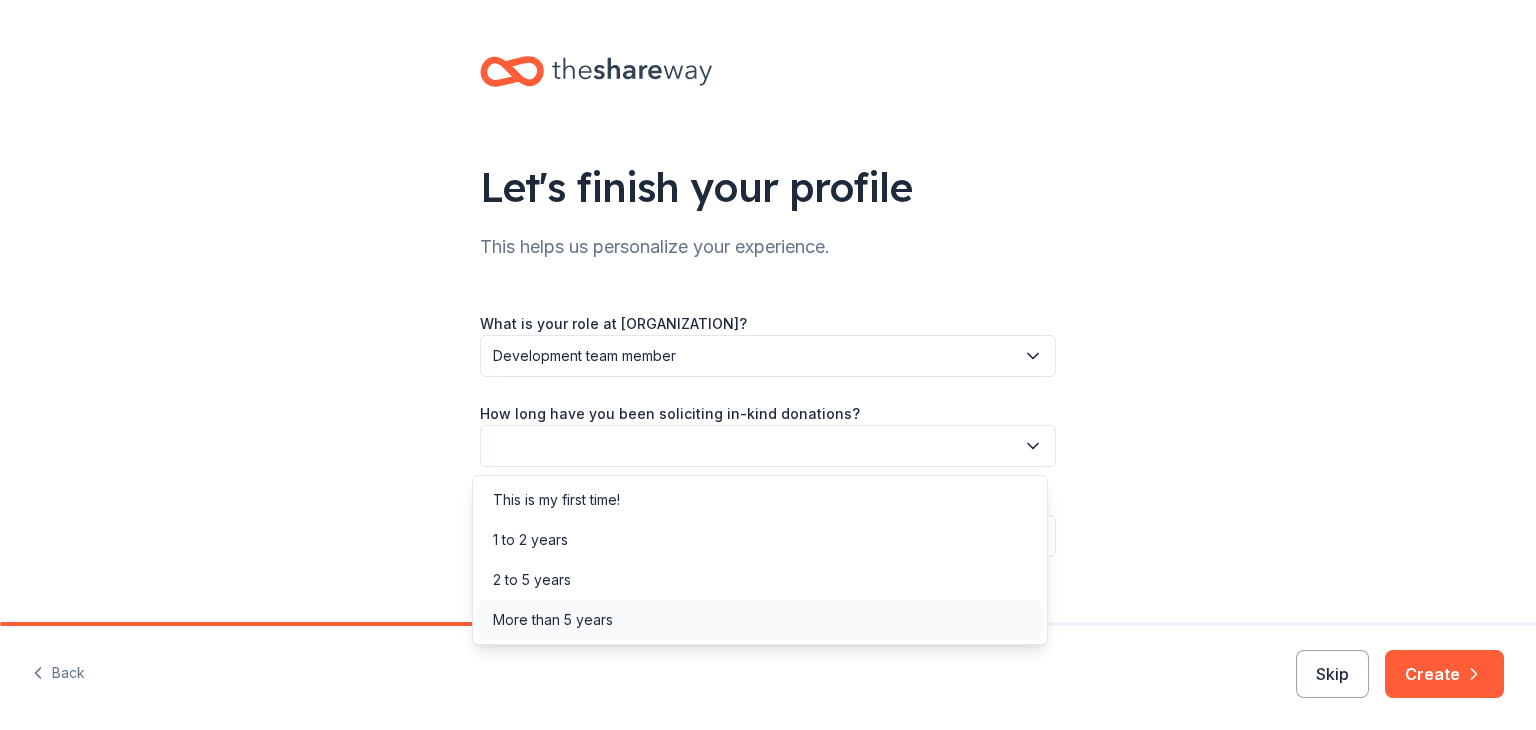 click on "More than 5 years" at bounding box center (760, 620) 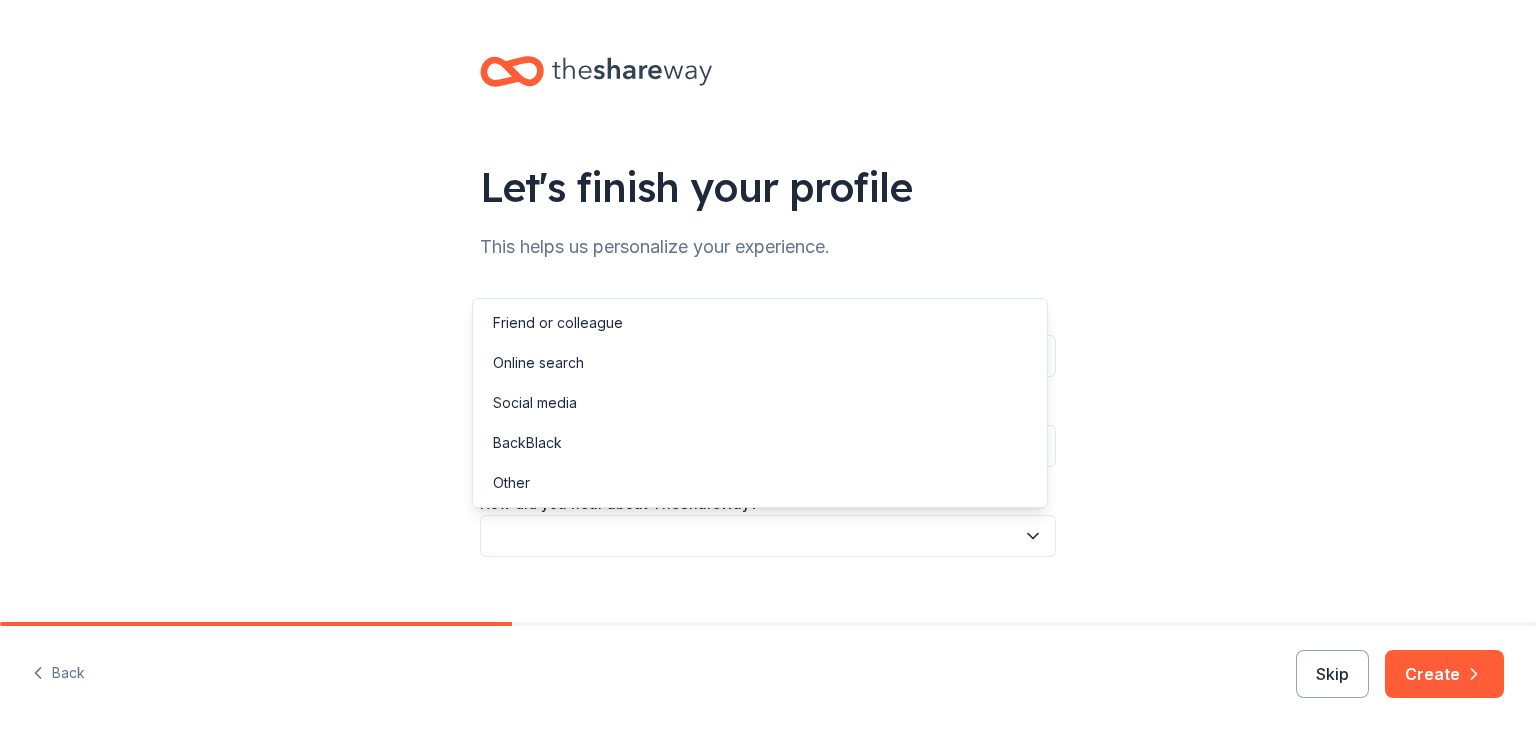click 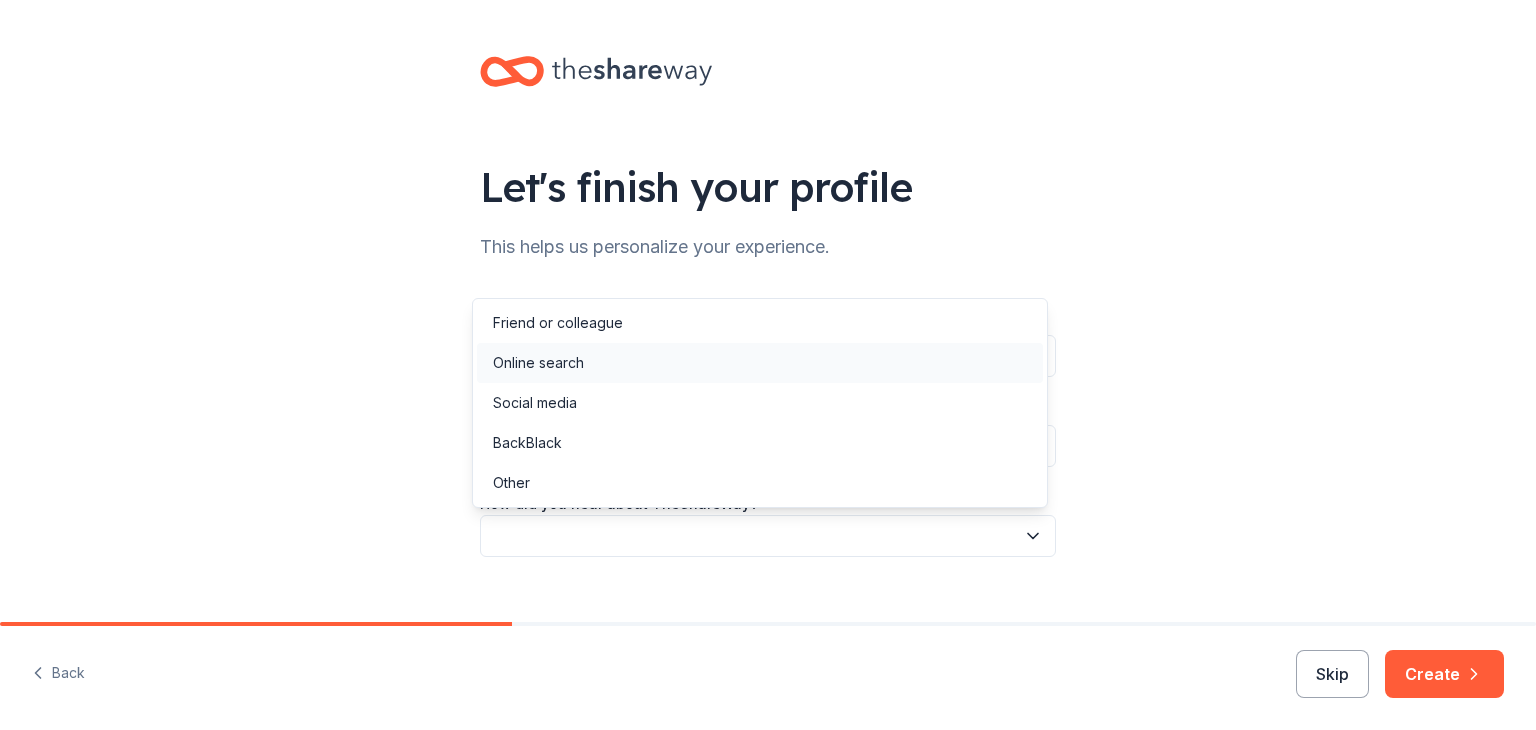 click on "Online search" at bounding box center [760, 363] 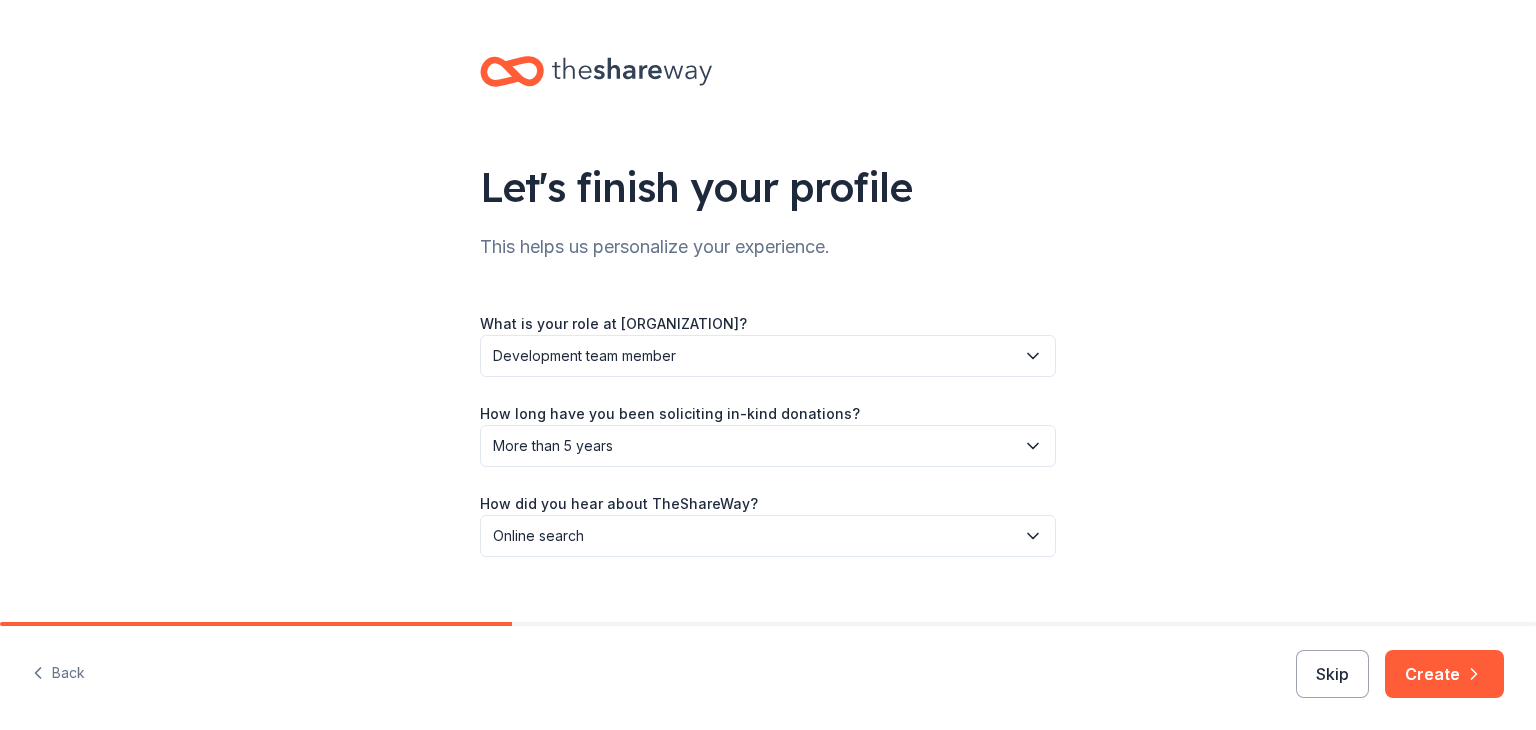 click on "Development team member" at bounding box center [768, 356] 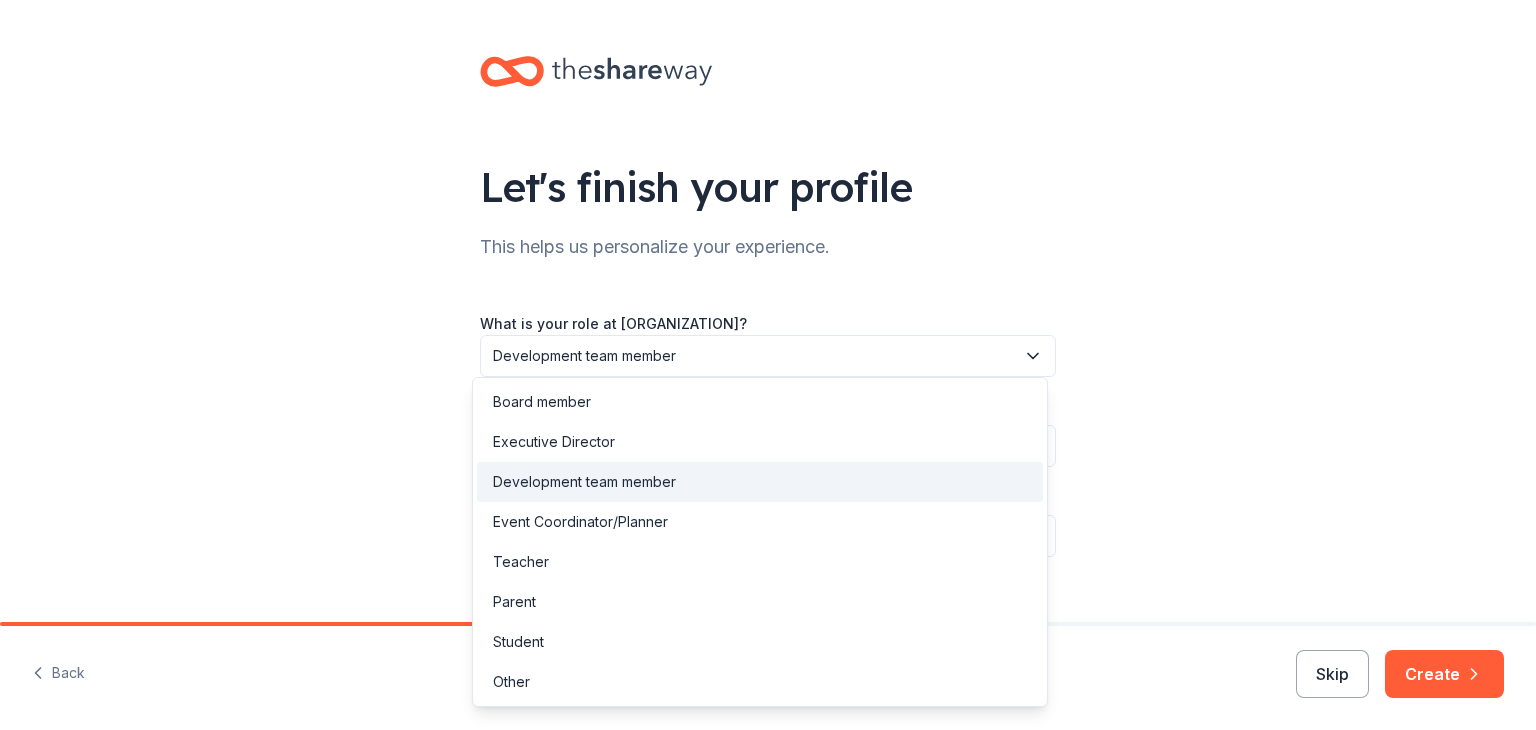 scroll, scrollTop: 31, scrollLeft: 0, axis: vertical 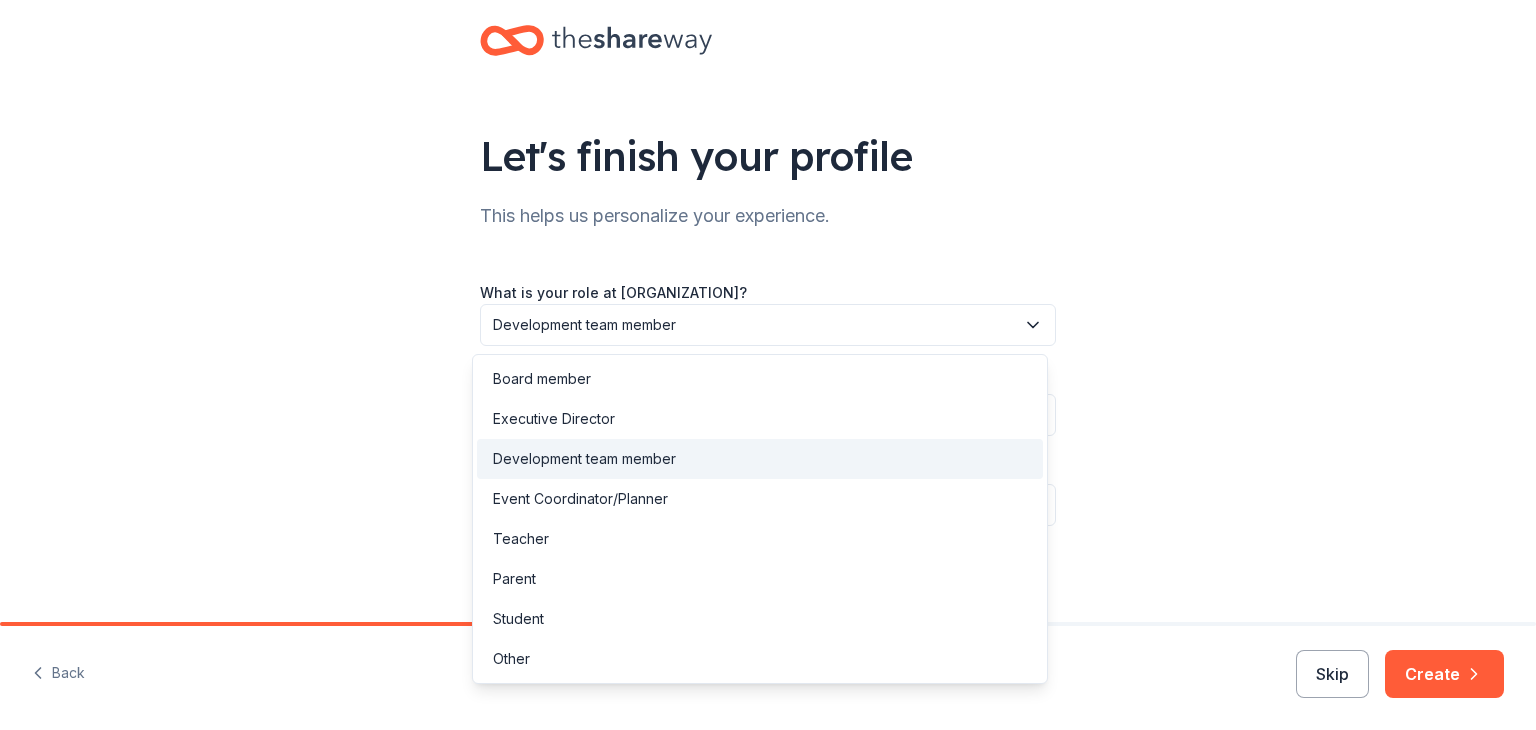 click on "Development team member" at bounding box center [760, 459] 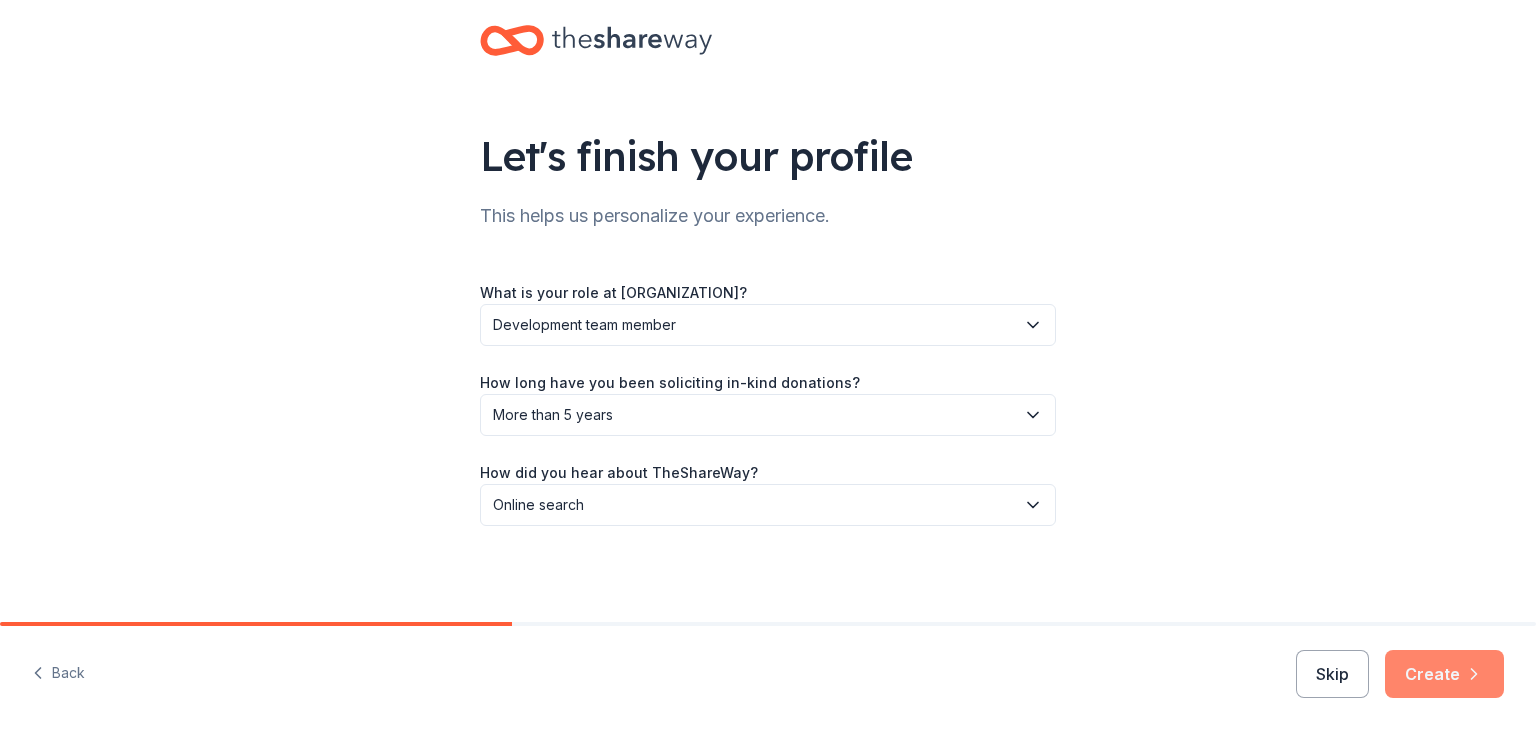 click on "Create" at bounding box center (1444, 674) 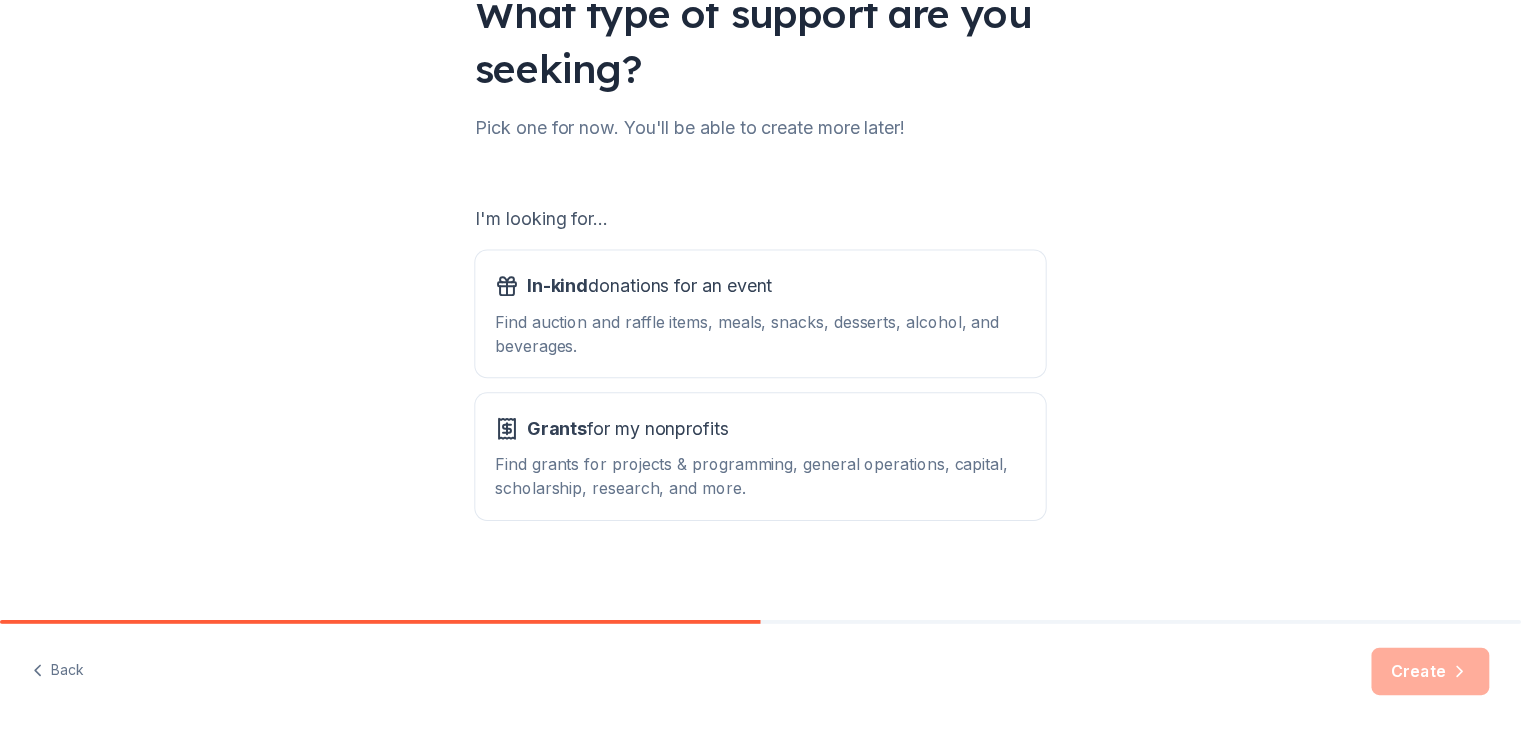 scroll, scrollTop: 185, scrollLeft: 0, axis: vertical 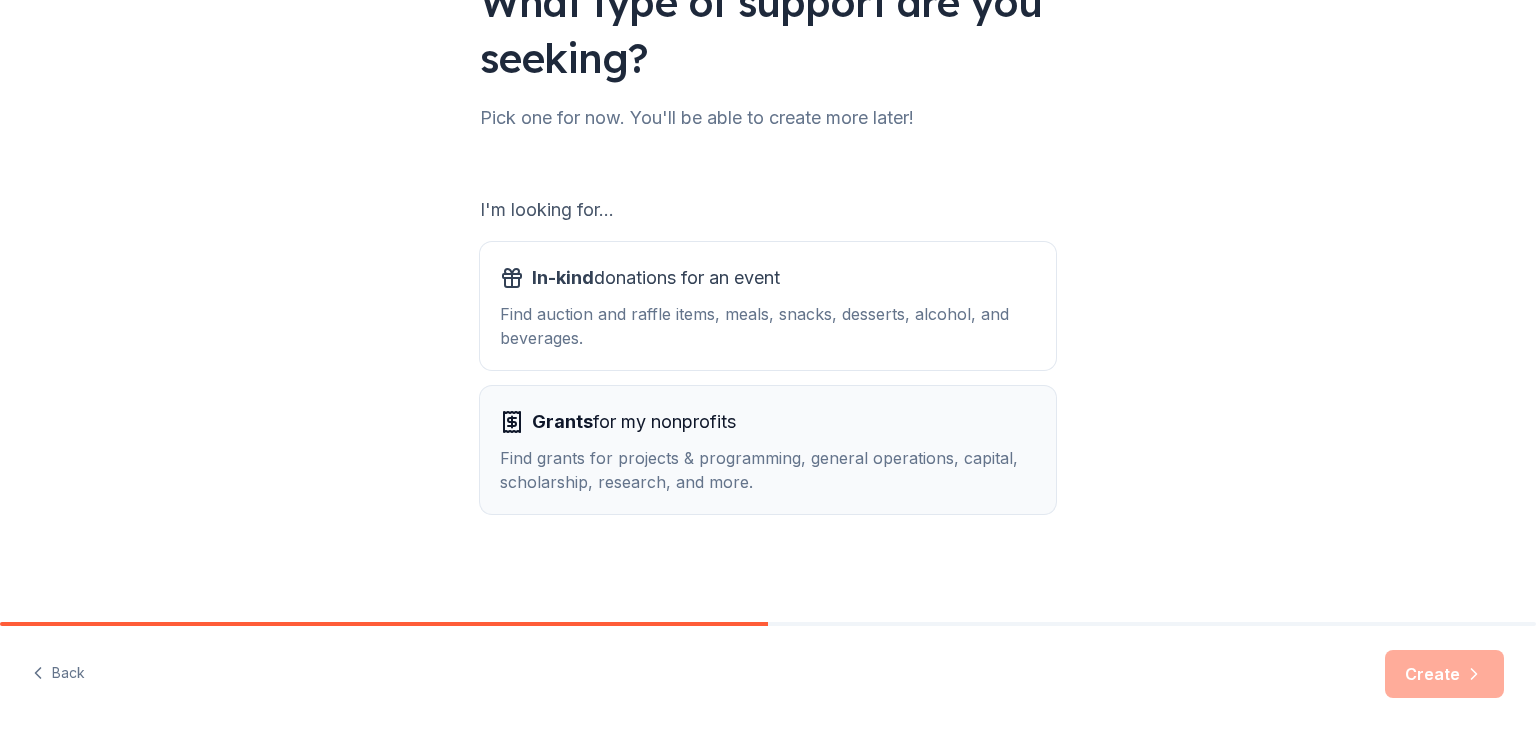 click on "Grants  for my nonprofits" at bounding box center [768, 422] 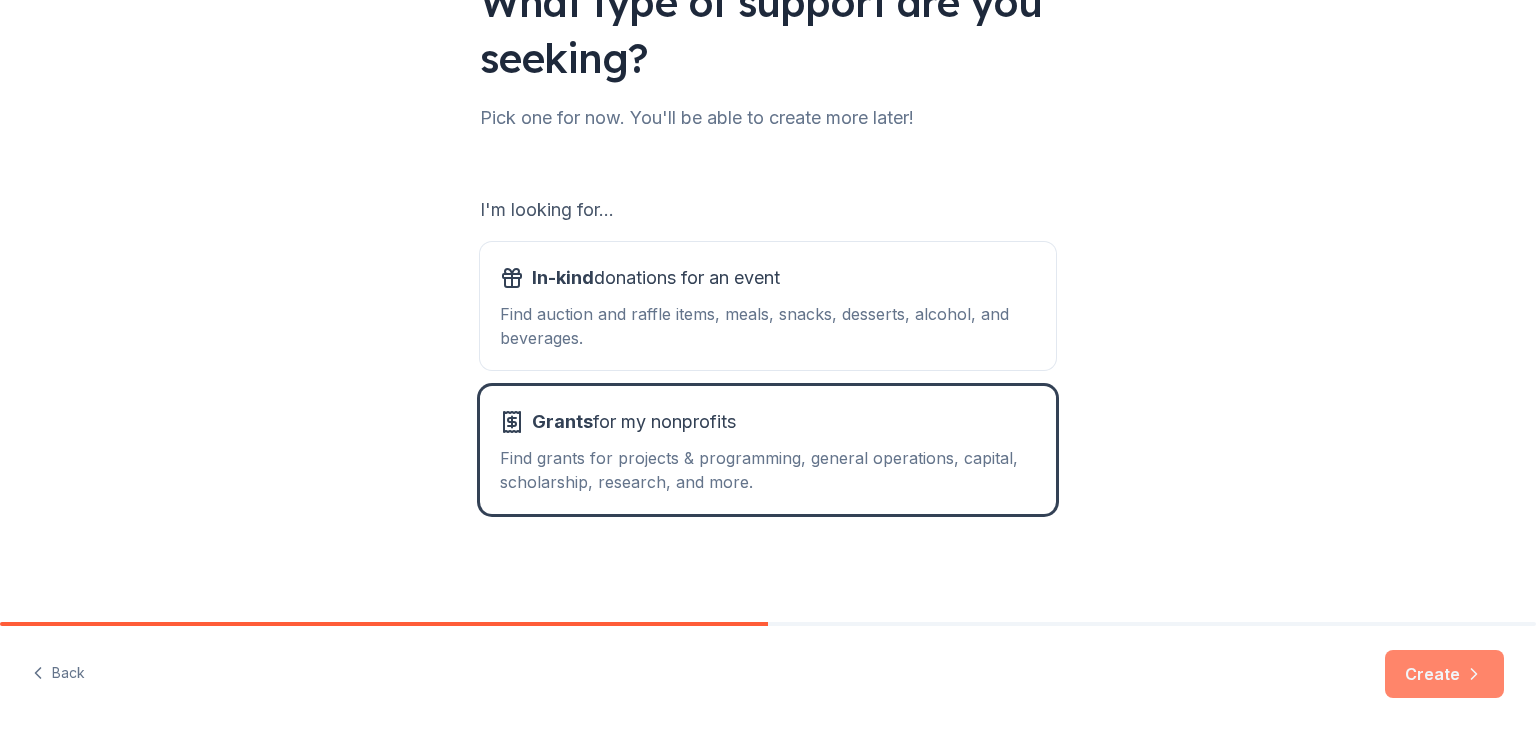 click on "Create" at bounding box center [1444, 674] 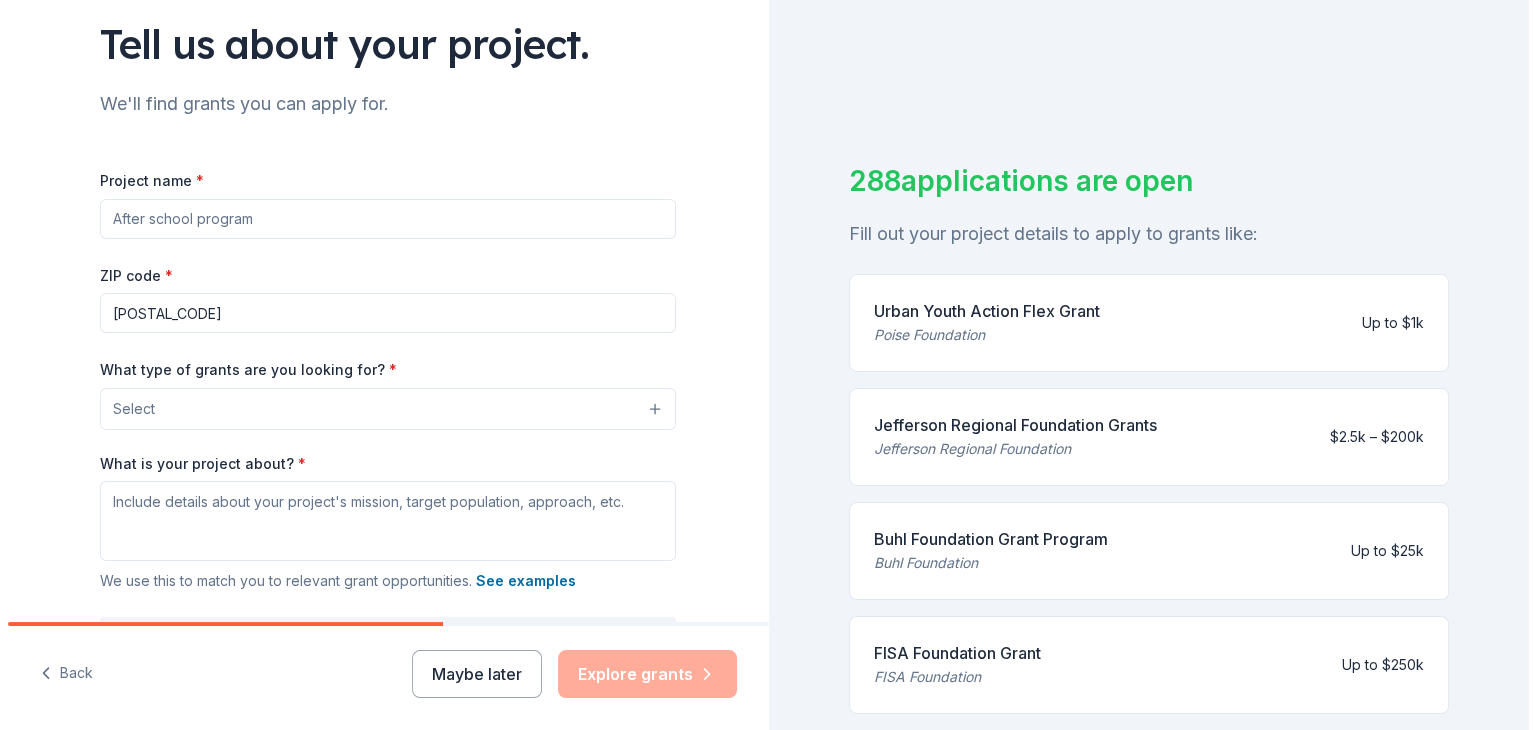 scroll, scrollTop: 150, scrollLeft: 0, axis: vertical 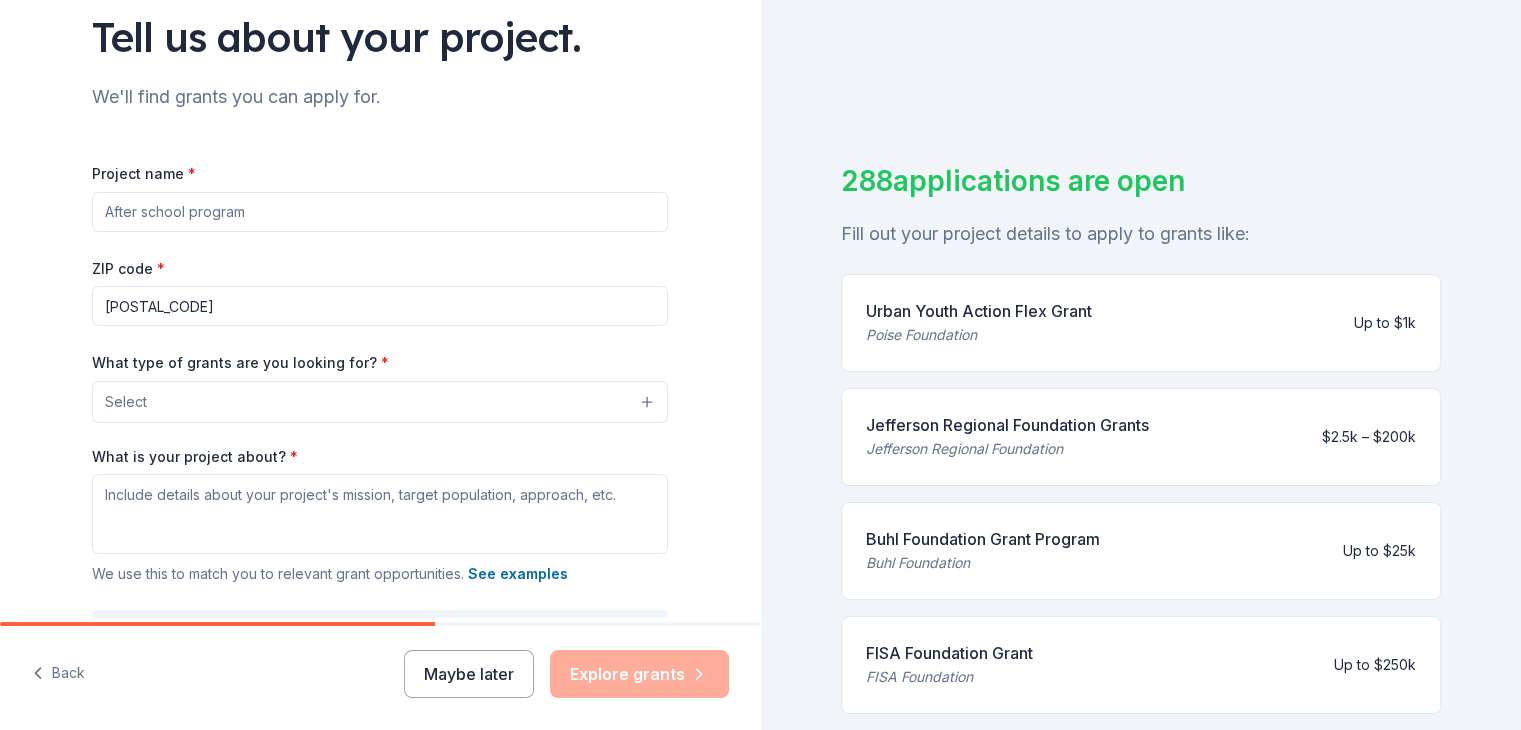 click on "Project name *" at bounding box center [380, 212] 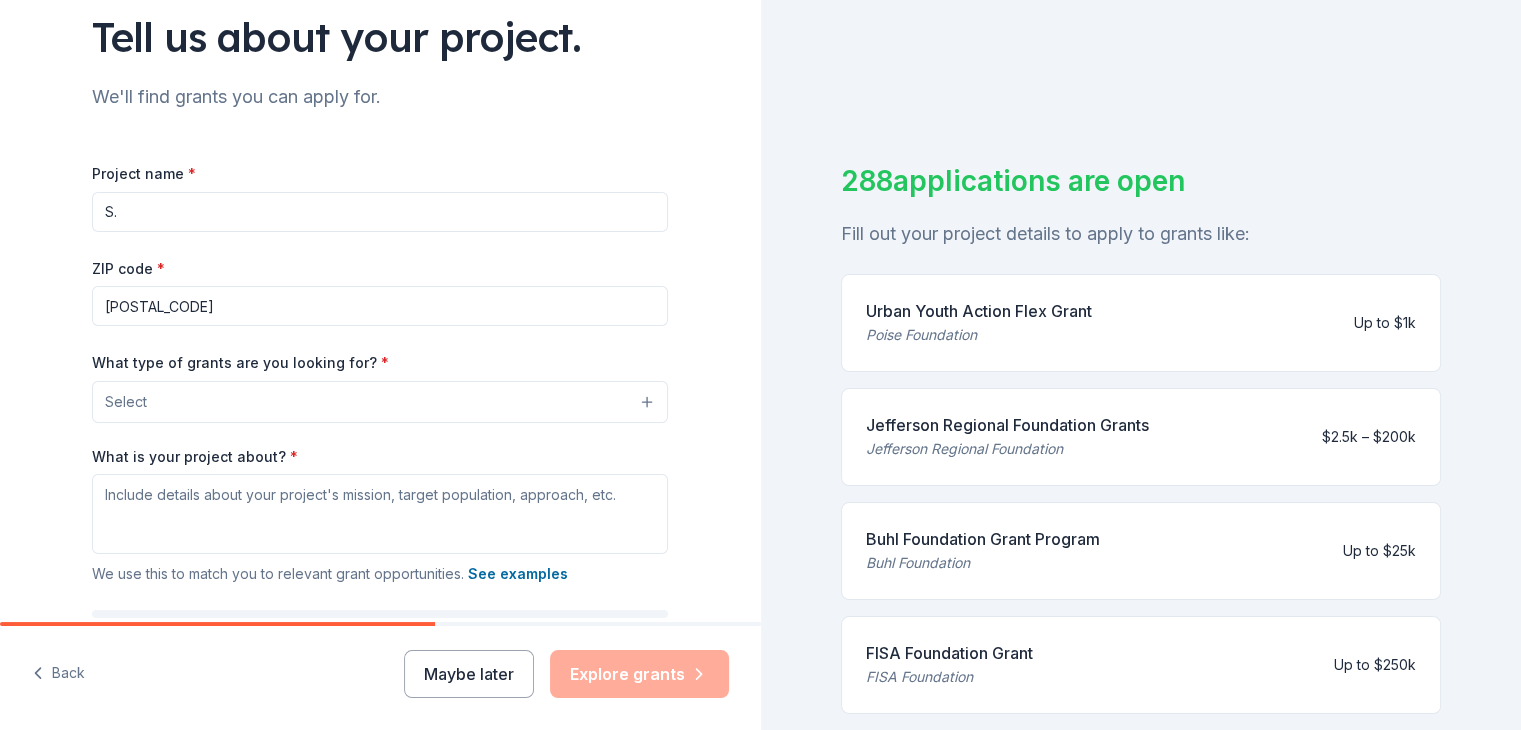type on "S" 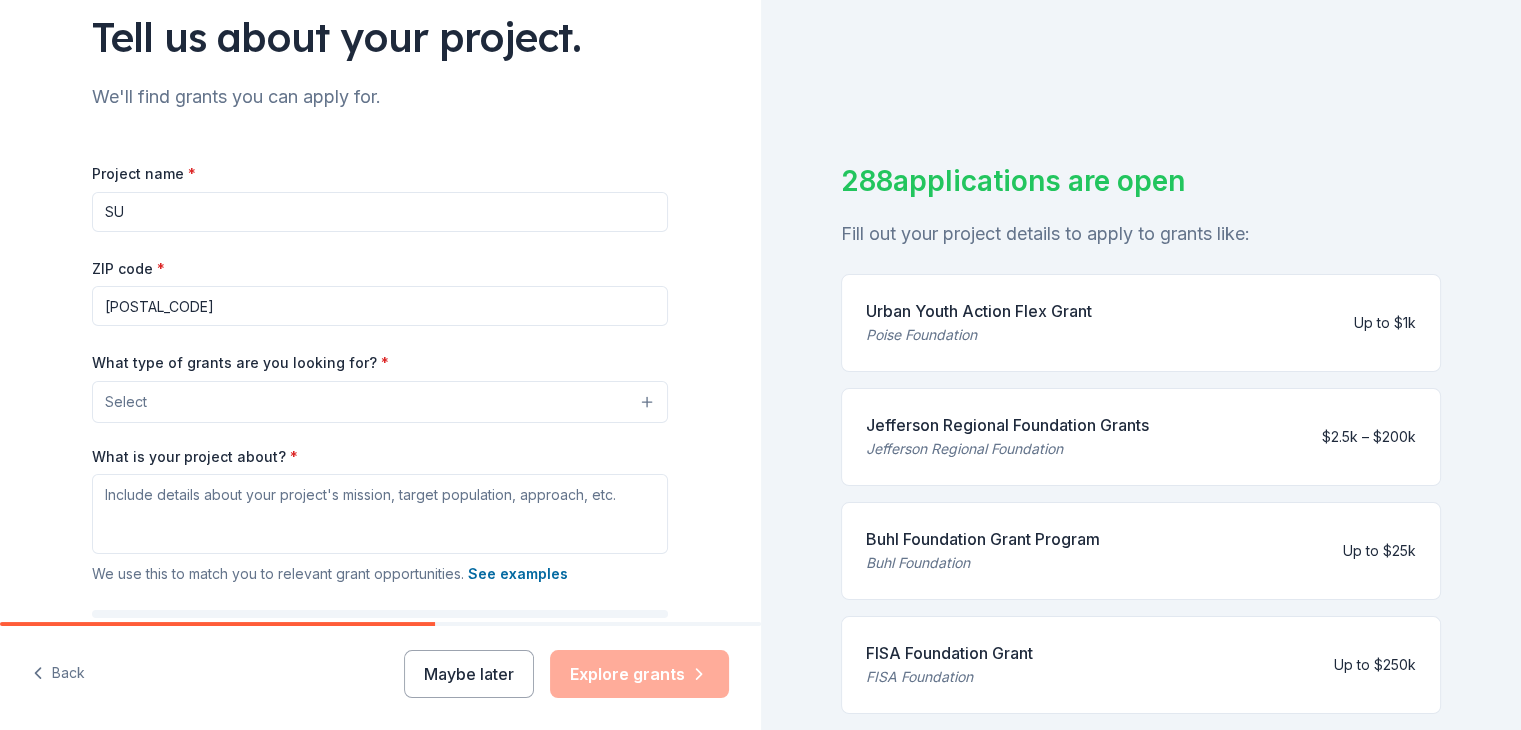 type on "S" 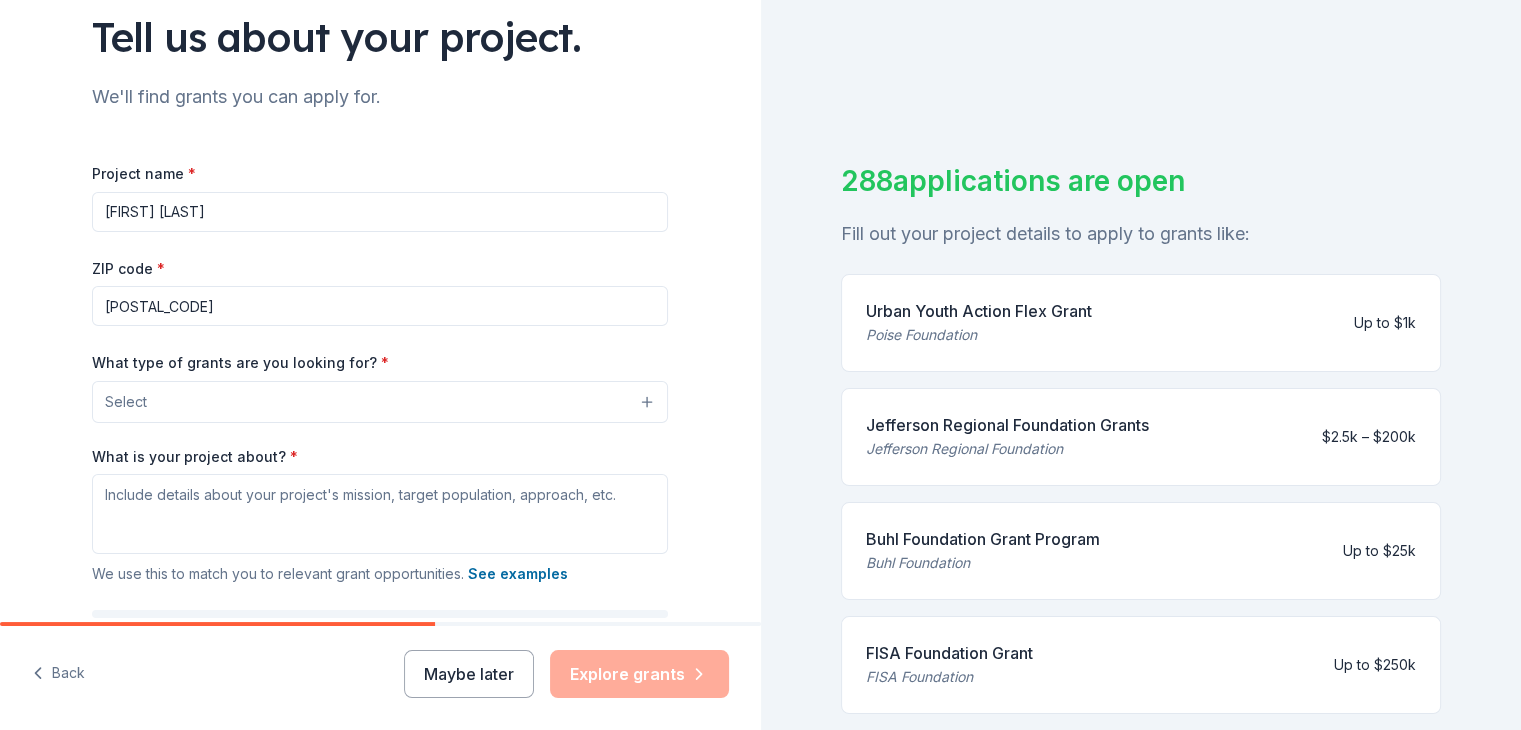 type on "[FIRST] [LAST]" 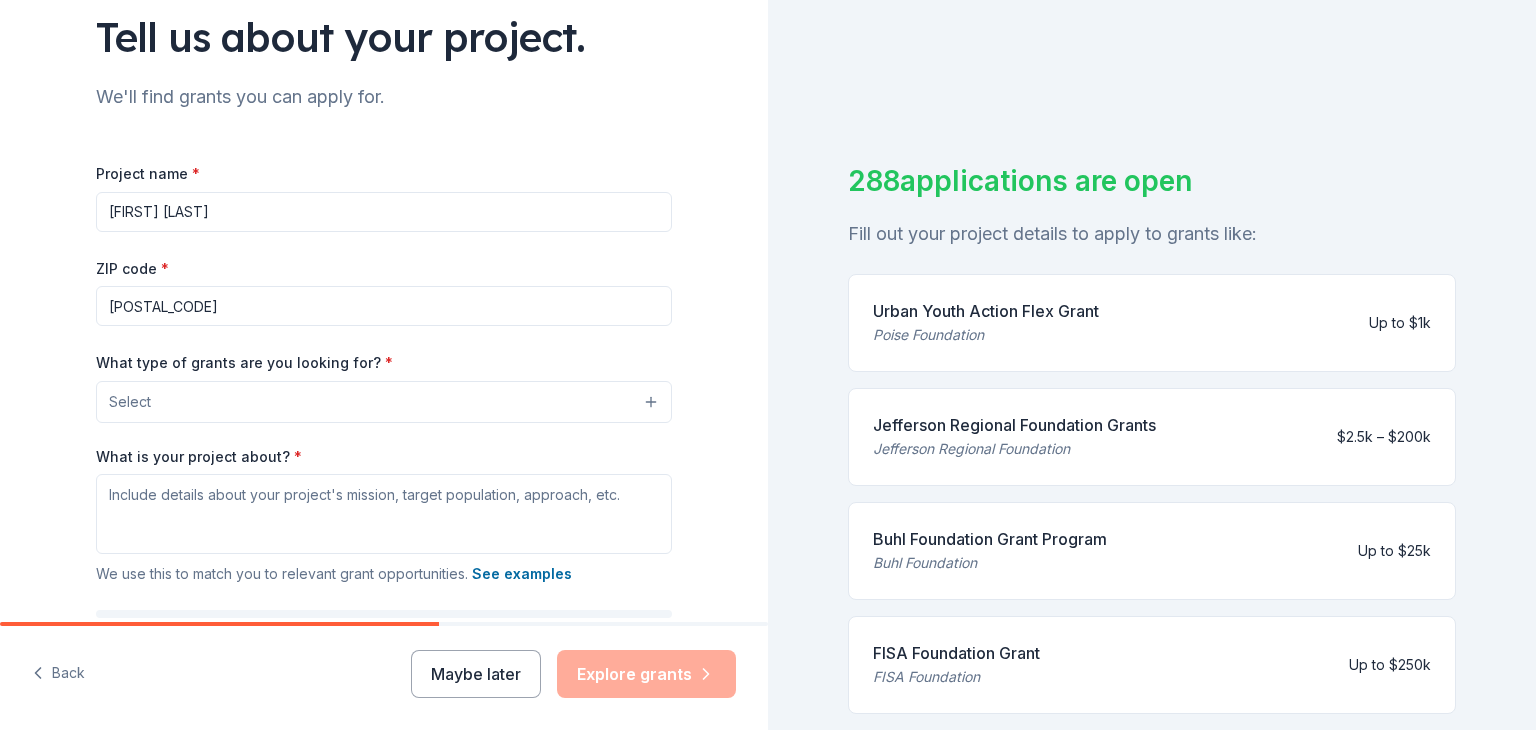 click on "Select" at bounding box center (384, 402) 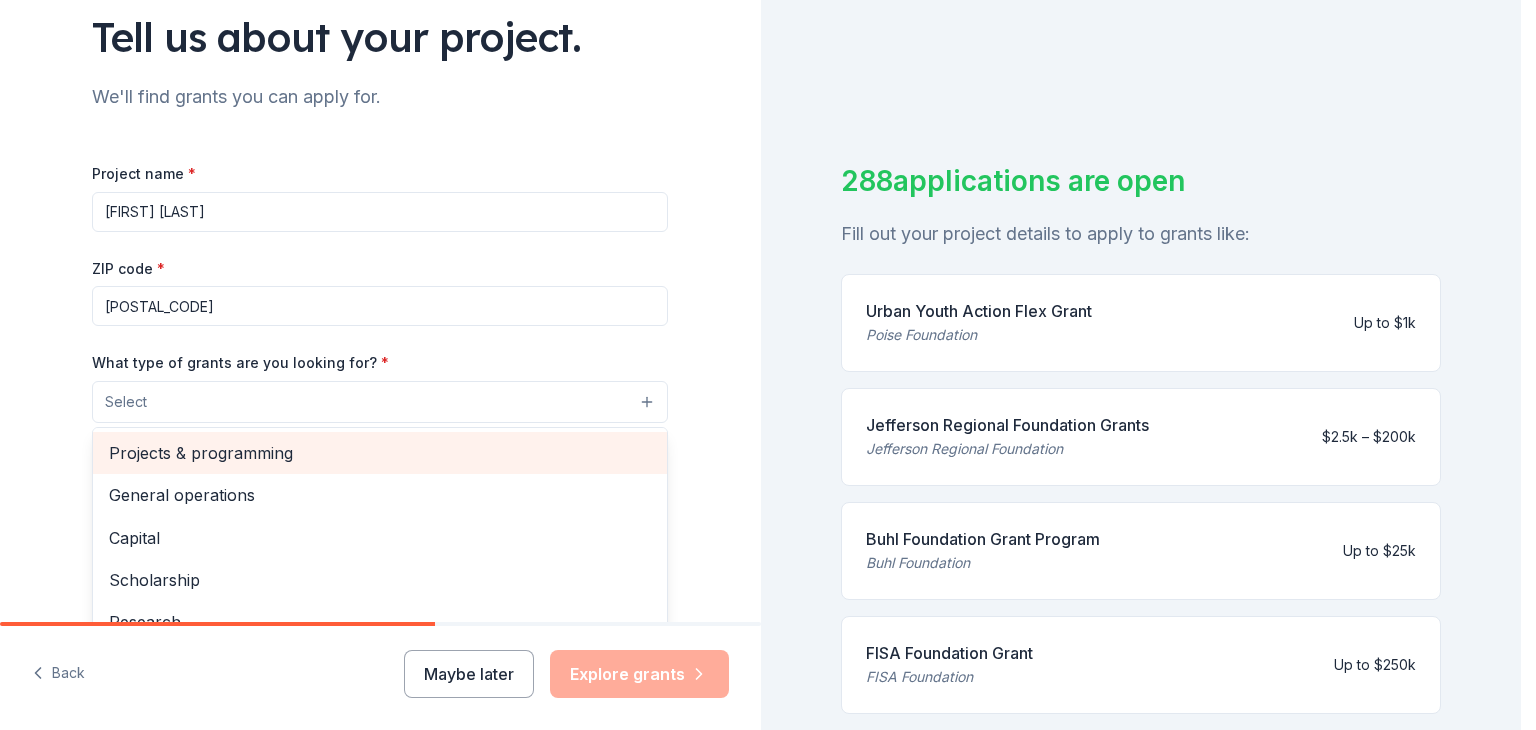 click on "Projects & programming" at bounding box center [380, 453] 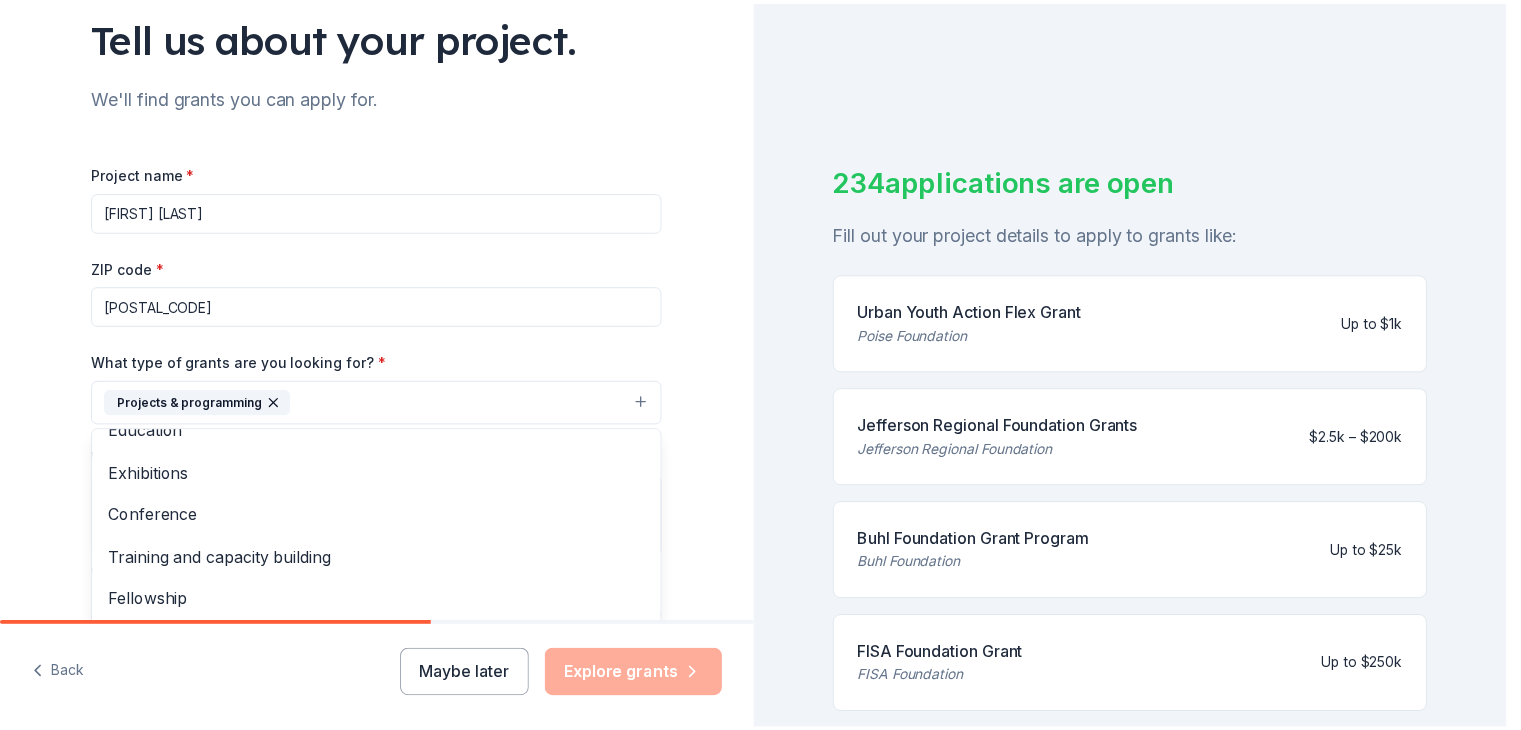 scroll, scrollTop: 0, scrollLeft: 0, axis: both 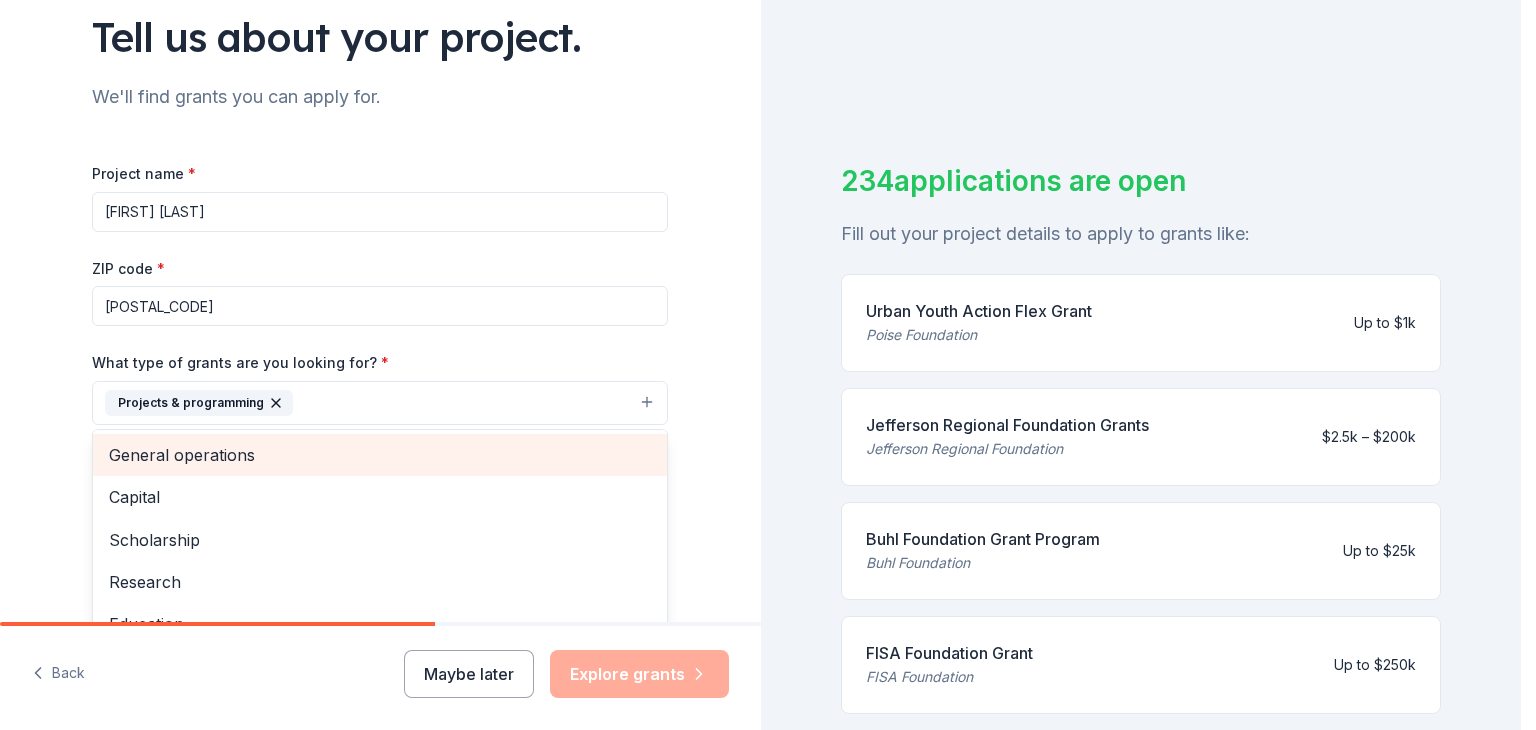 click on "General operations" at bounding box center (380, 455) 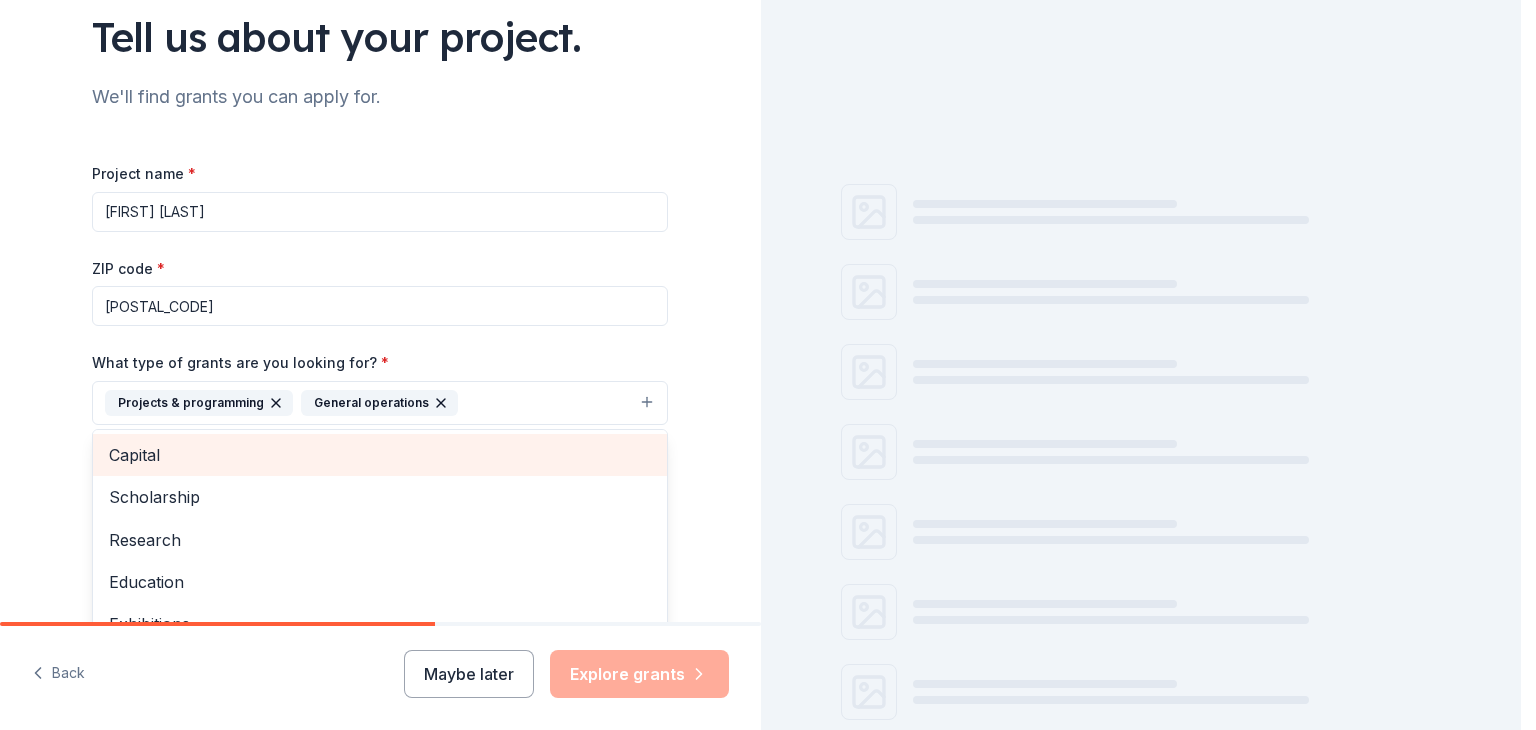 click on "Capital" at bounding box center [380, 455] 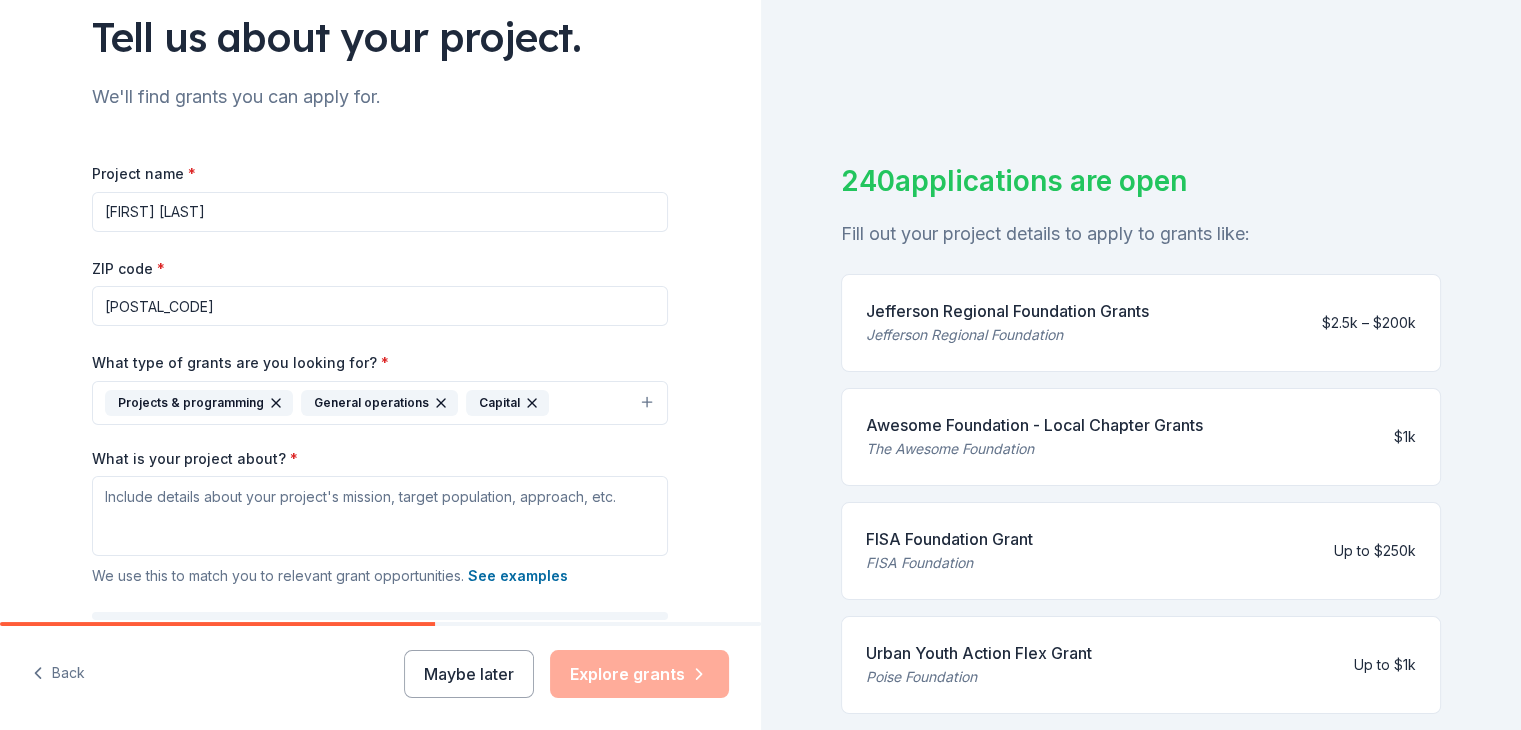 click 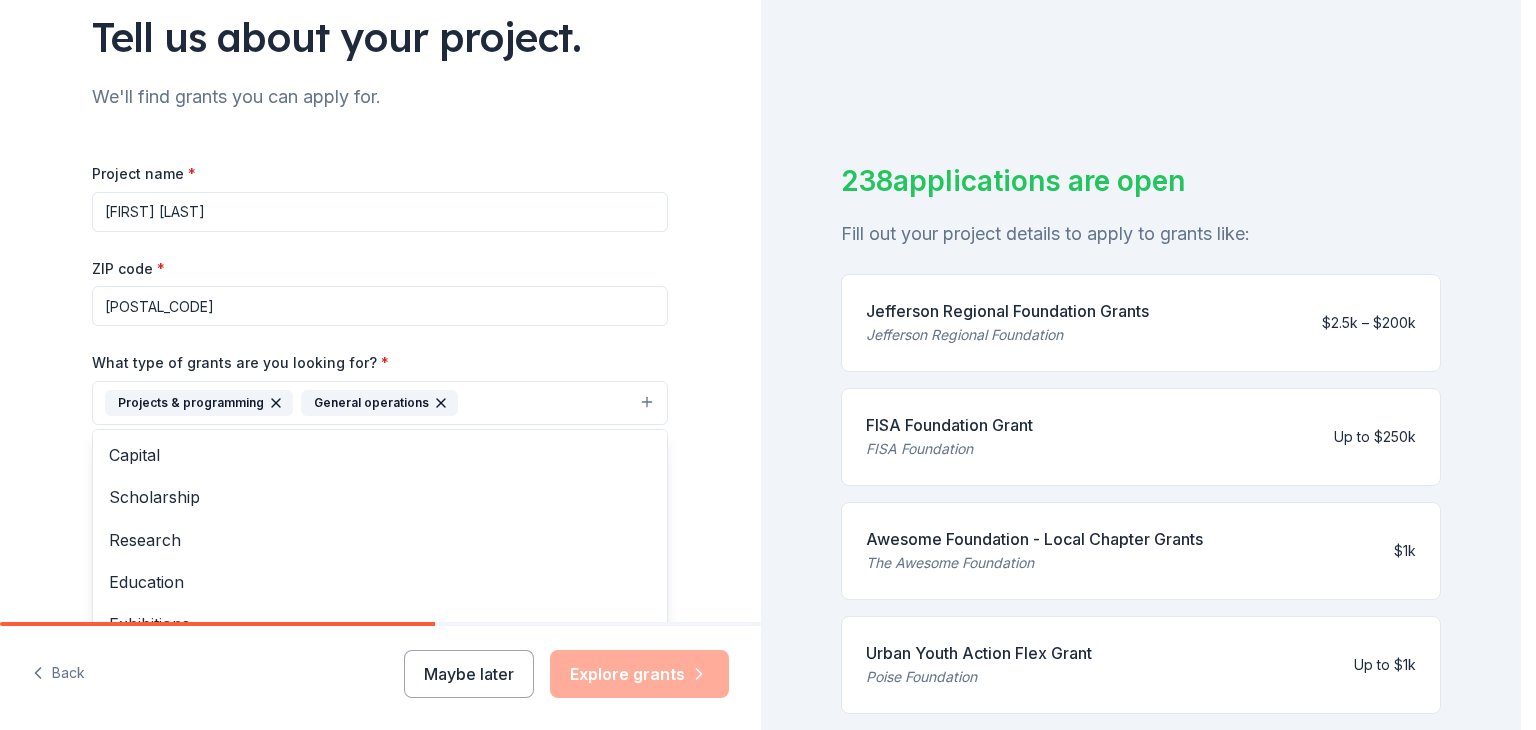 click on "Projects & programming General operations" at bounding box center [380, 403] 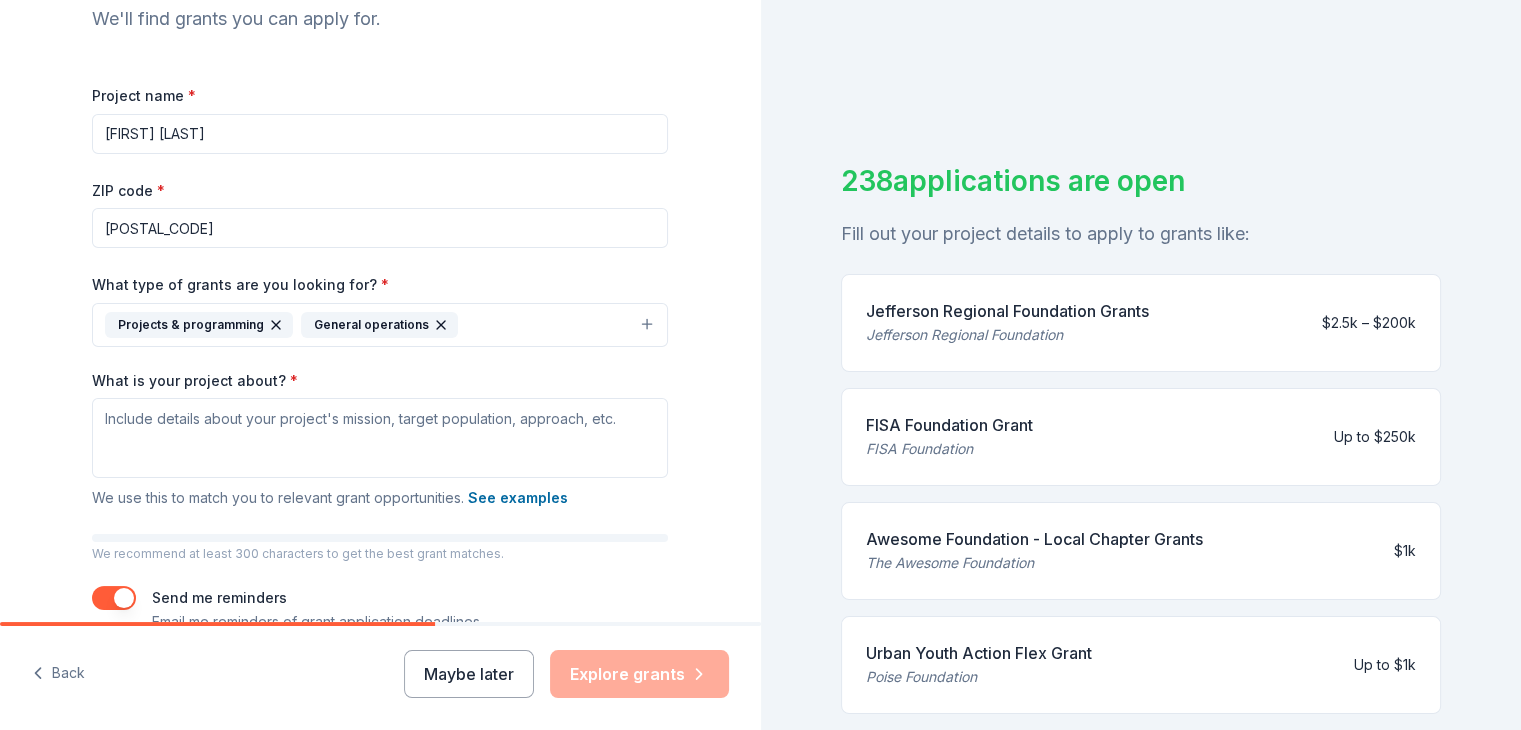 scroll, scrollTop: 237, scrollLeft: 0, axis: vertical 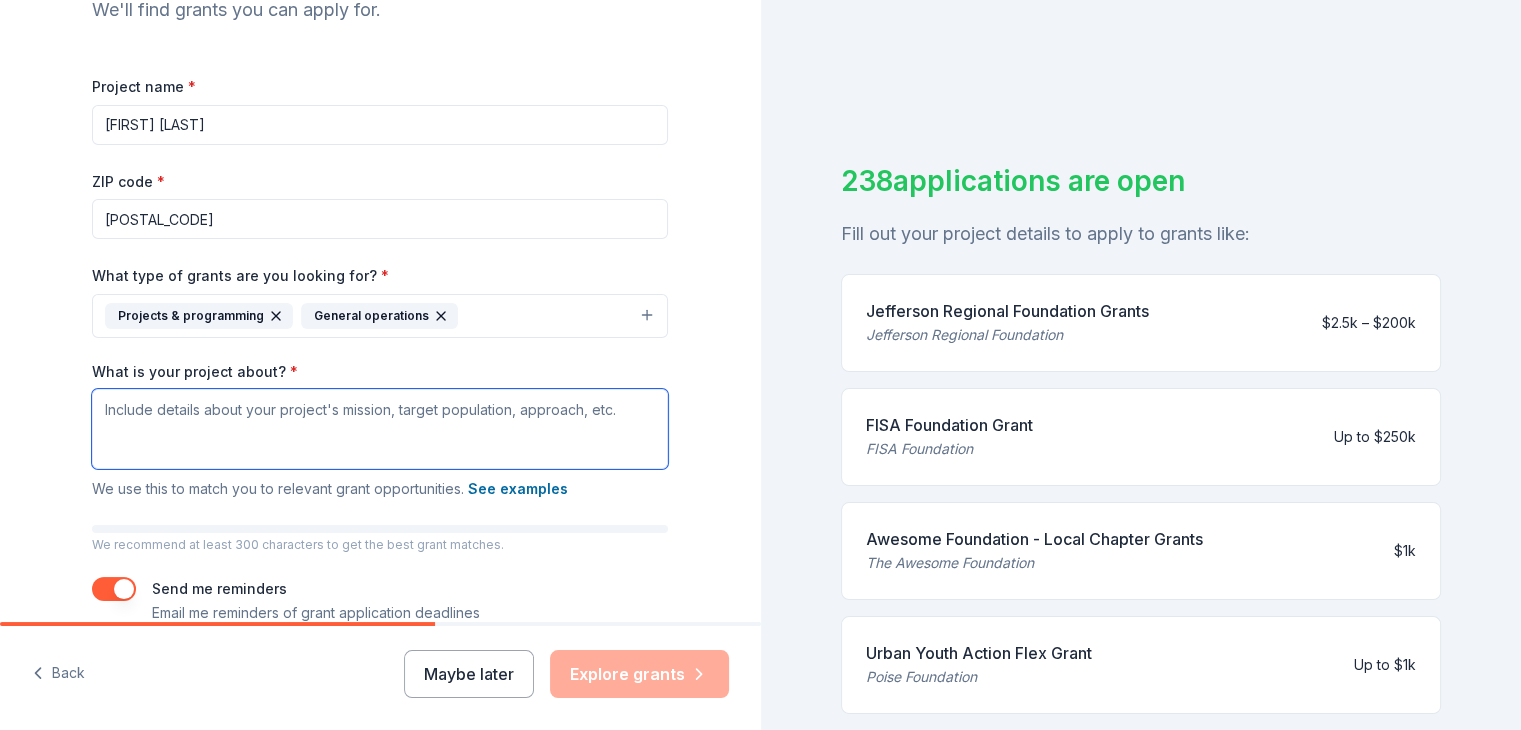 click on "What is your project about? *" at bounding box center (380, 429) 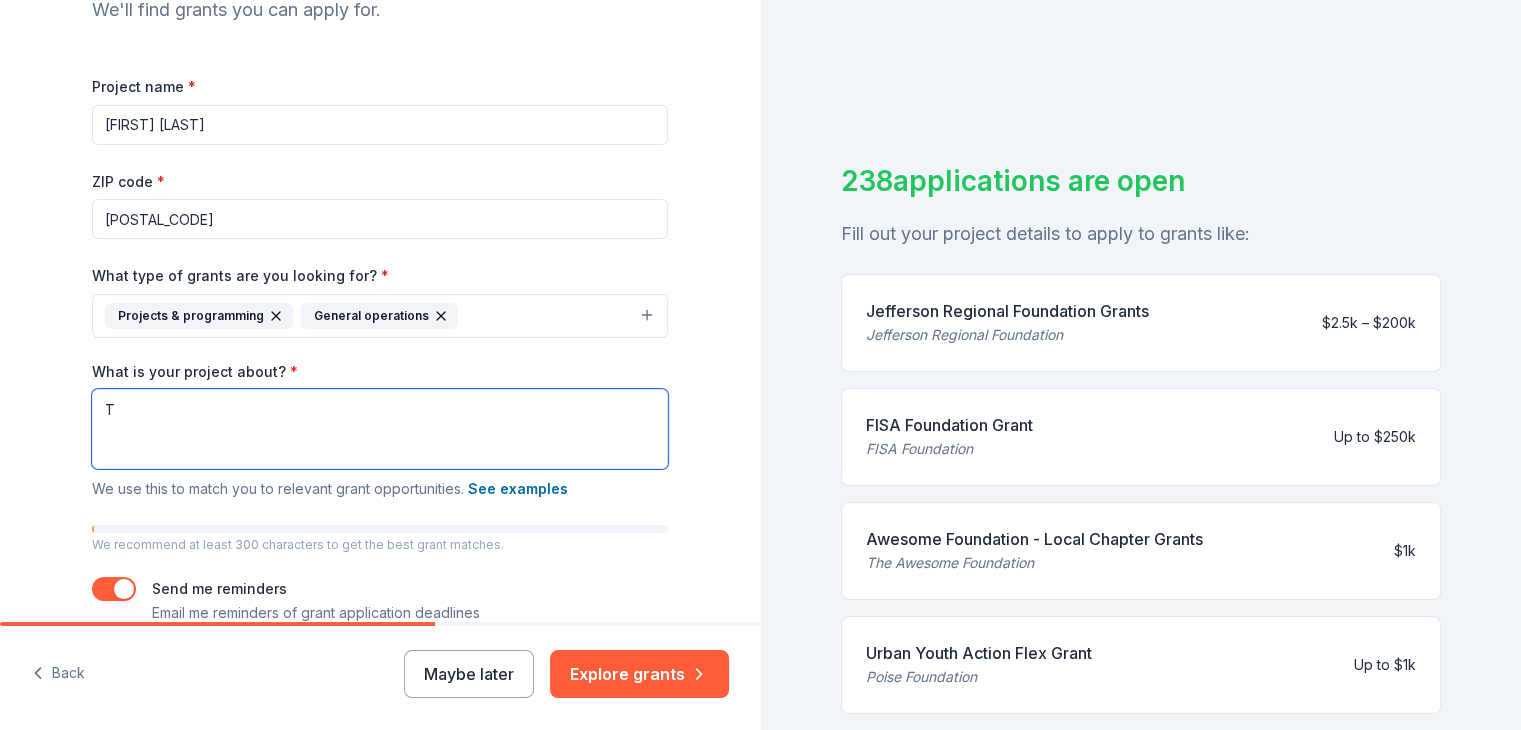 type on "T" 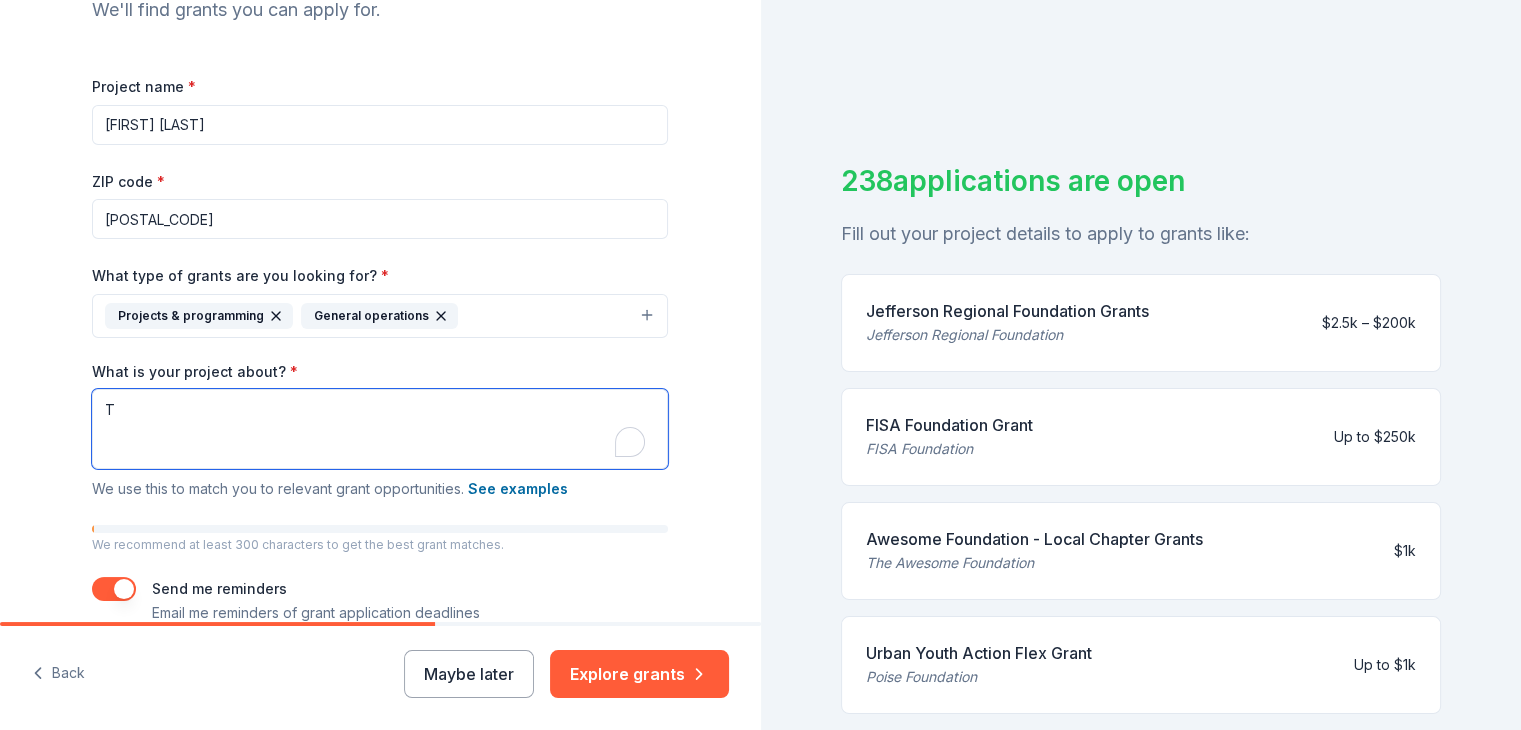 scroll, scrollTop: 237, scrollLeft: 0, axis: vertical 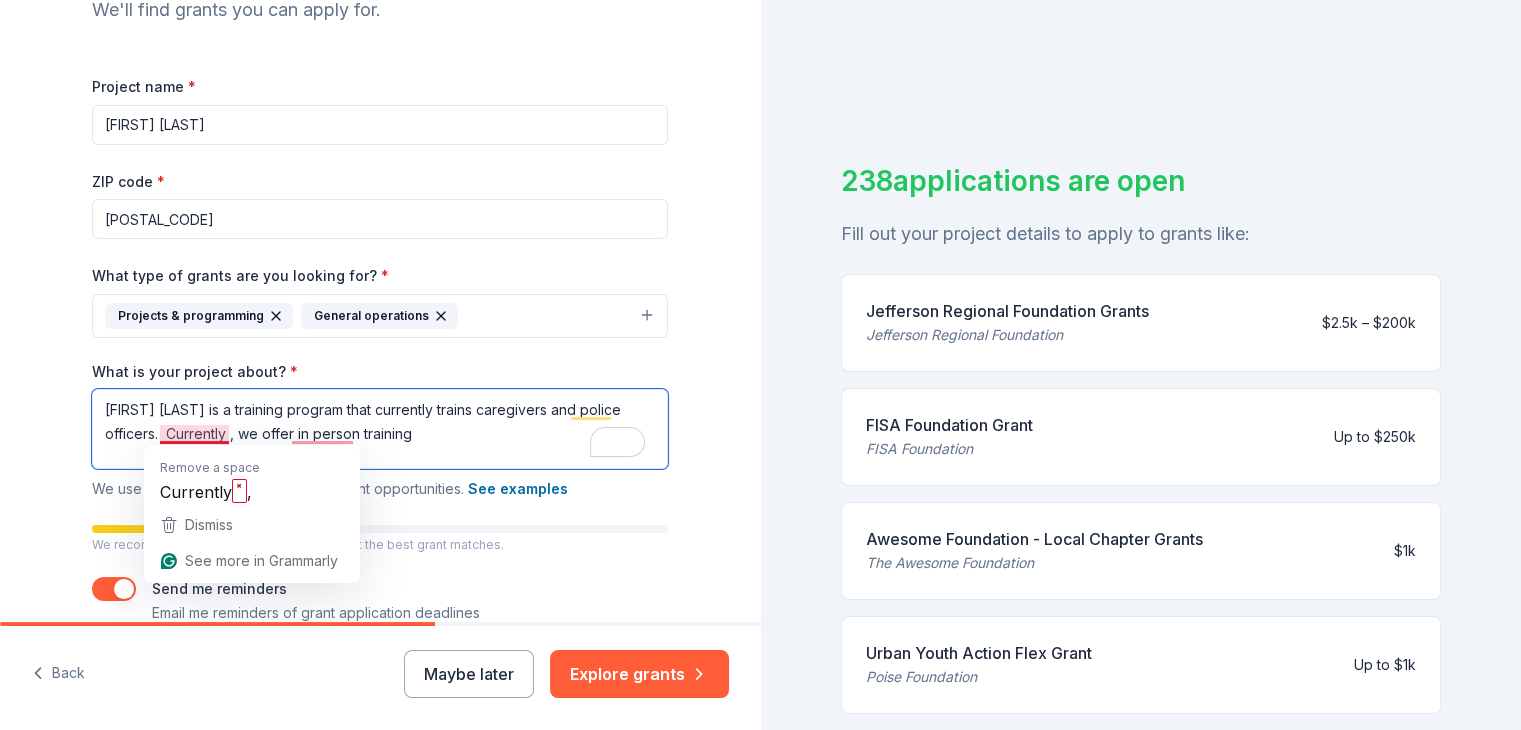 click on "[FIRST] [LAST] is a training program that currently trains caregivers and police officers.  Currently , we offer in person training" at bounding box center [380, 429] 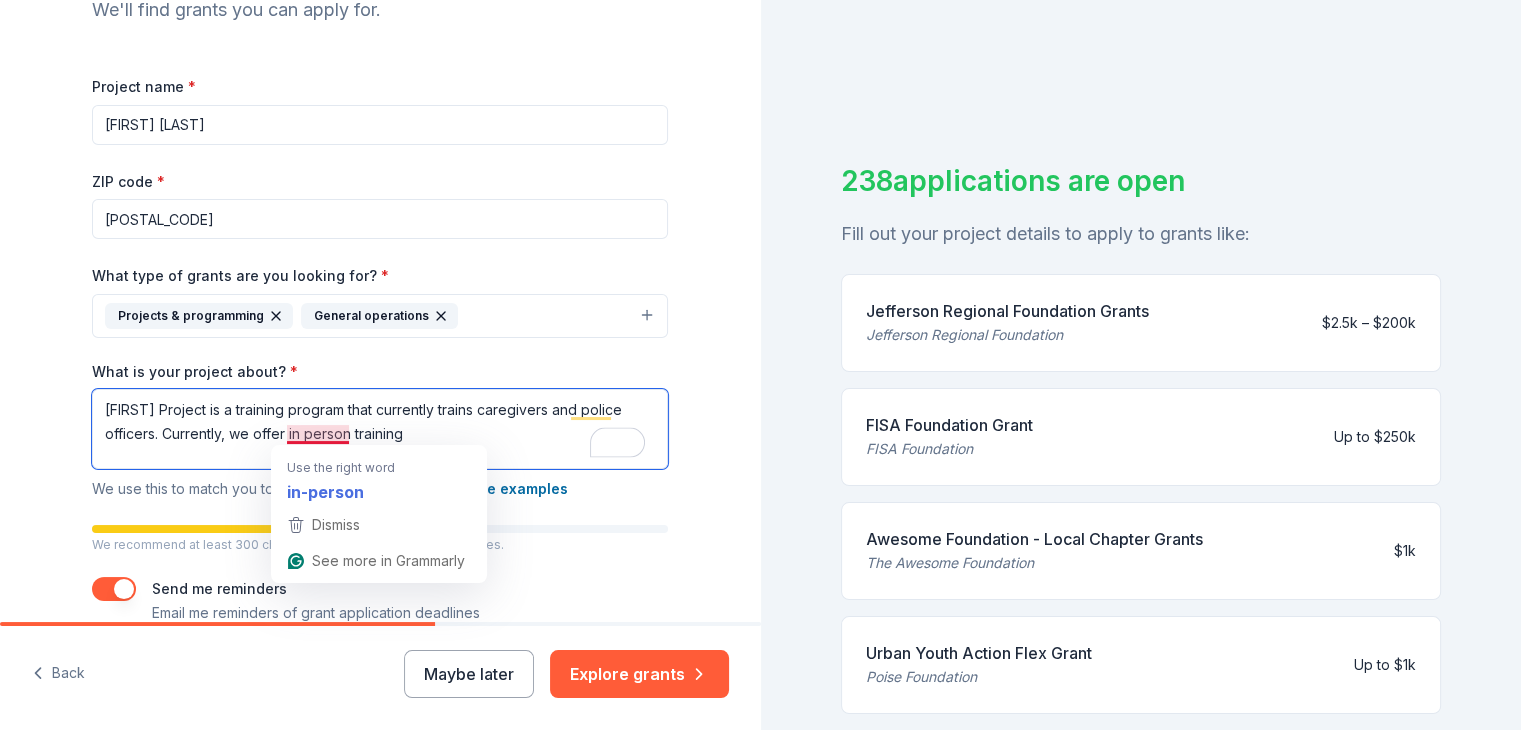 click on "[FIRST] Project is a training program that currently trains caregivers and police officers. Currently, we offer in person training" at bounding box center (380, 429) 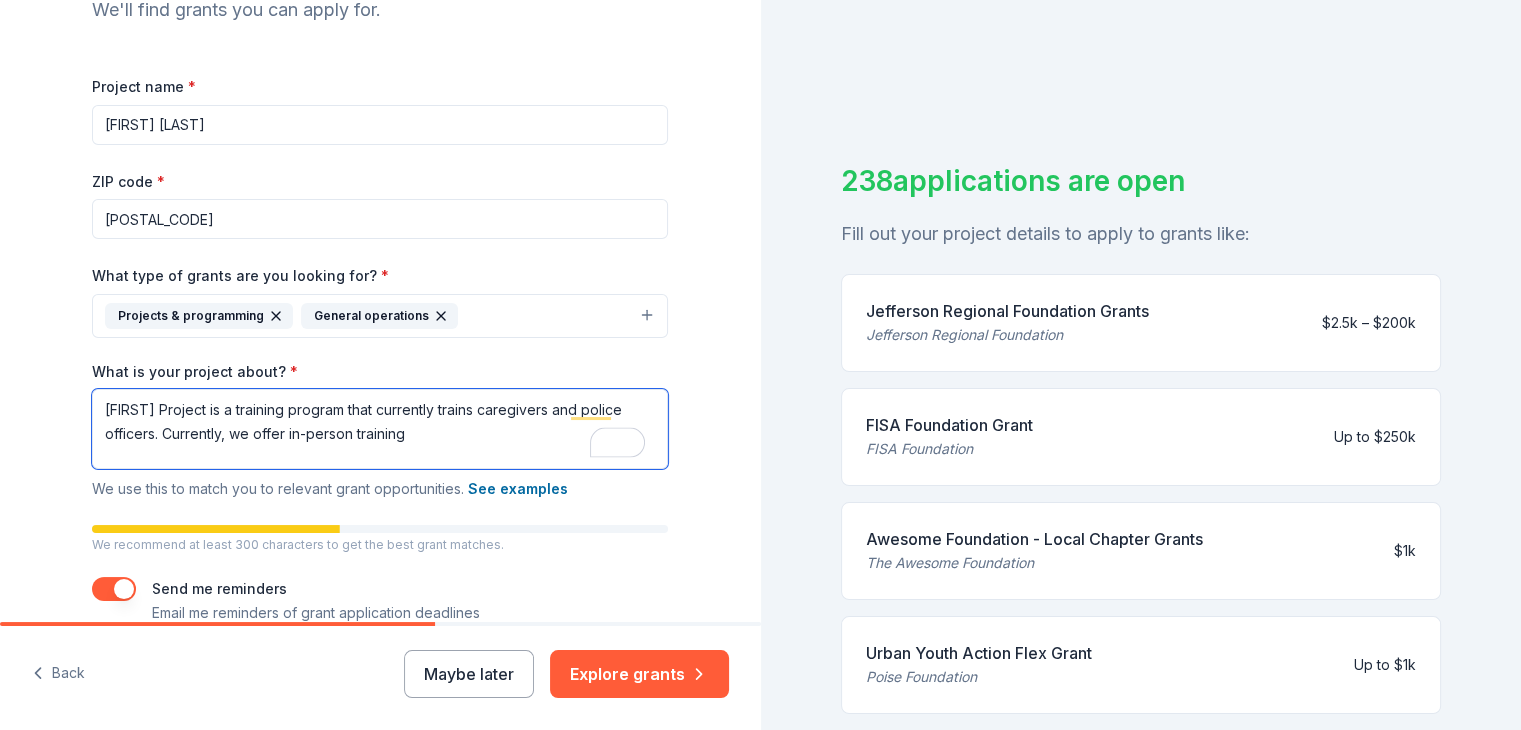 click on "[FIRST] Project is a training program that currently trains caregivers and police officers. Currently, we offer in-person training" at bounding box center (380, 429) 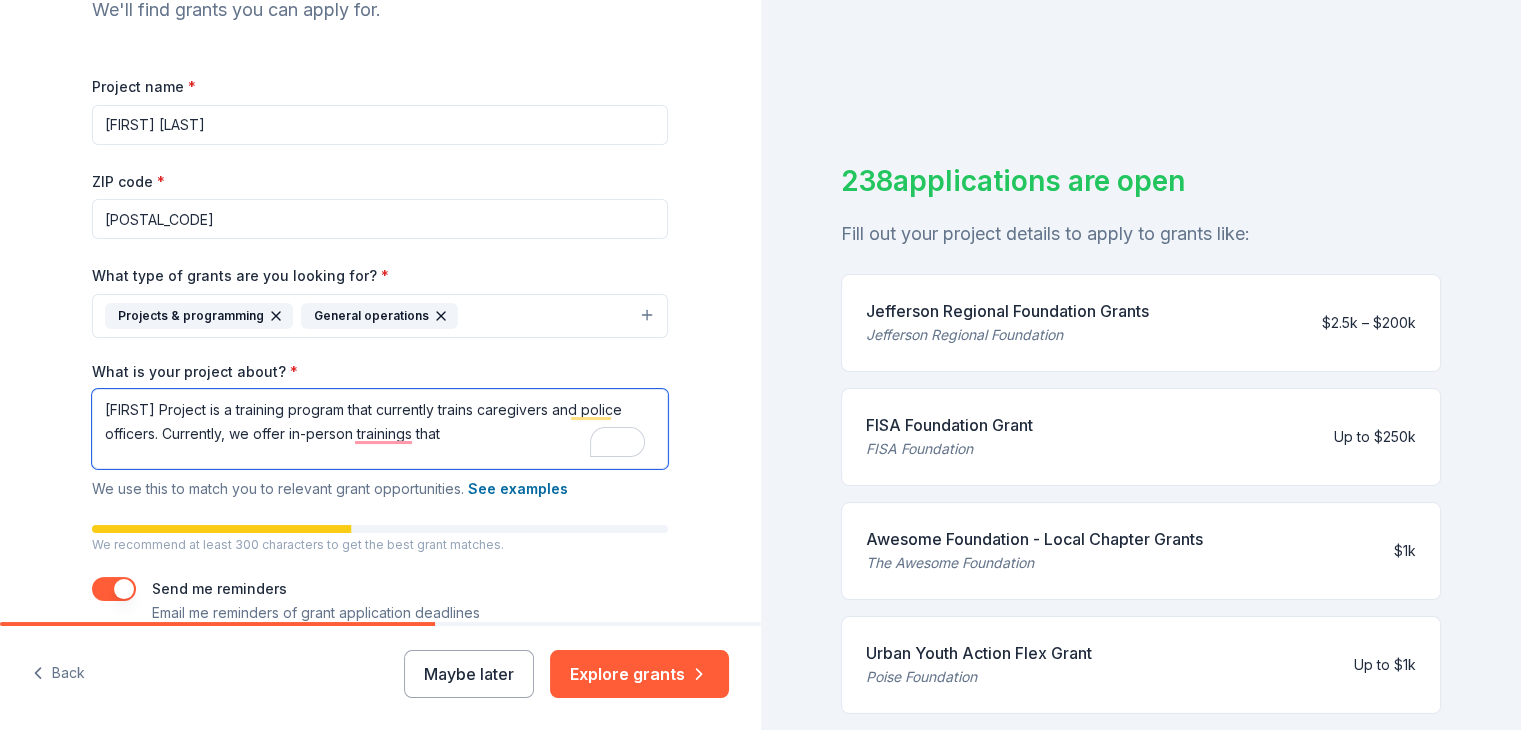 click on "[FIRST] Project is a training program that currently trains caregivers and police officers. Currently, we offer in-person trainings that" at bounding box center [380, 429] 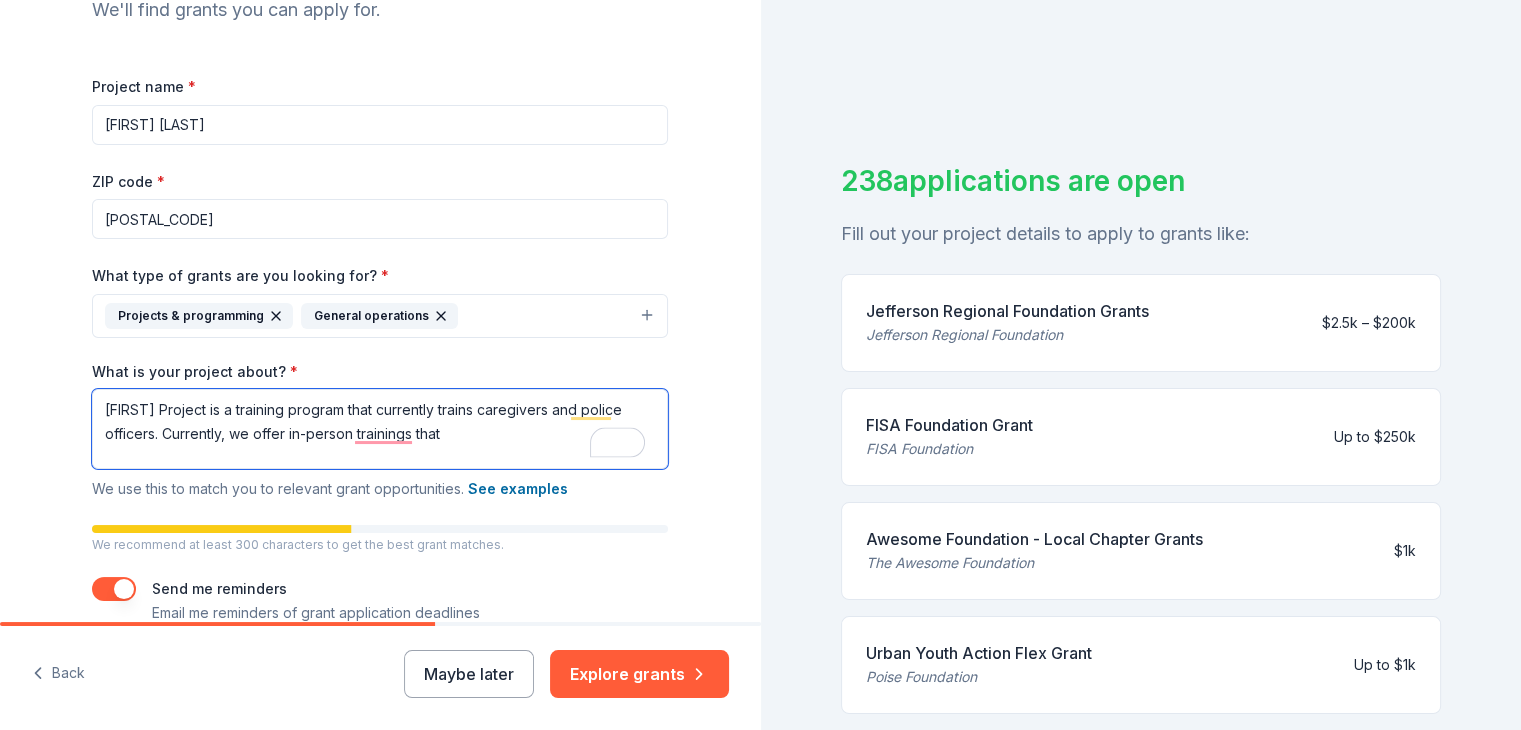 click on "[FIRST] Project is a training program that currently trains caregivers and police officers. Currently, we offer in-person trainings that" at bounding box center (380, 429) 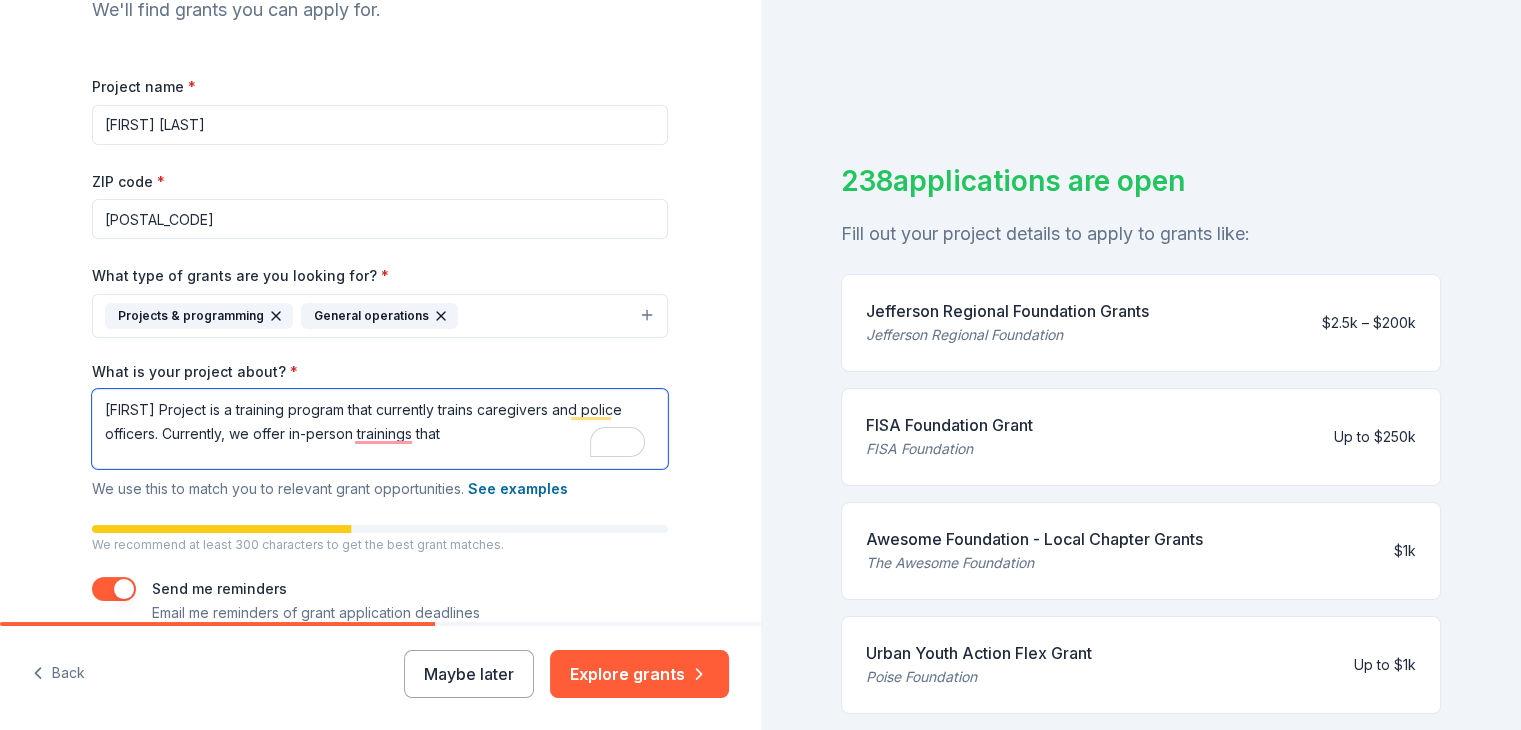 drag, startPoint x: 248, startPoint y: 429, endPoint x: 228, endPoint y: 432, distance: 20.22375 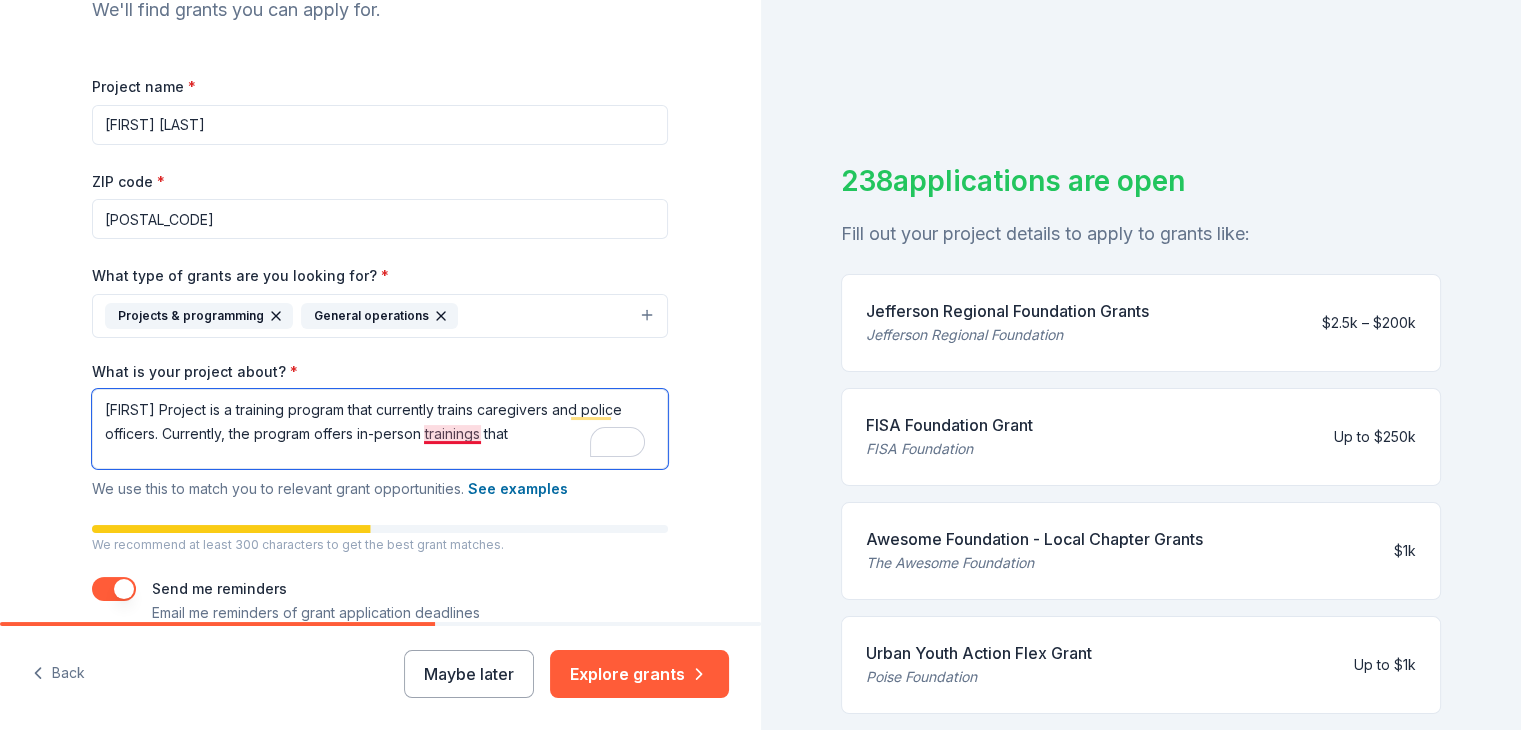 click on "[FIRST] Project is a training program that currently trains caregivers and police officers. Currently, the program offers in-person trainings that" at bounding box center [380, 429] 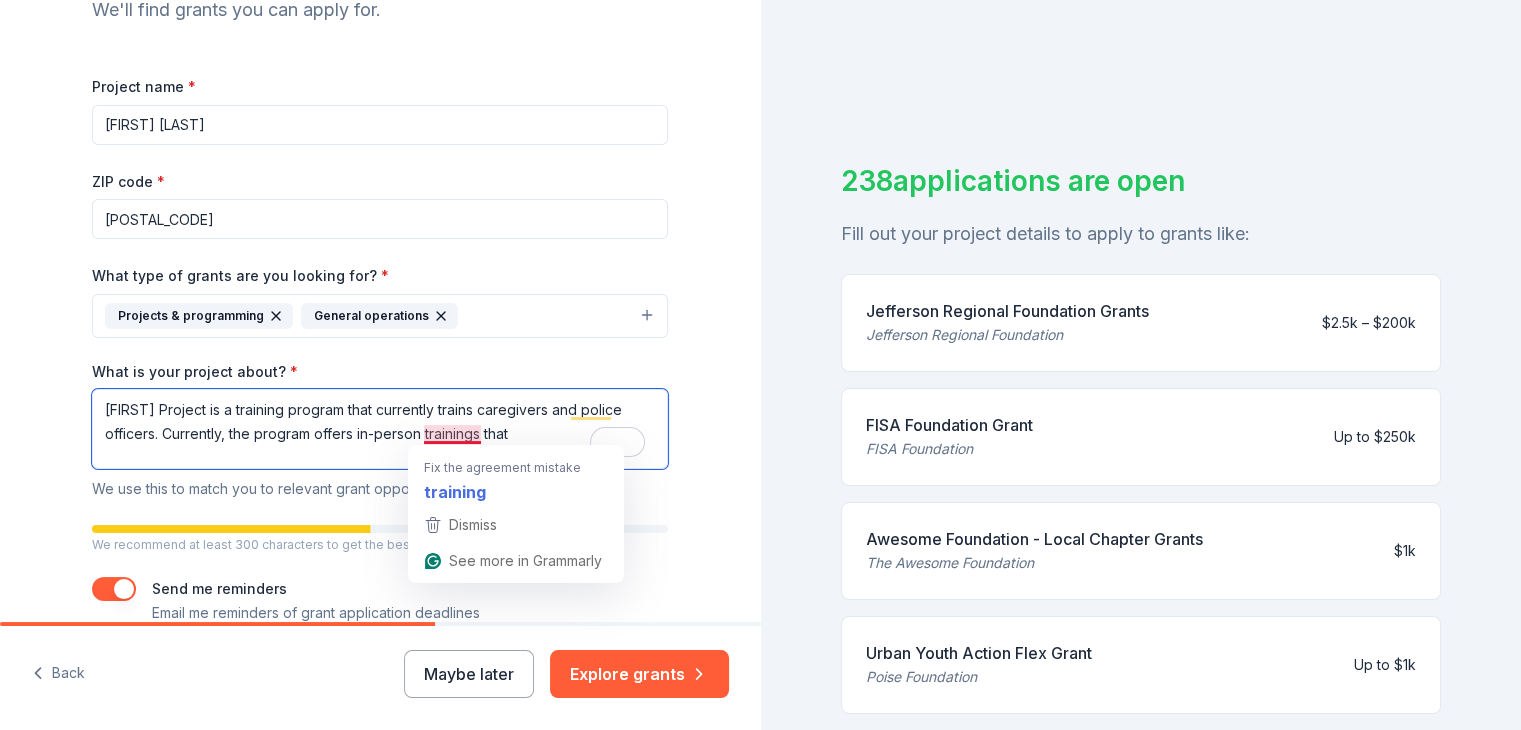 click on "[FIRST] Project is a training program that currently trains caregivers and police officers. Currently, the program offers in-person trainings that" at bounding box center [380, 429] 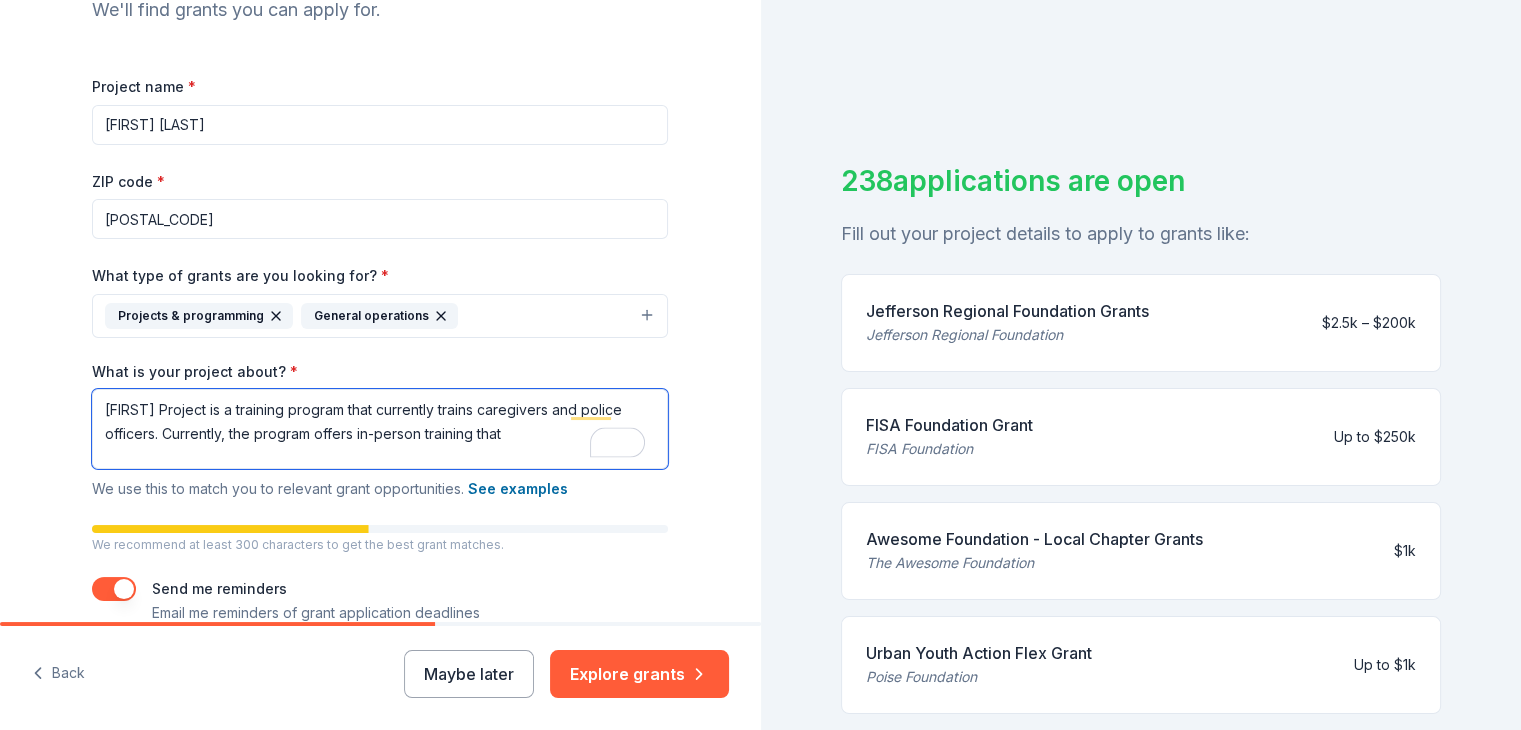 click on "[FIRST] Project is a training program that currently trains caregivers and police officers. Currently, the program offers in-person training that" at bounding box center (380, 429) 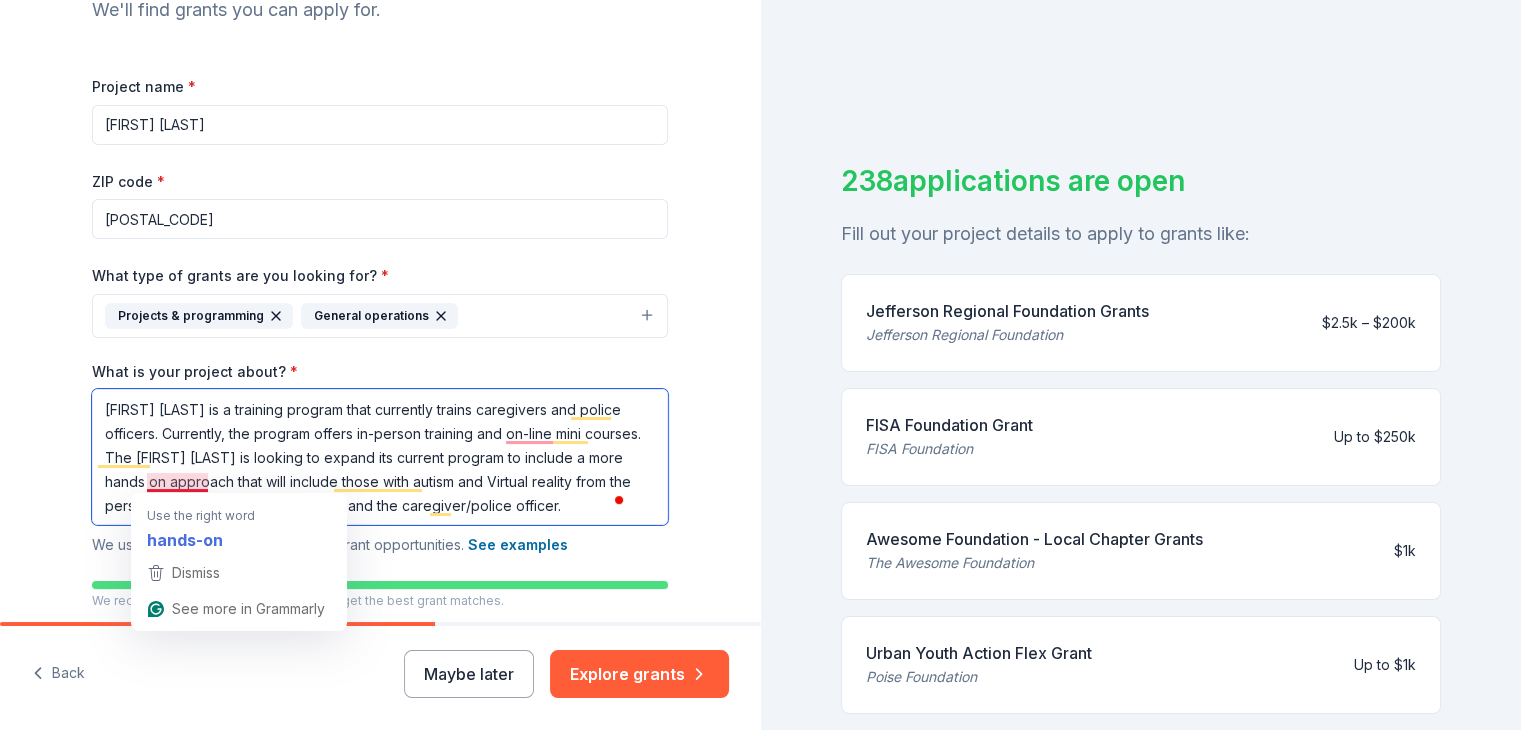 click on "[FIRST] [LAST] is a training program that currently trains caregivers and police officers. Currently, the program offers in-person training and on-line mini courses. The [FIRST] [LAST] is looking to expand its current program to include a more hands on approach that will include those with autism and Virtual reality from the perspective of someone with autism and the caregiver/police officer." at bounding box center (380, 457) 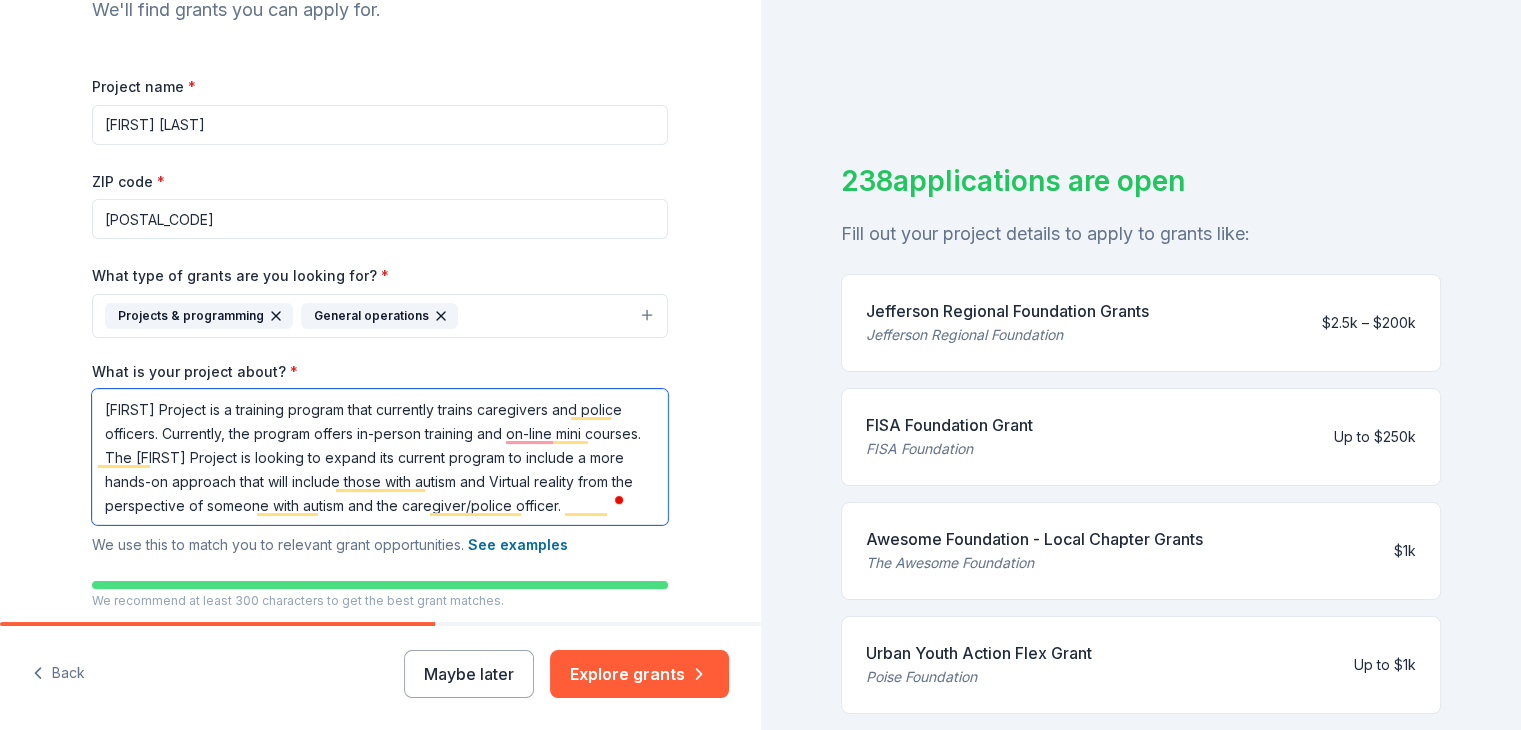 drag, startPoint x: 609, startPoint y: 509, endPoint x: 93, endPoint y: 409, distance: 525.6006 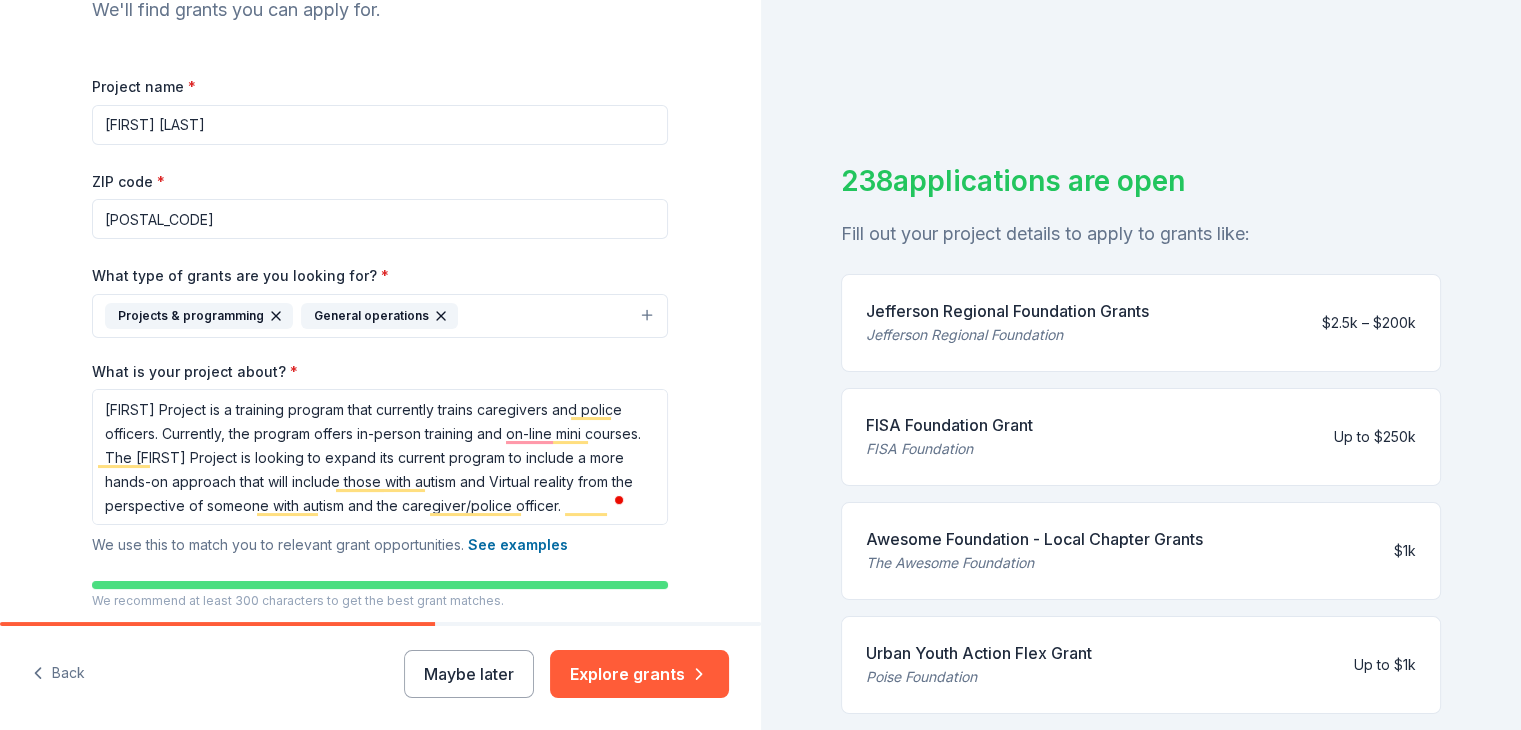 scroll, scrollTop: 237, scrollLeft: 0, axis: vertical 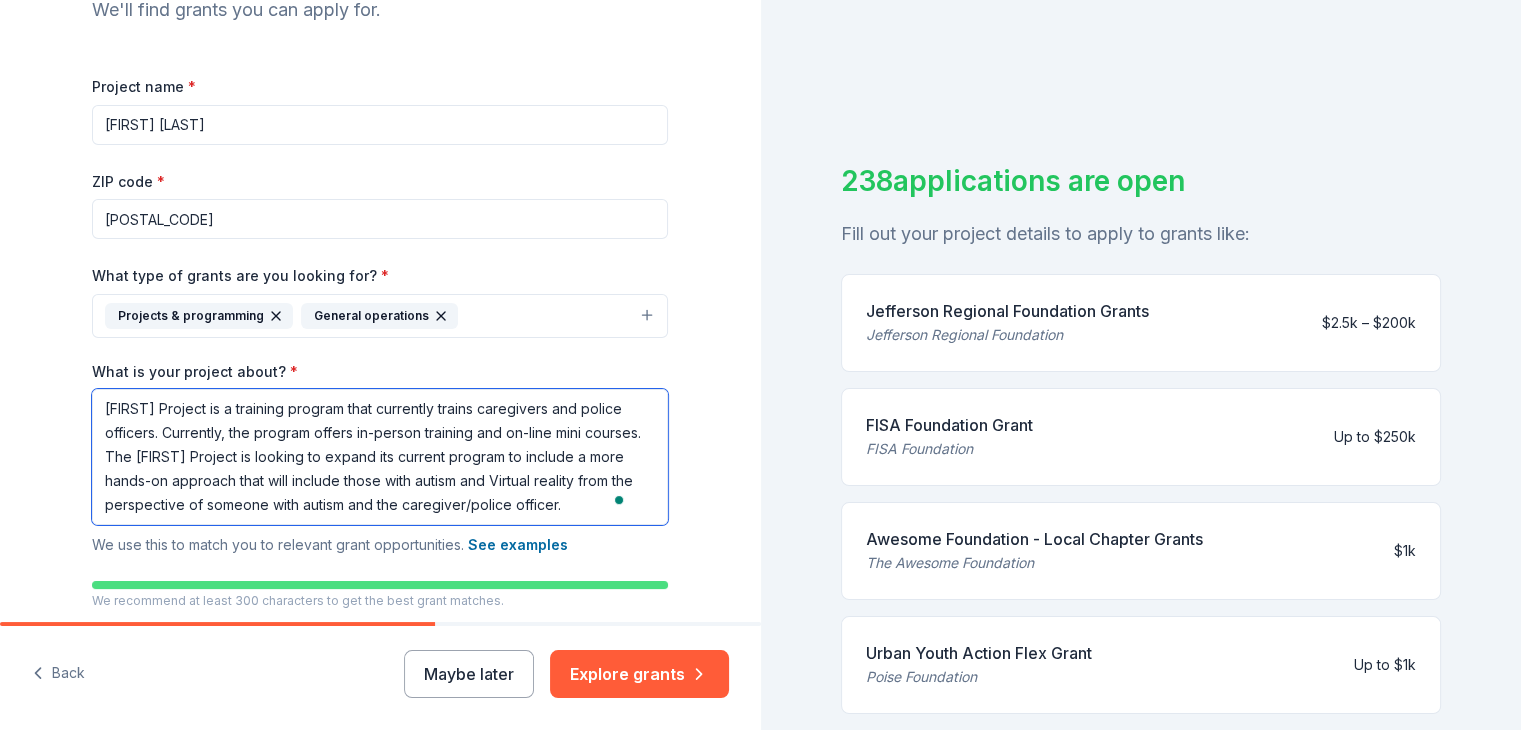 drag, startPoint x: 91, startPoint y: 406, endPoint x: 617, endPoint y: 510, distance: 536.1828 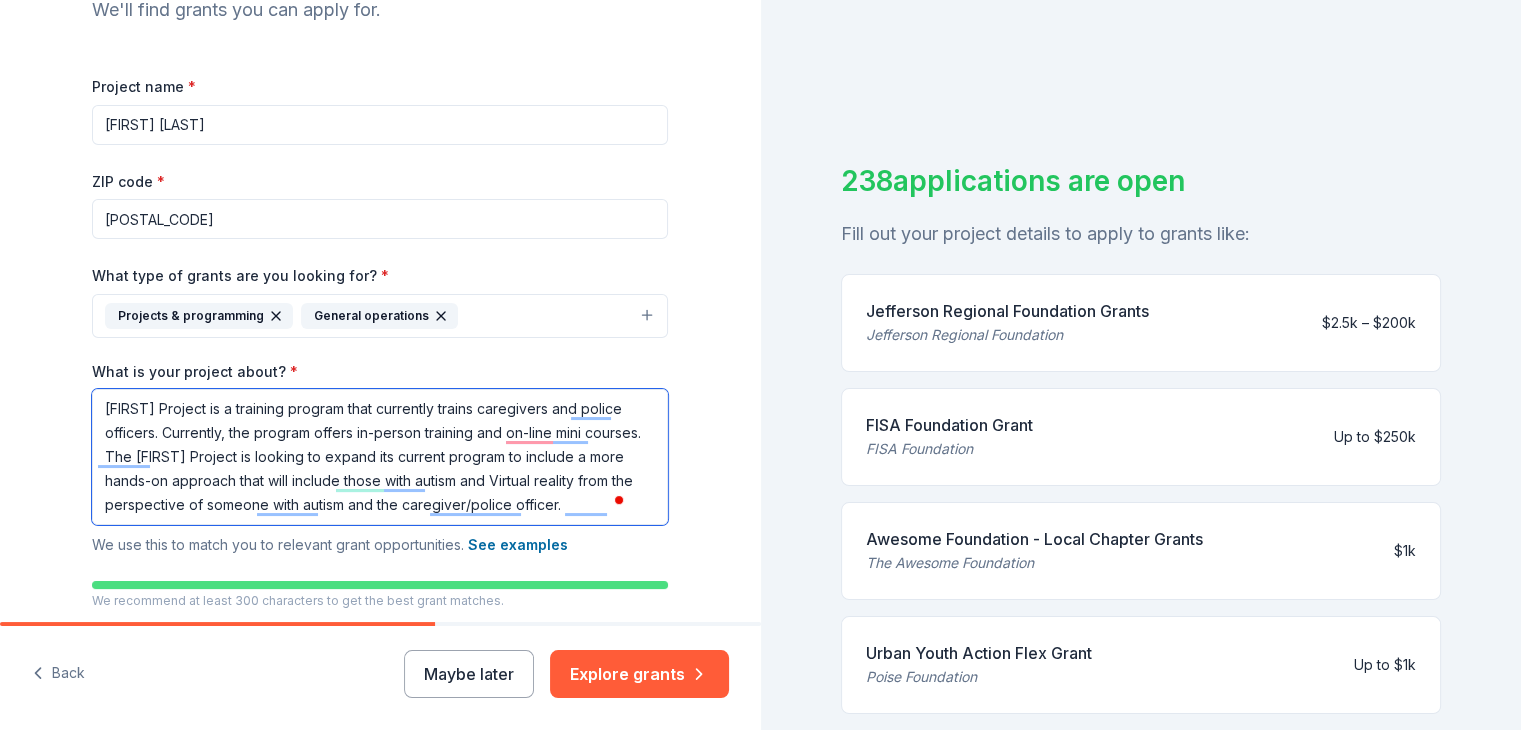 paste on "The [FIRST] [LAST] is a hands-on training program that equips caregivers and police officers to better understand and support individuals with autism. The program offers in-person sessions and online mini-courses, and is now expanding to include live, face-to-face interactions between officers and those with autism, along with virtual reality experiences that help both sides see from the other’s point of view" 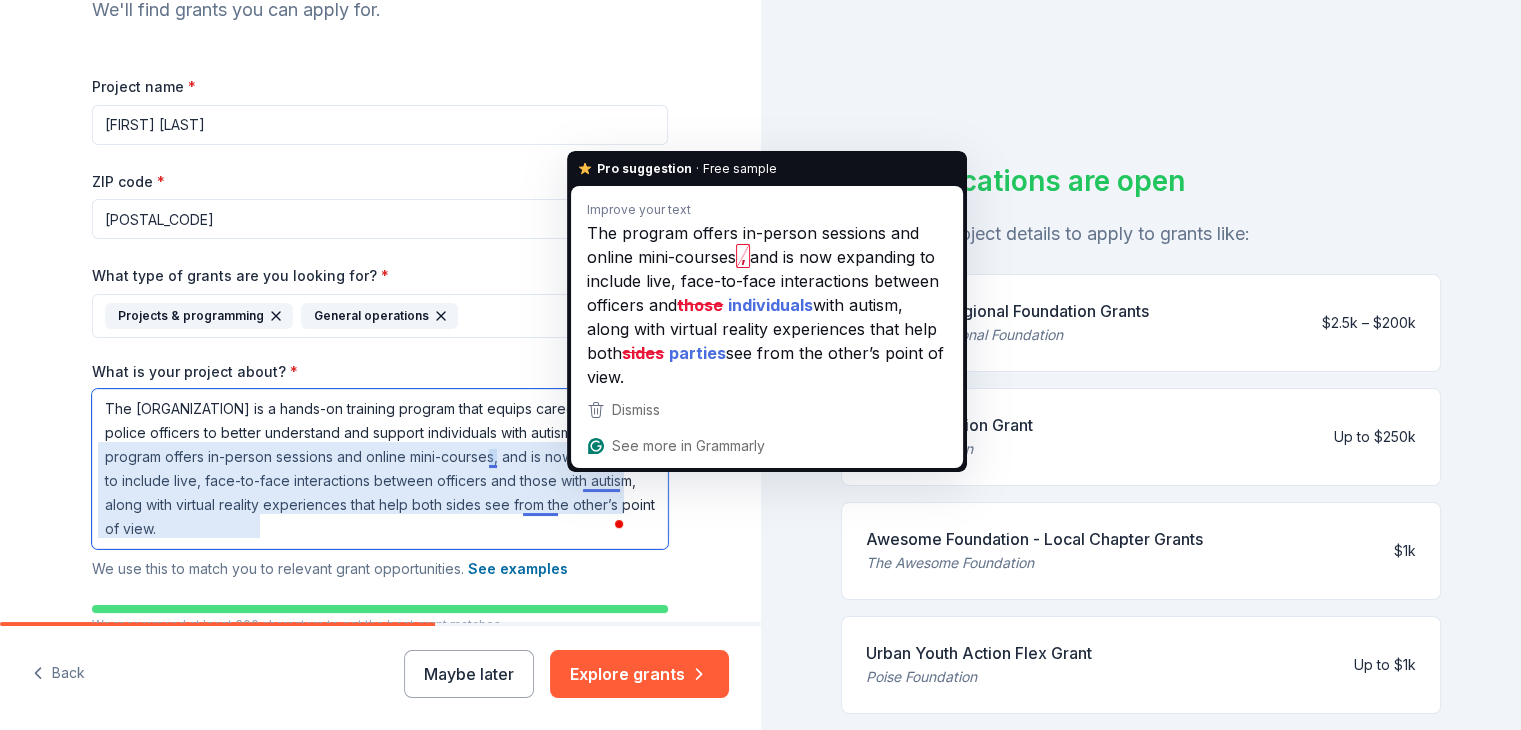 click on "The [ORGANIZATION] is a hands-on training program that equips caregivers and police officers to better understand and support individuals with autism. The program offers in-person sessions and online mini-courses, and is now expanding to include live, face-to-face interactions between officers and those with autism, along with virtual reality experiences that help both sides see from the other’s point of view." at bounding box center (380, 469) 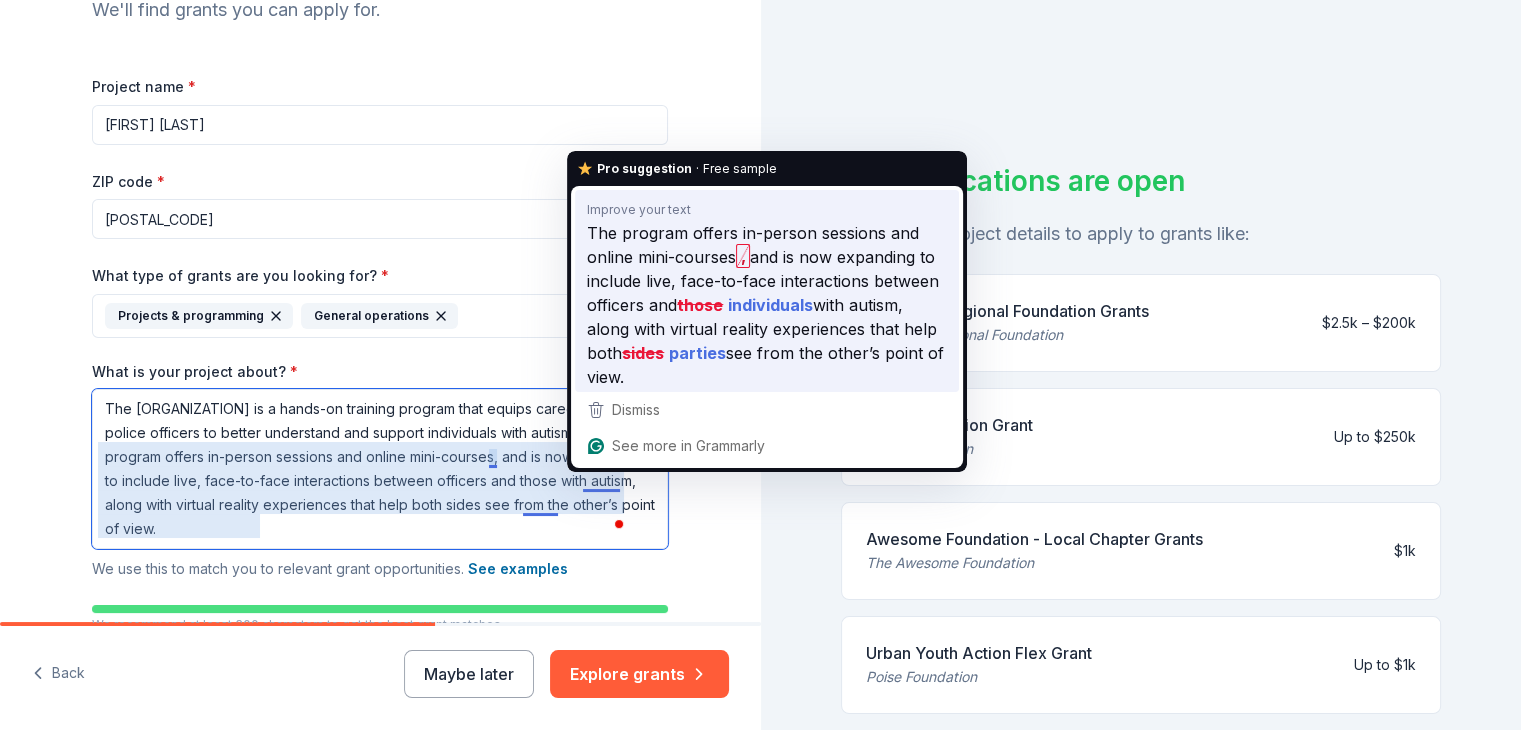 type on "The [ORGANIZATION] is a hands-on training program that equips caregivers and police officers to better understand and support individuals with autism. The program offers in-person sessions and online mini-courses, and is now expanding to include live, face-to-face interactions between officers and those with autism, along with virtual reality experiences that help both sides see from the other’s point of view." 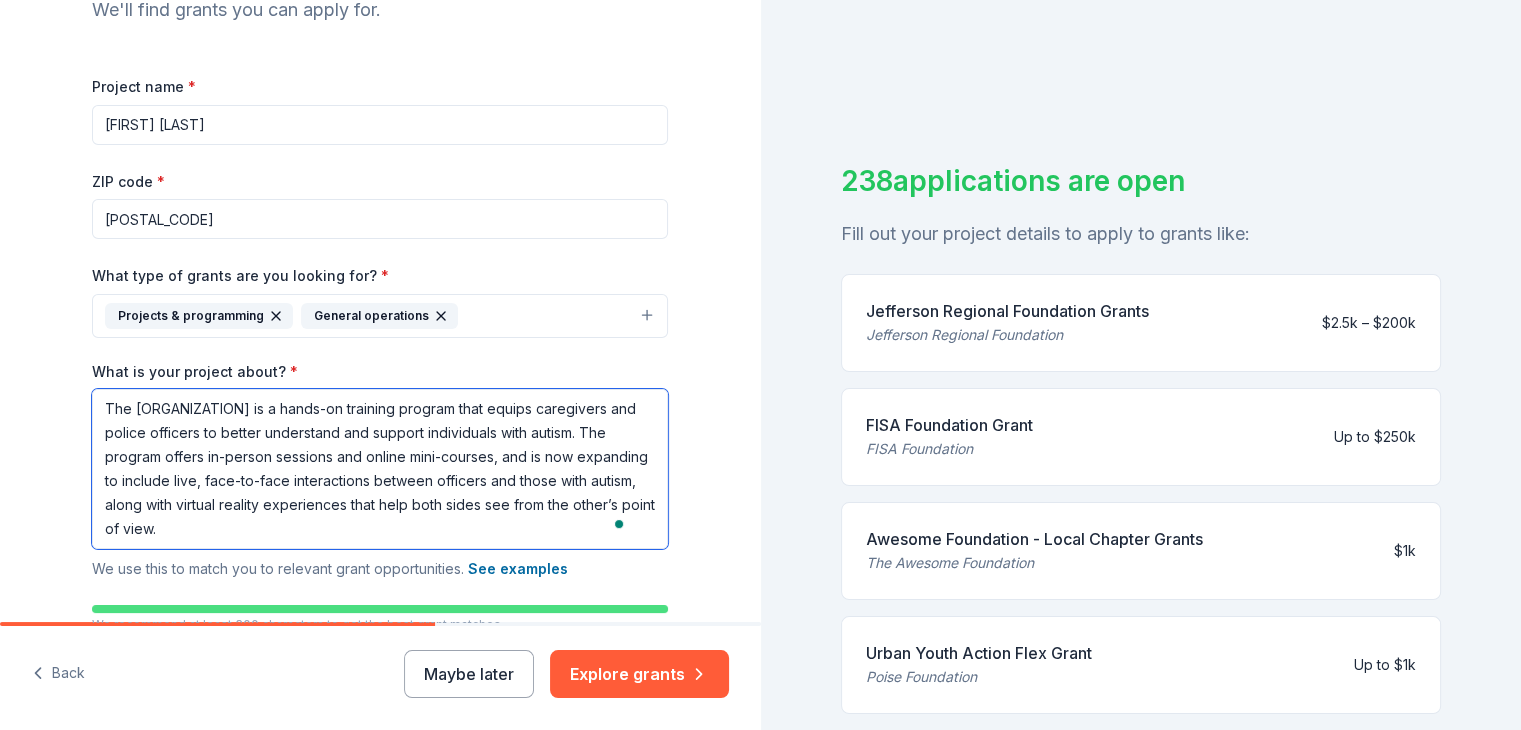 scroll, scrollTop: 392, scrollLeft: 0, axis: vertical 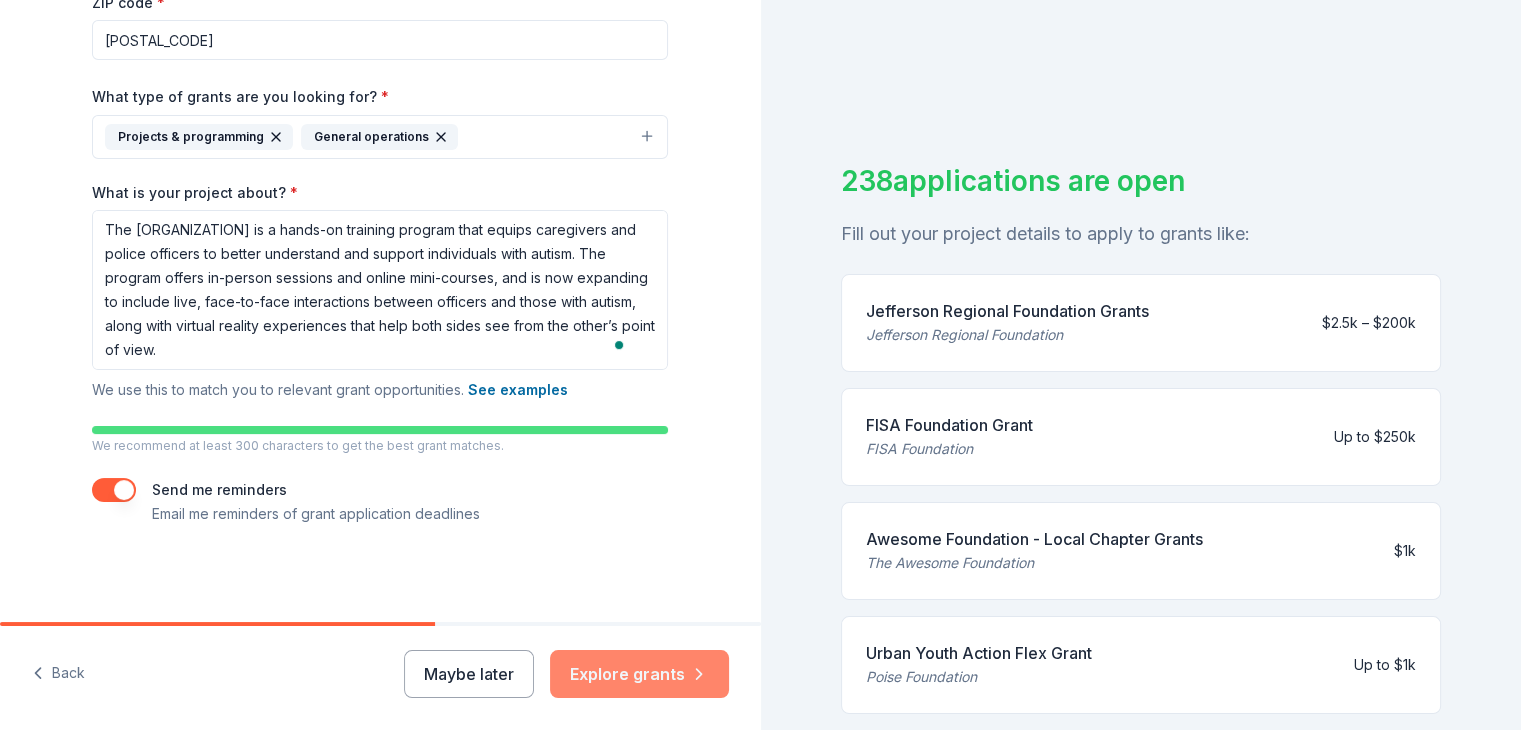click on "Explore grants" at bounding box center [639, 674] 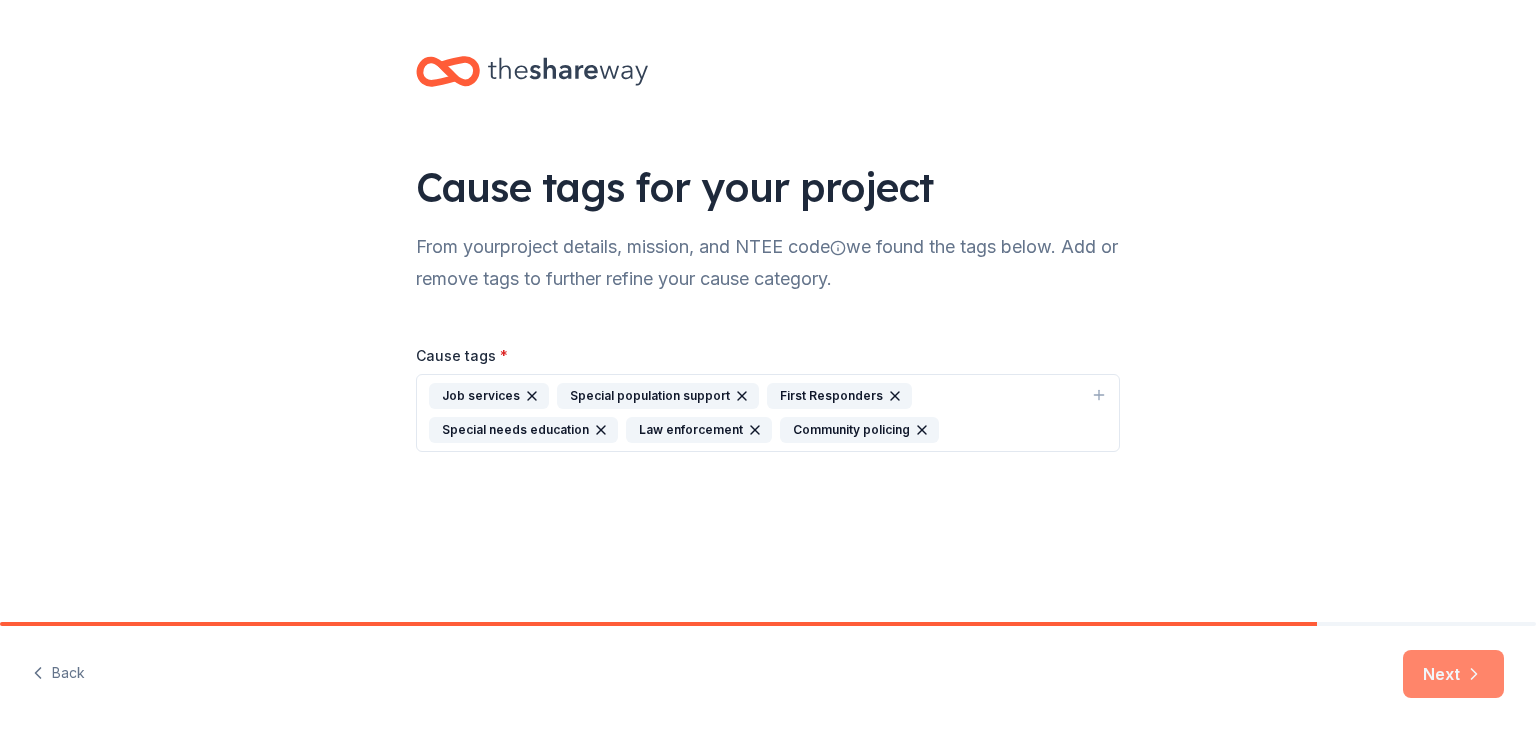 click on "Next" at bounding box center [1453, 674] 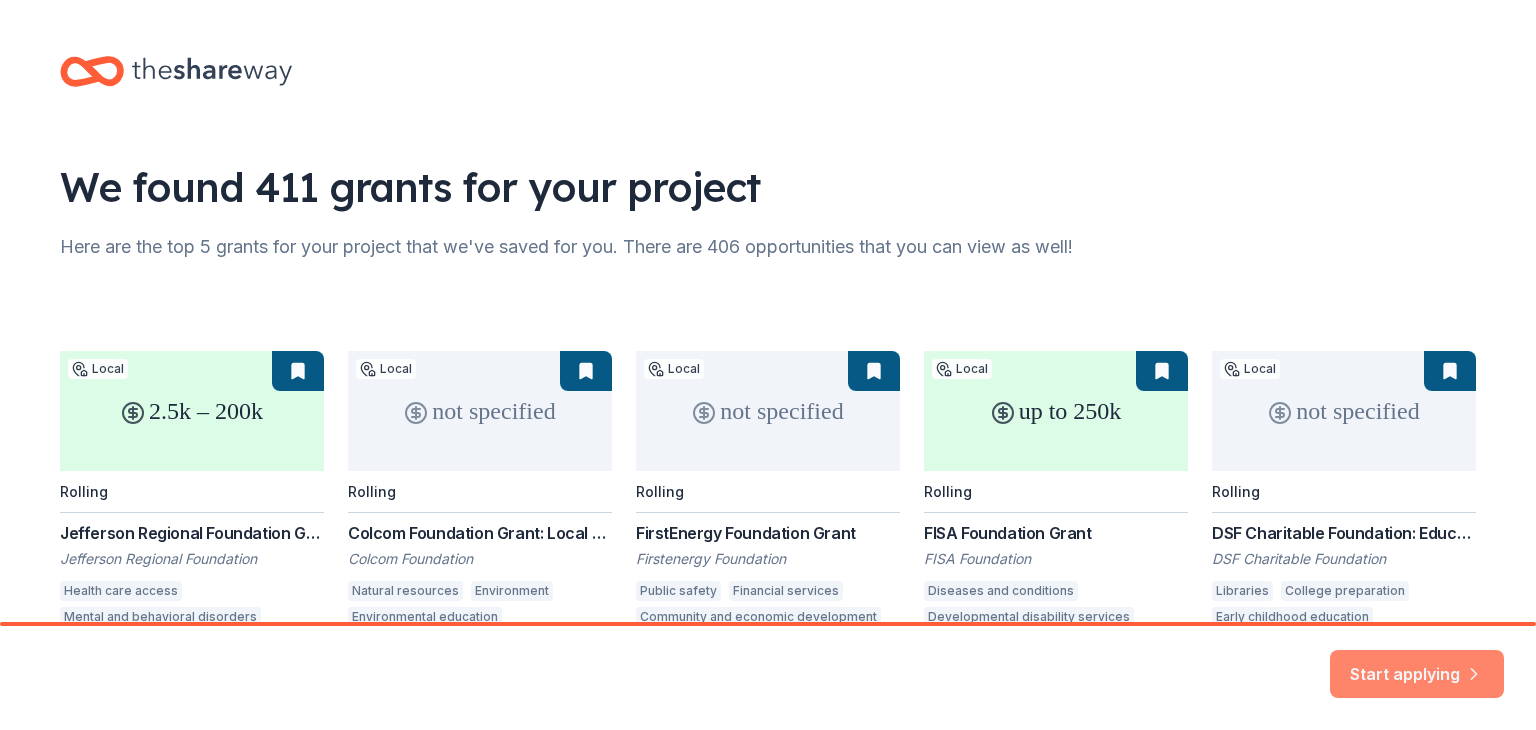 click on "Start applying" at bounding box center [1417, 662] 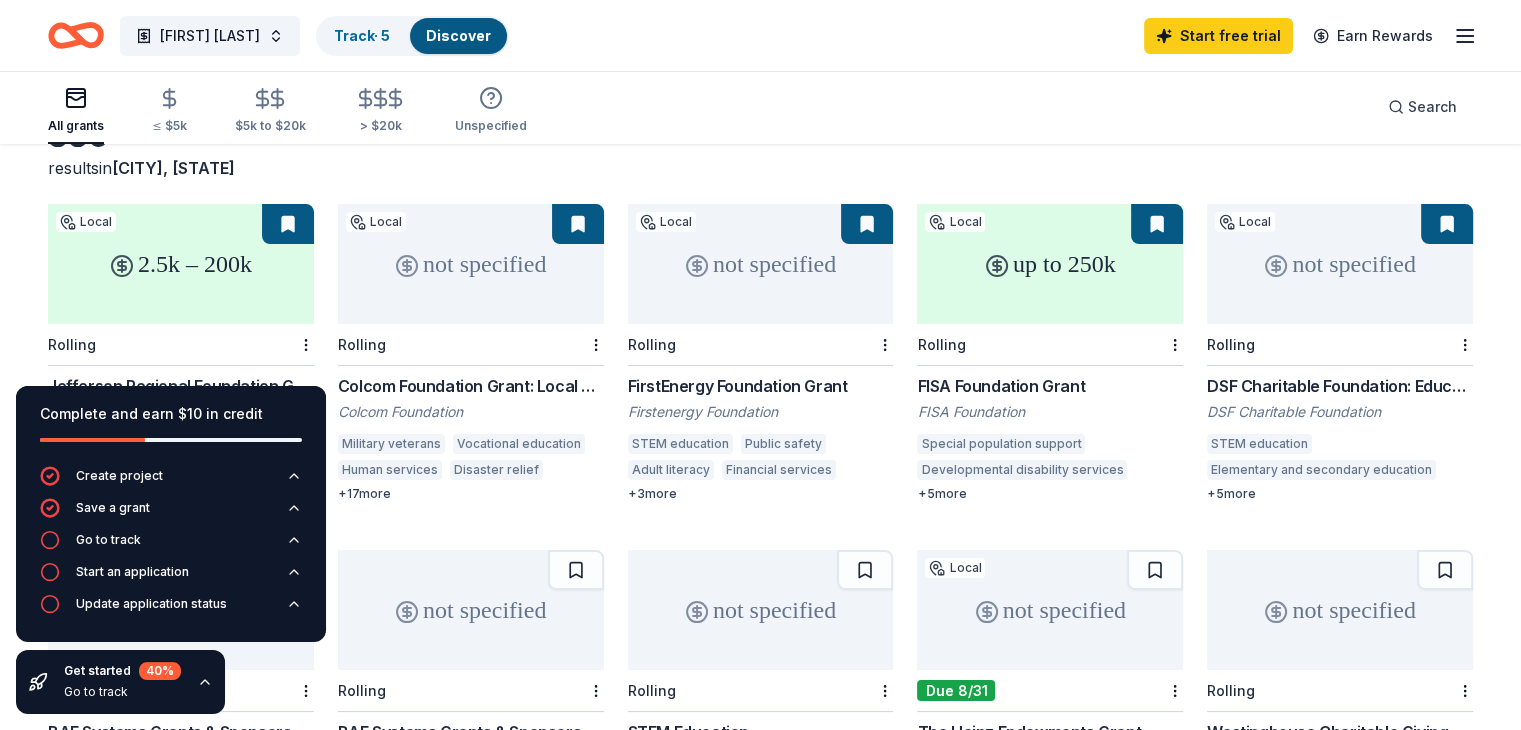 scroll, scrollTop: 156, scrollLeft: 0, axis: vertical 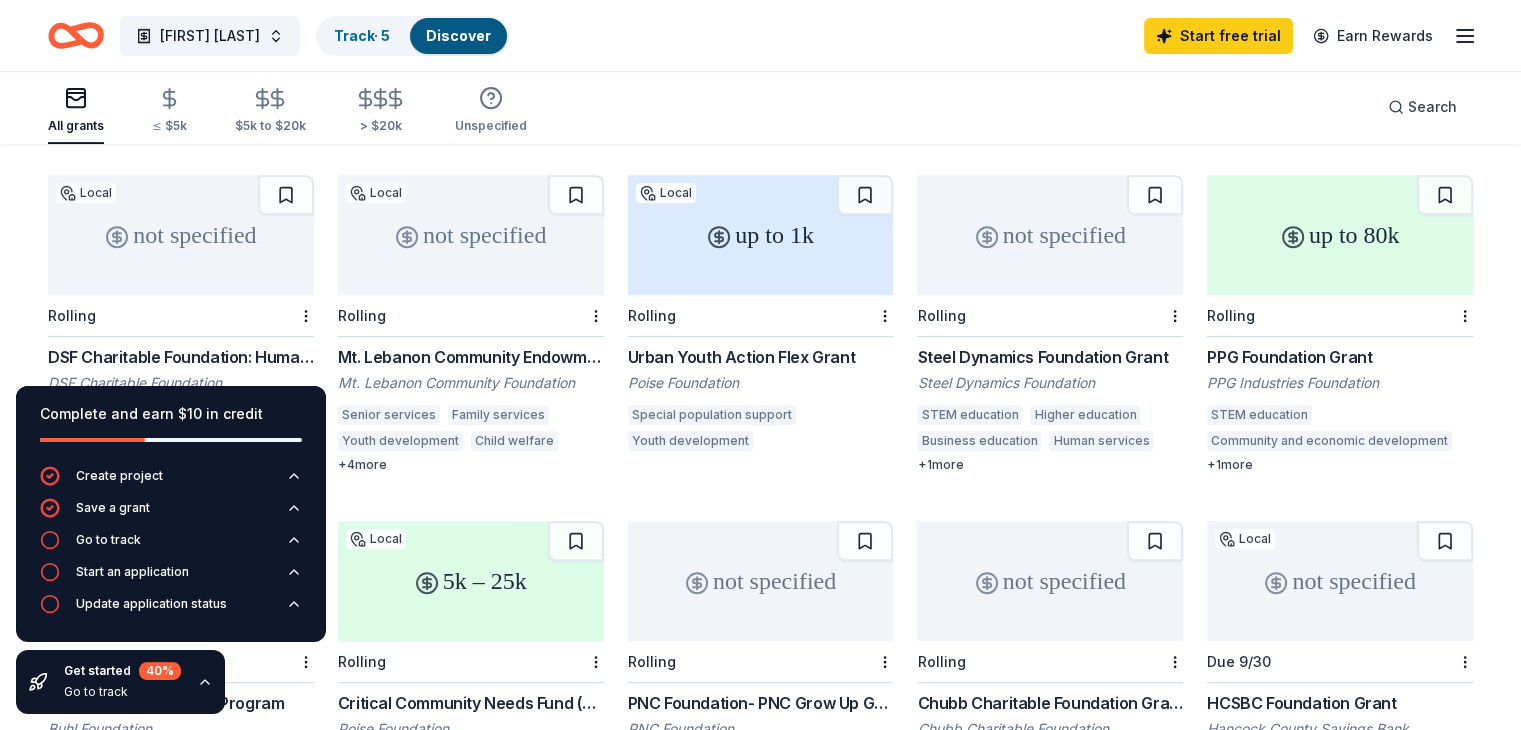click on "up to 1k" at bounding box center (761, 235) 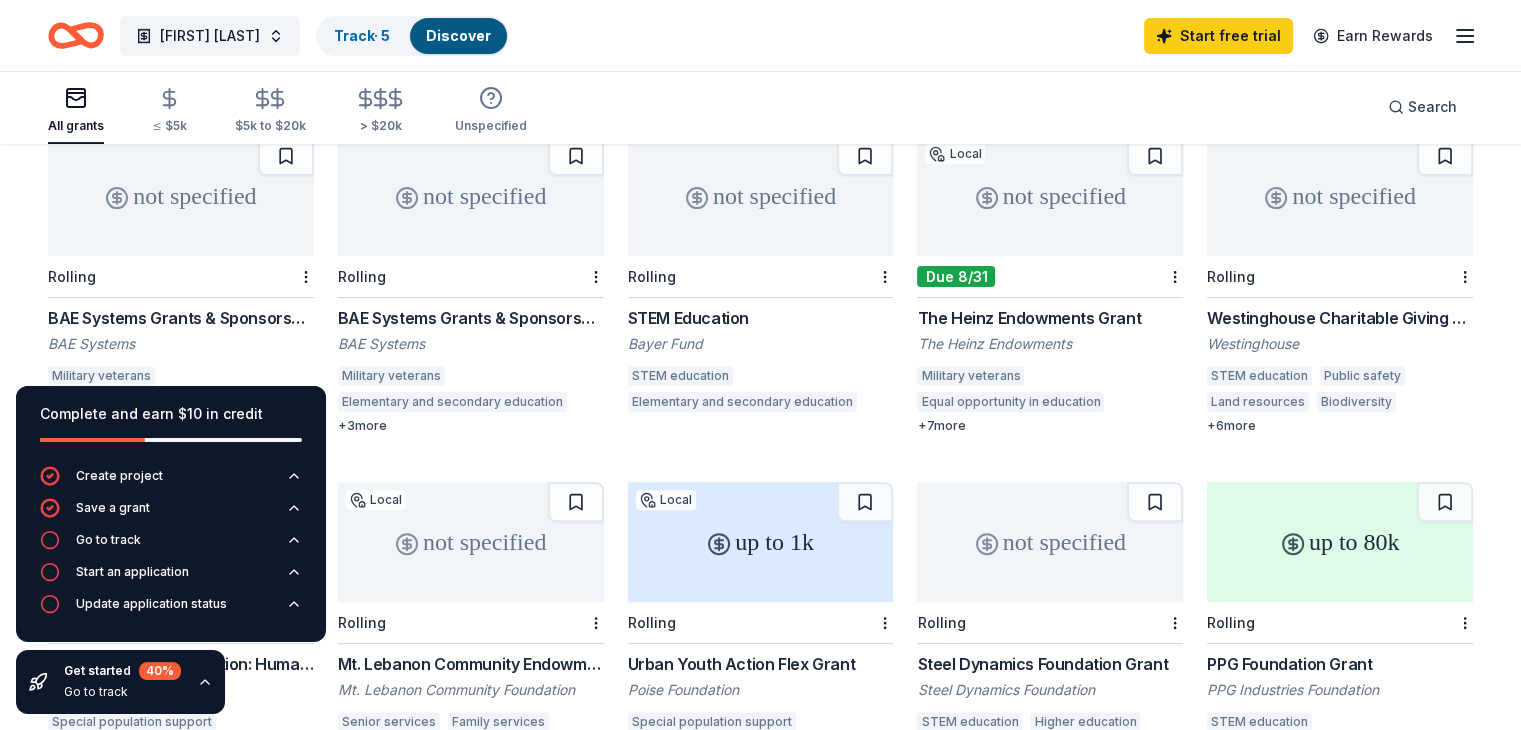 scroll, scrollTop: 564, scrollLeft: 0, axis: vertical 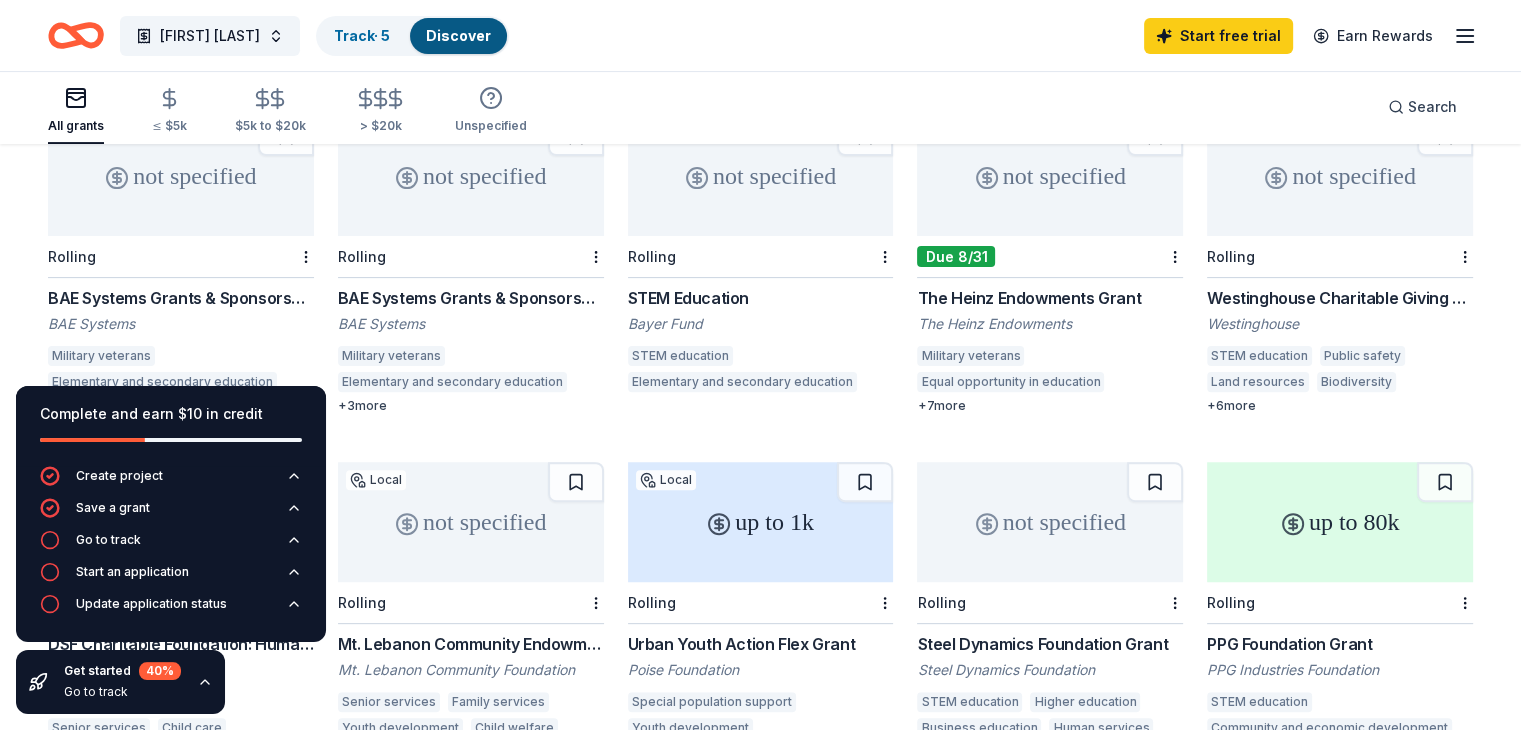 click on "not specified" at bounding box center [1340, 176] 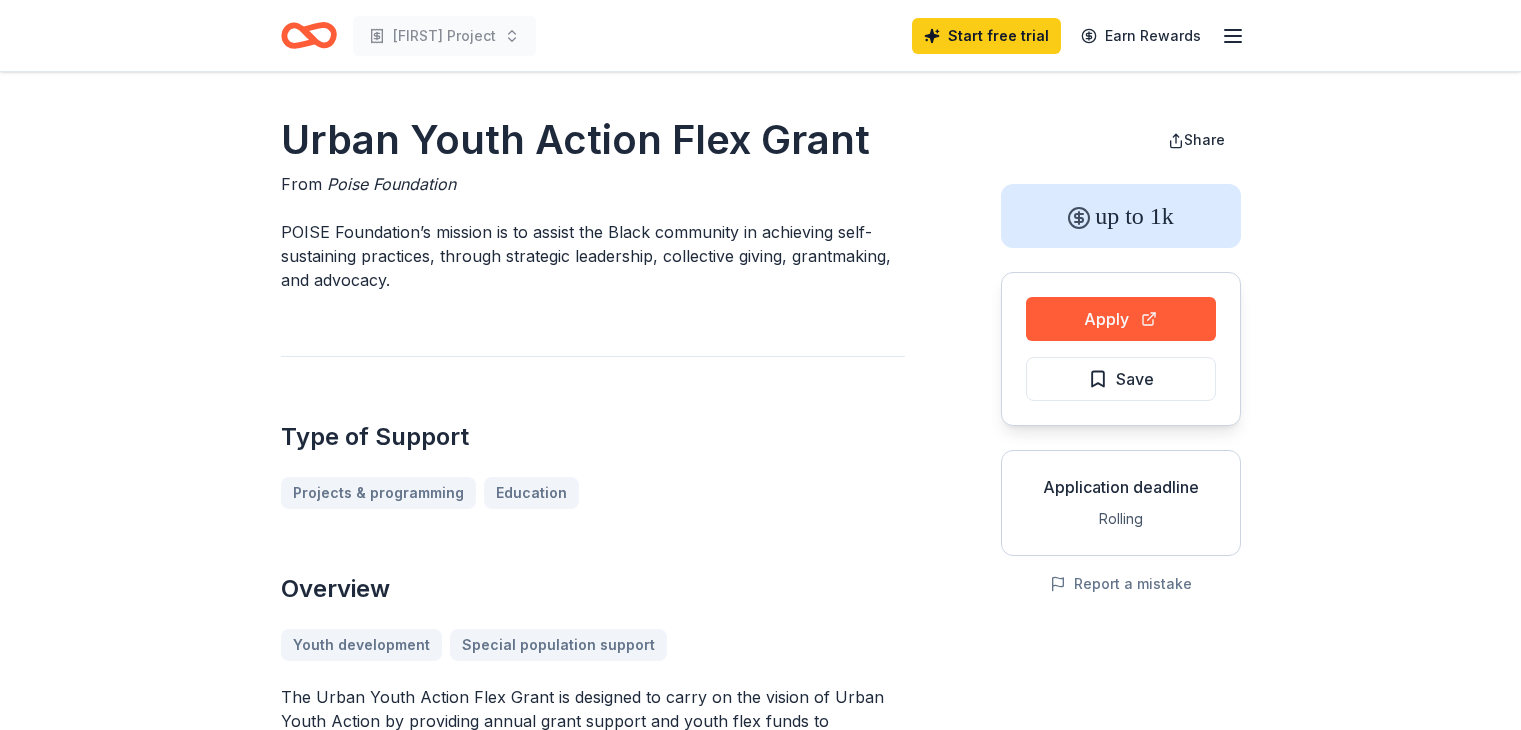 scroll, scrollTop: 0, scrollLeft: 0, axis: both 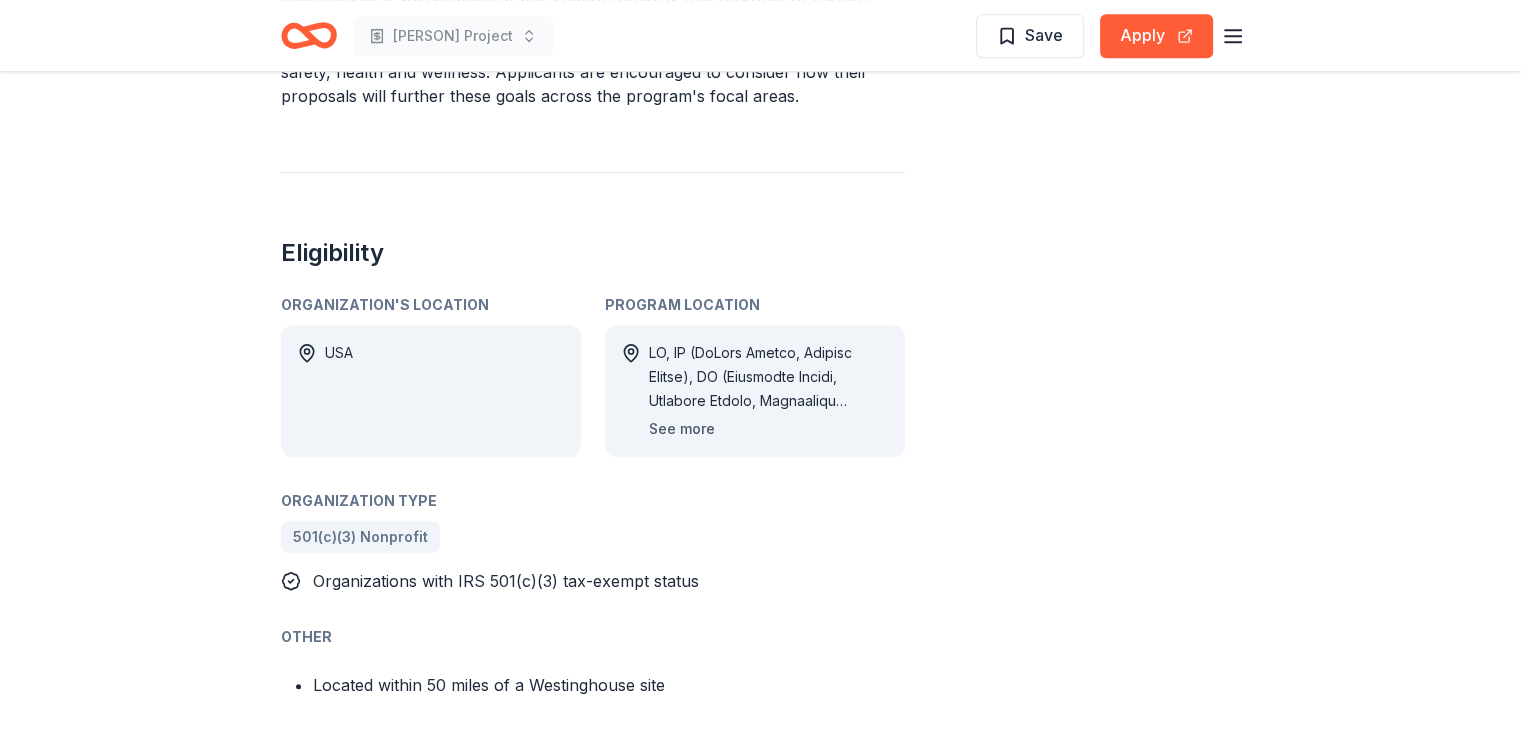 click on "See more" at bounding box center [682, 429] 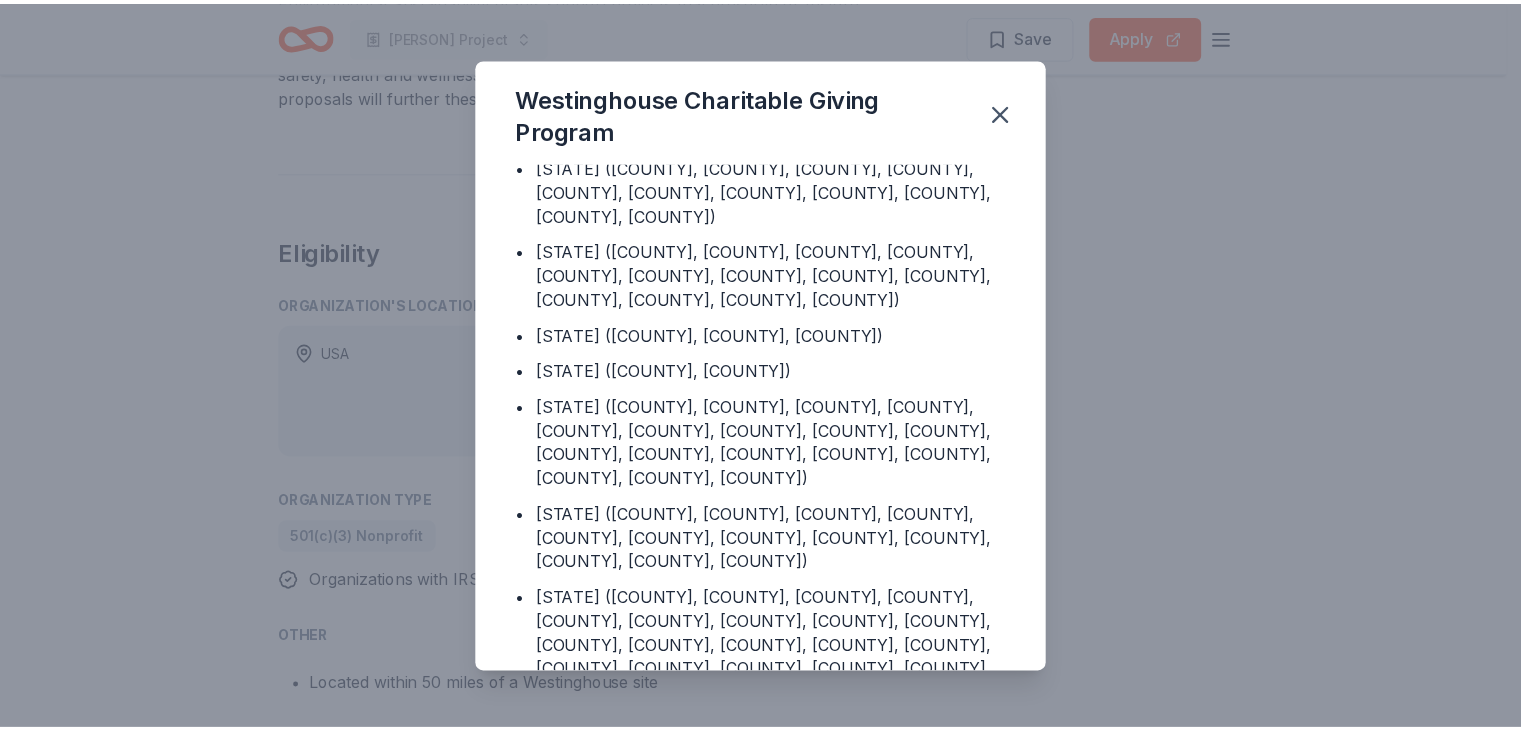 scroll, scrollTop: 69, scrollLeft: 0, axis: vertical 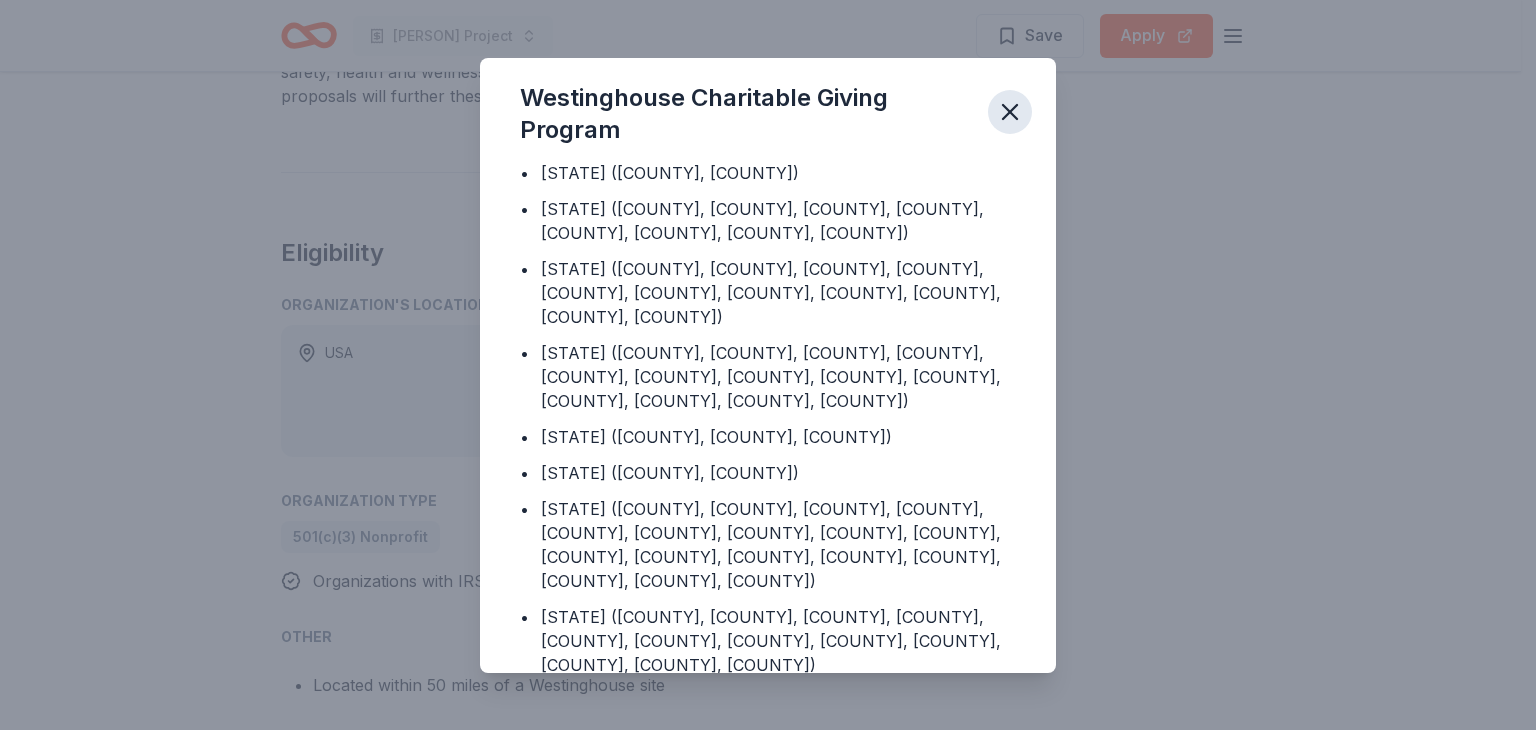 click 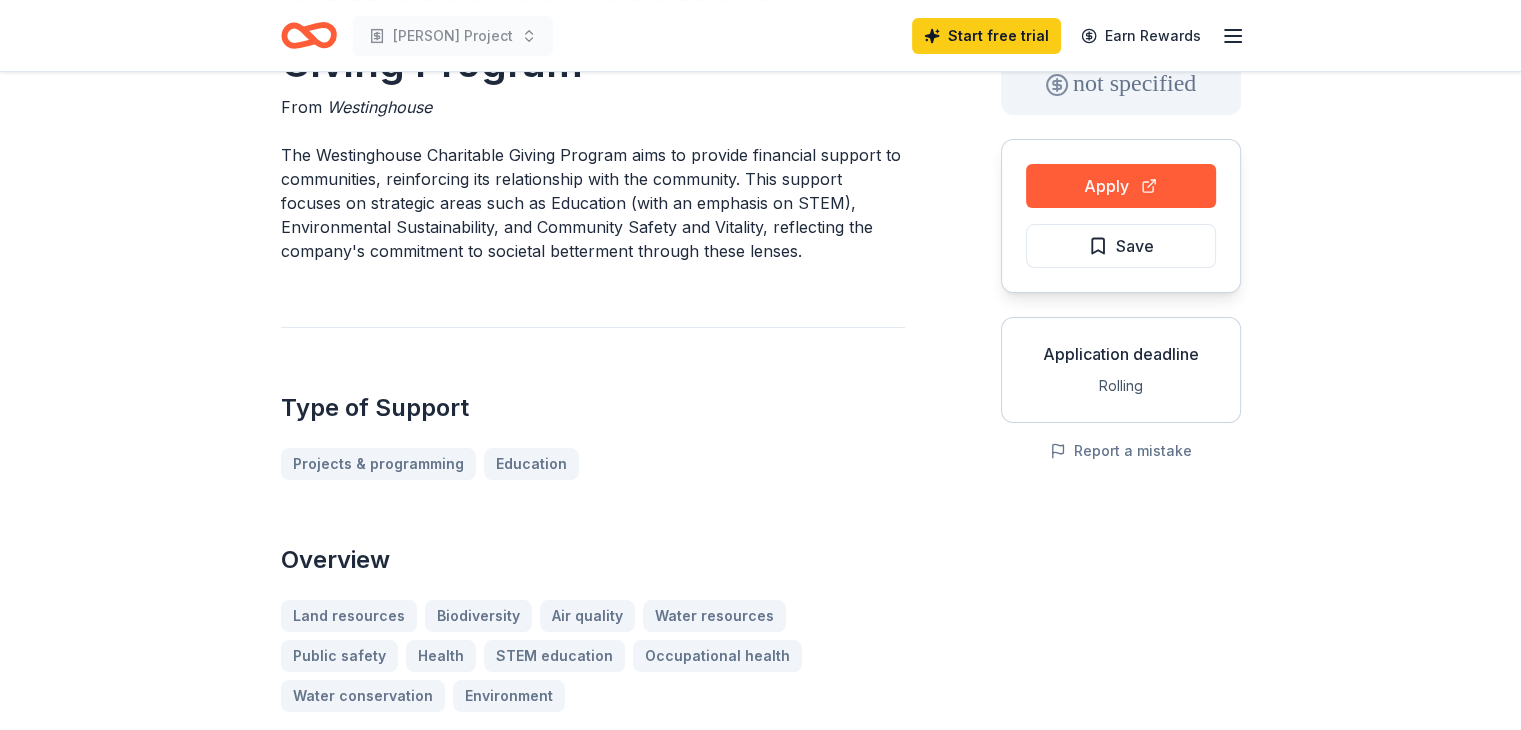scroll, scrollTop: 61, scrollLeft: 0, axis: vertical 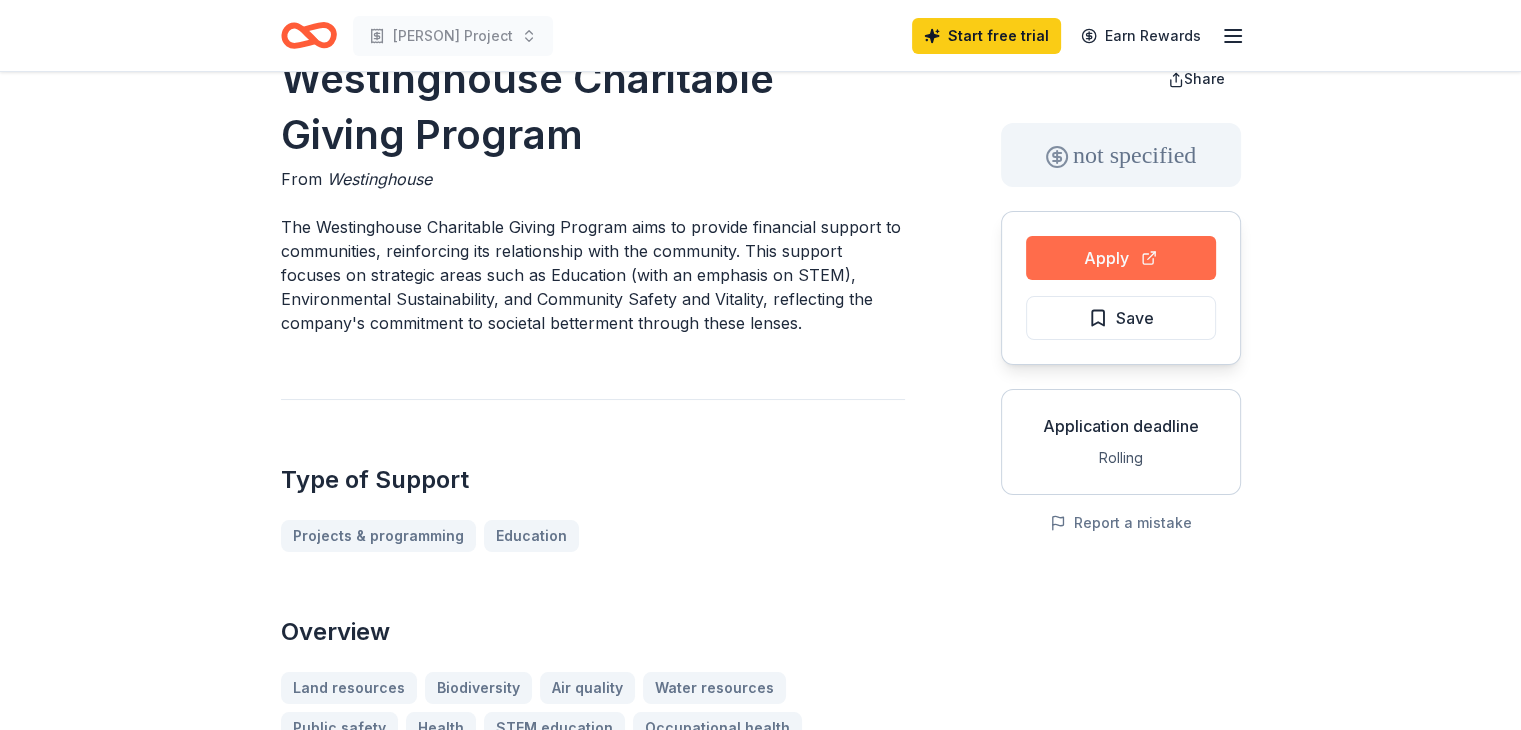 click on "Apply" at bounding box center (1121, 258) 